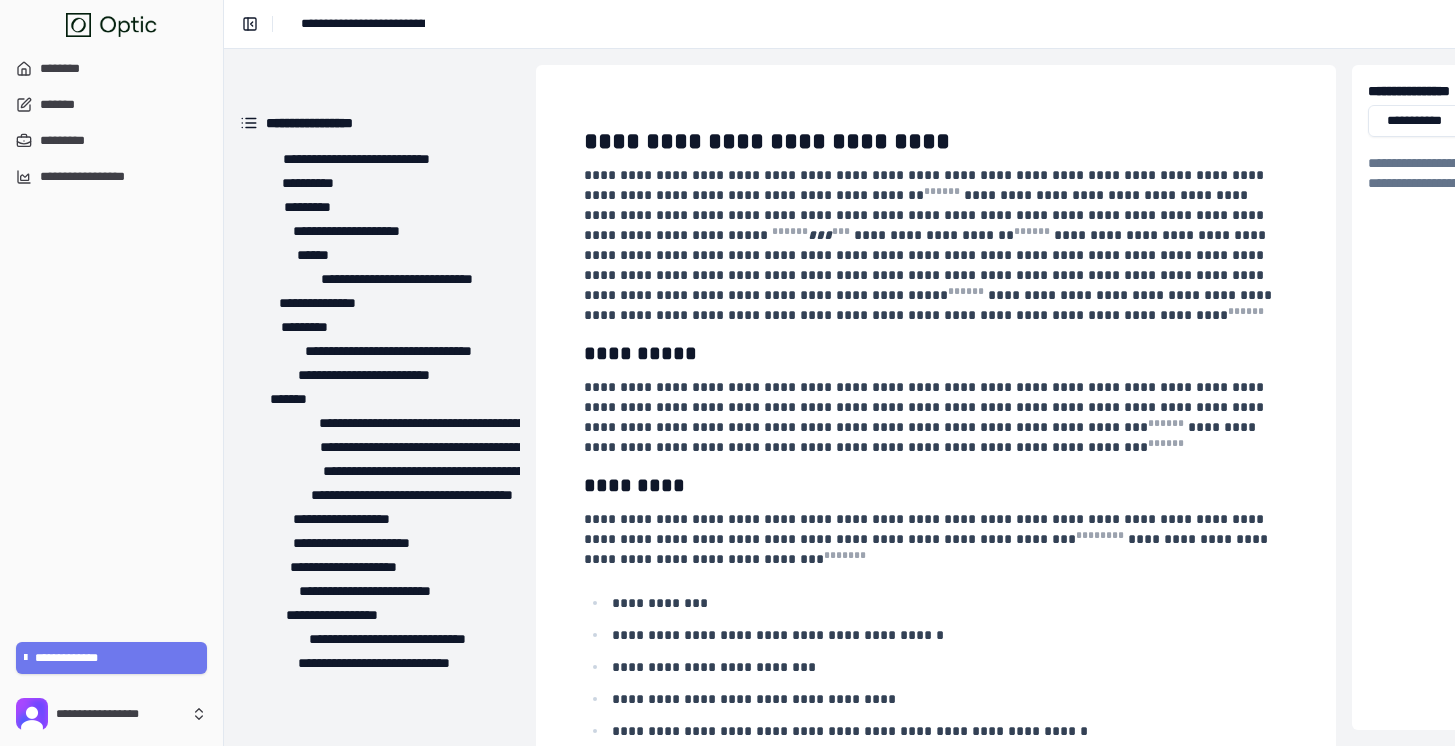 scroll, scrollTop: 0, scrollLeft: 0, axis: both 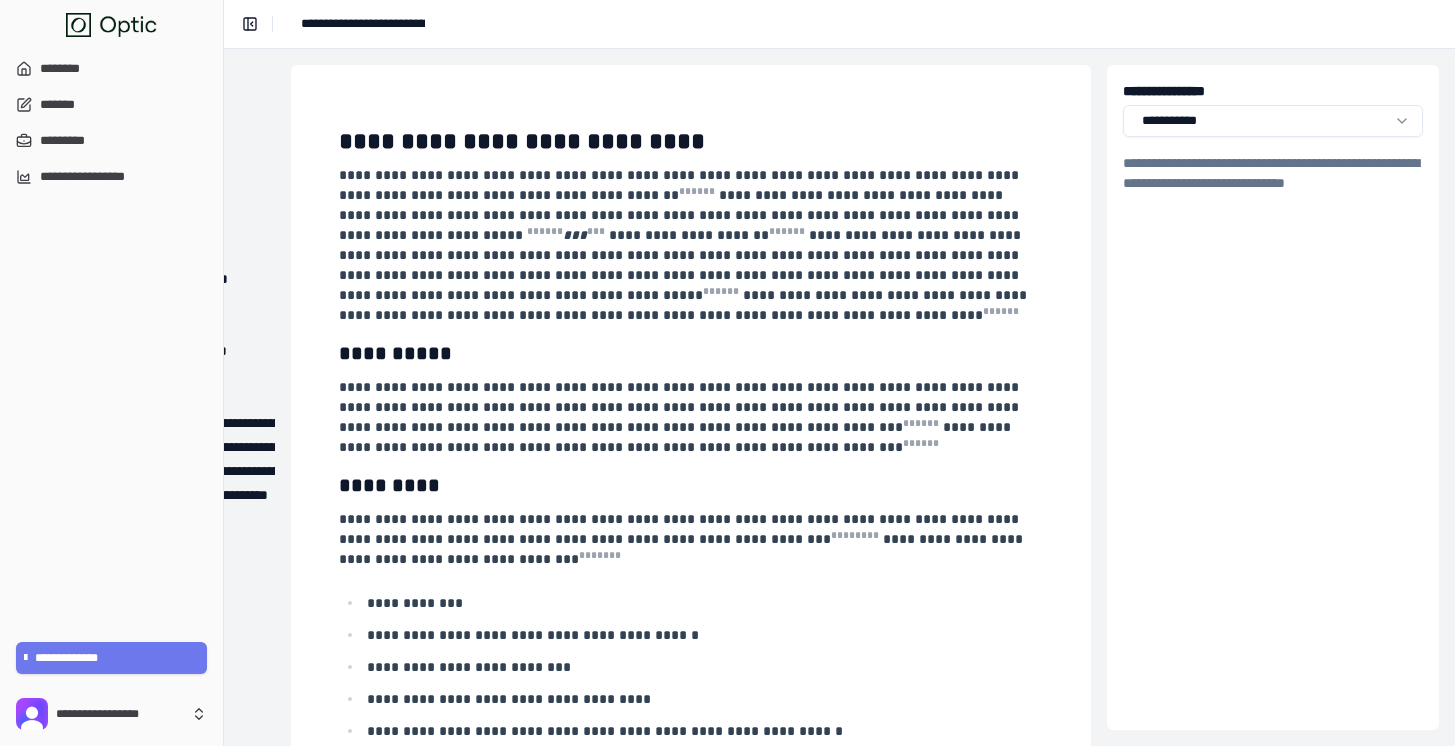 click on "**********" at bounding box center (727, 373) 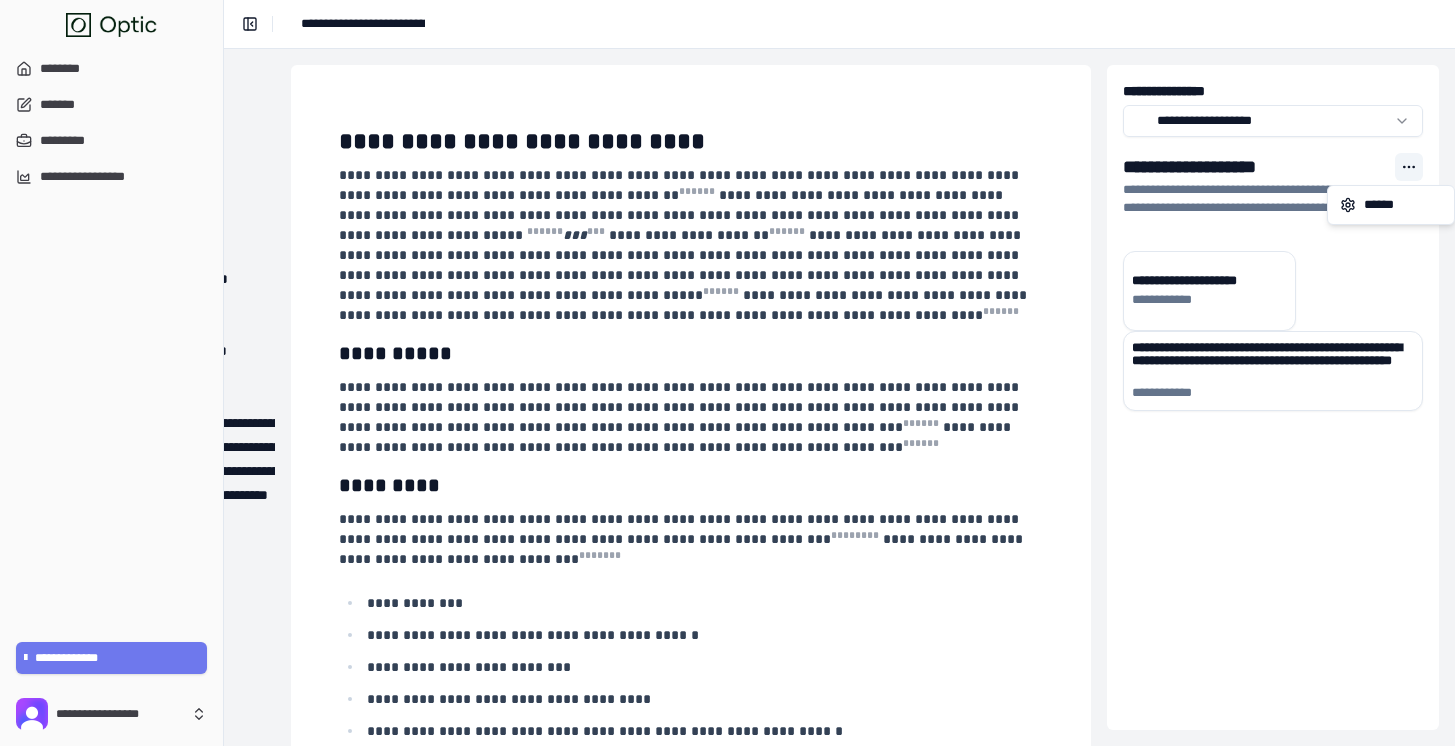 click at bounding box center [1409, 167] 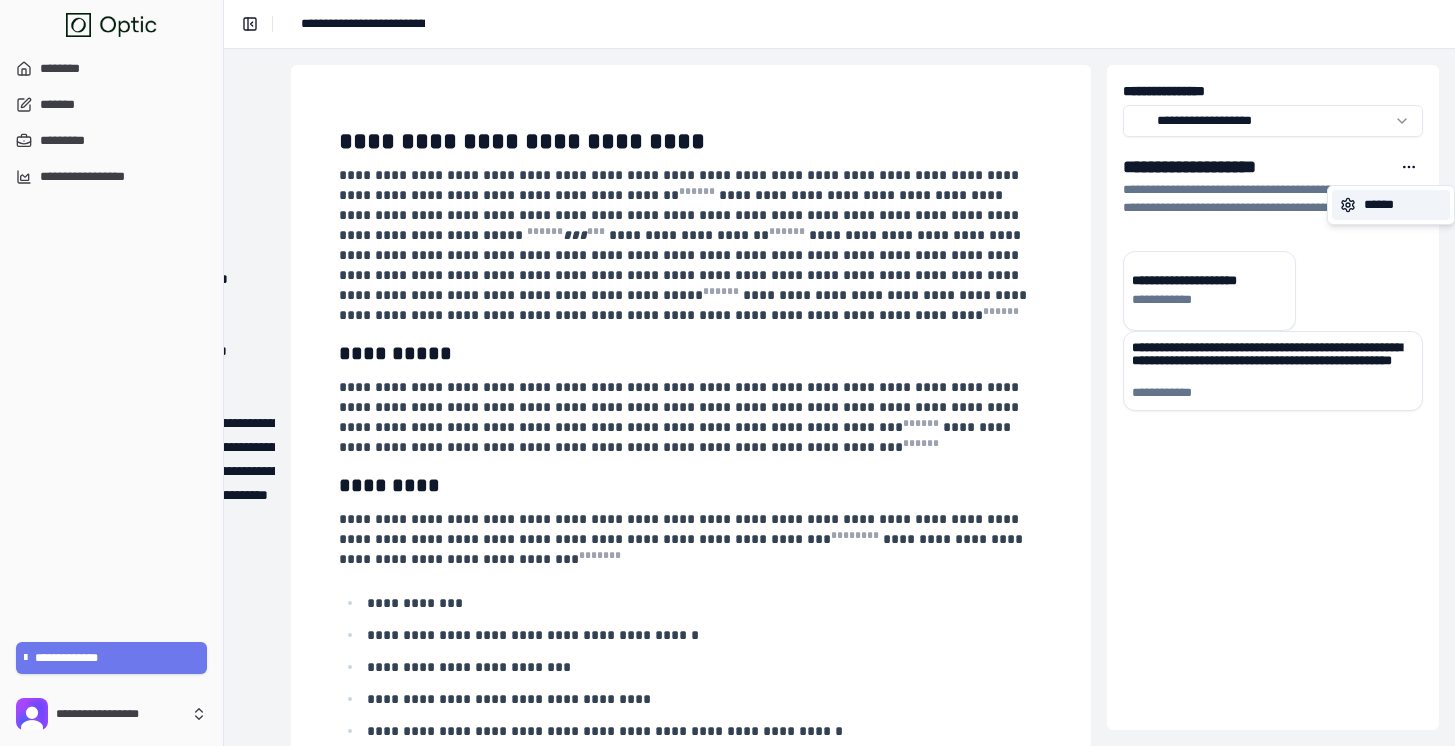 click on "******" at bounding box center (1391, 205) 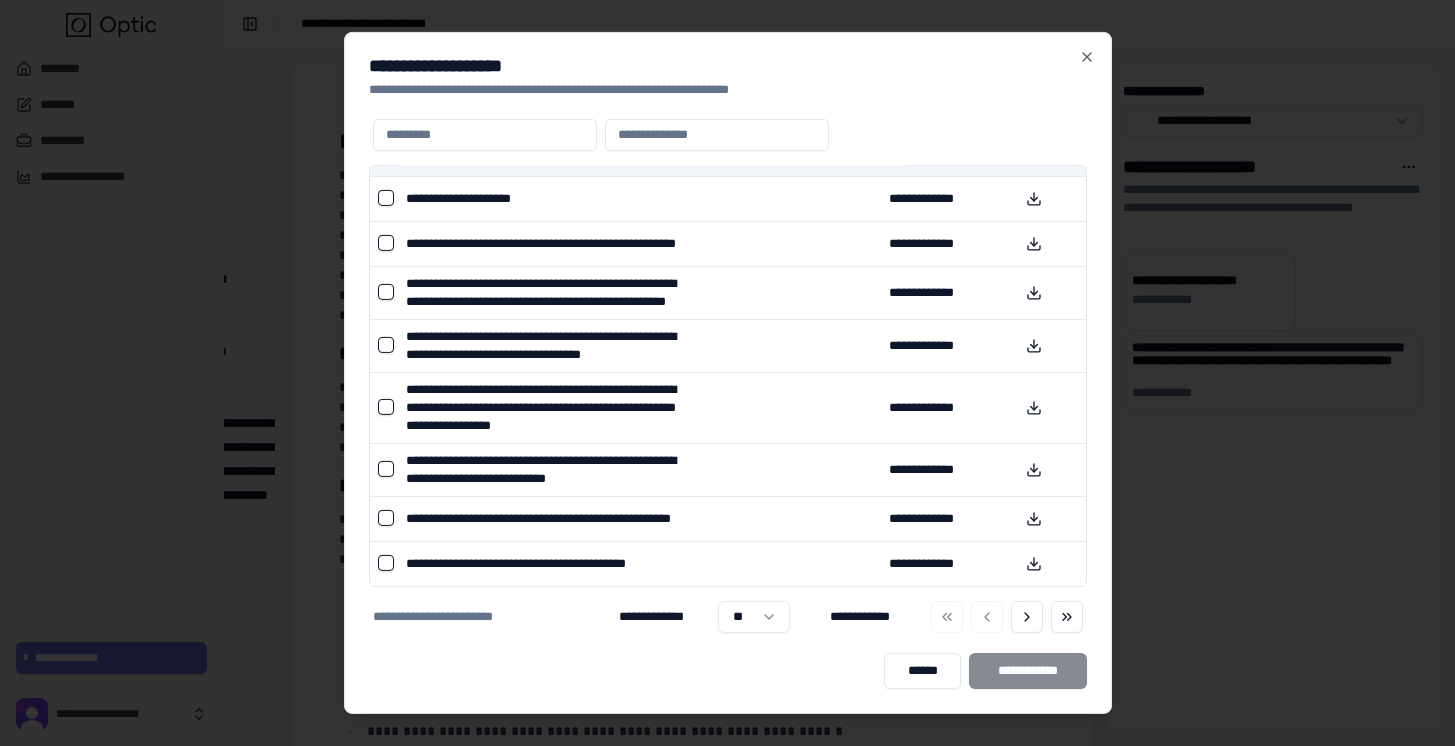 scroll, scrollTop: 0, scrollLeft: 0, axis: both 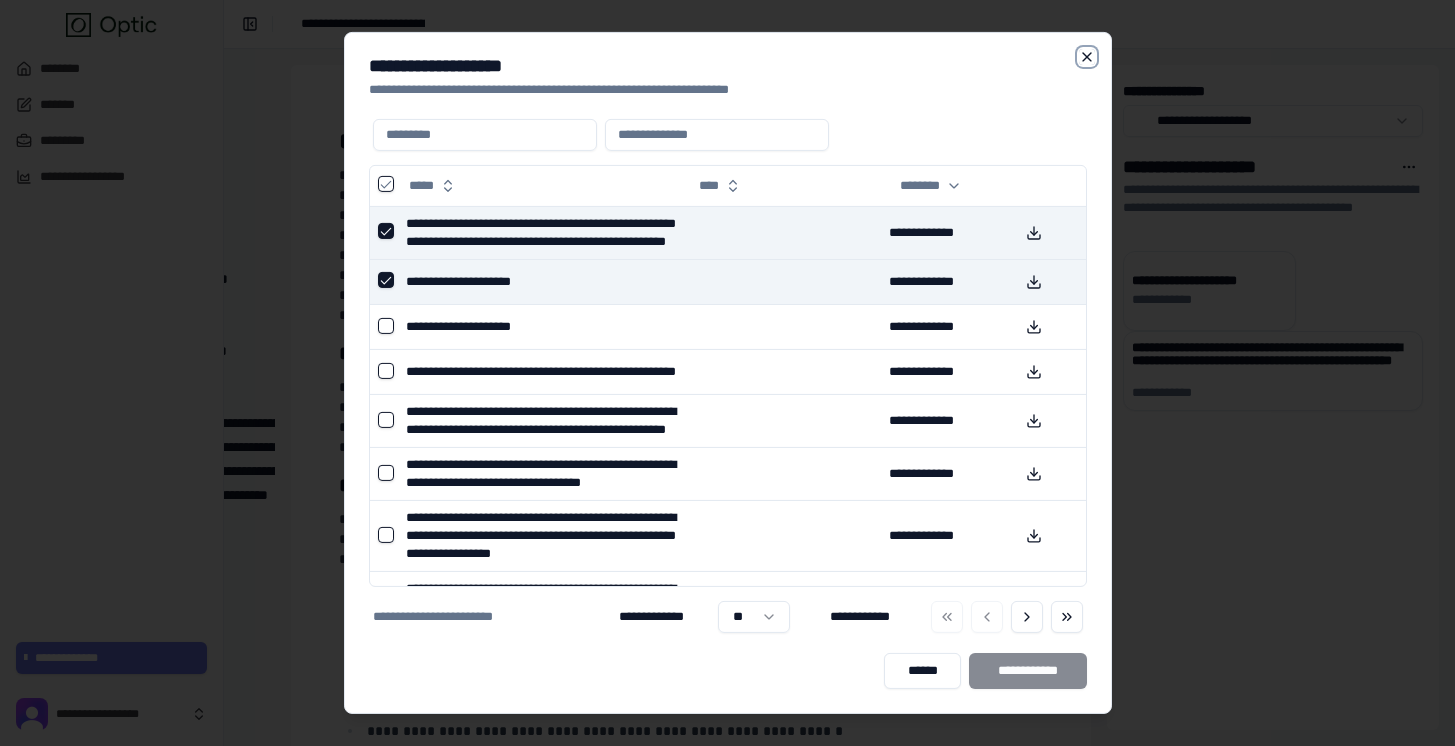 click 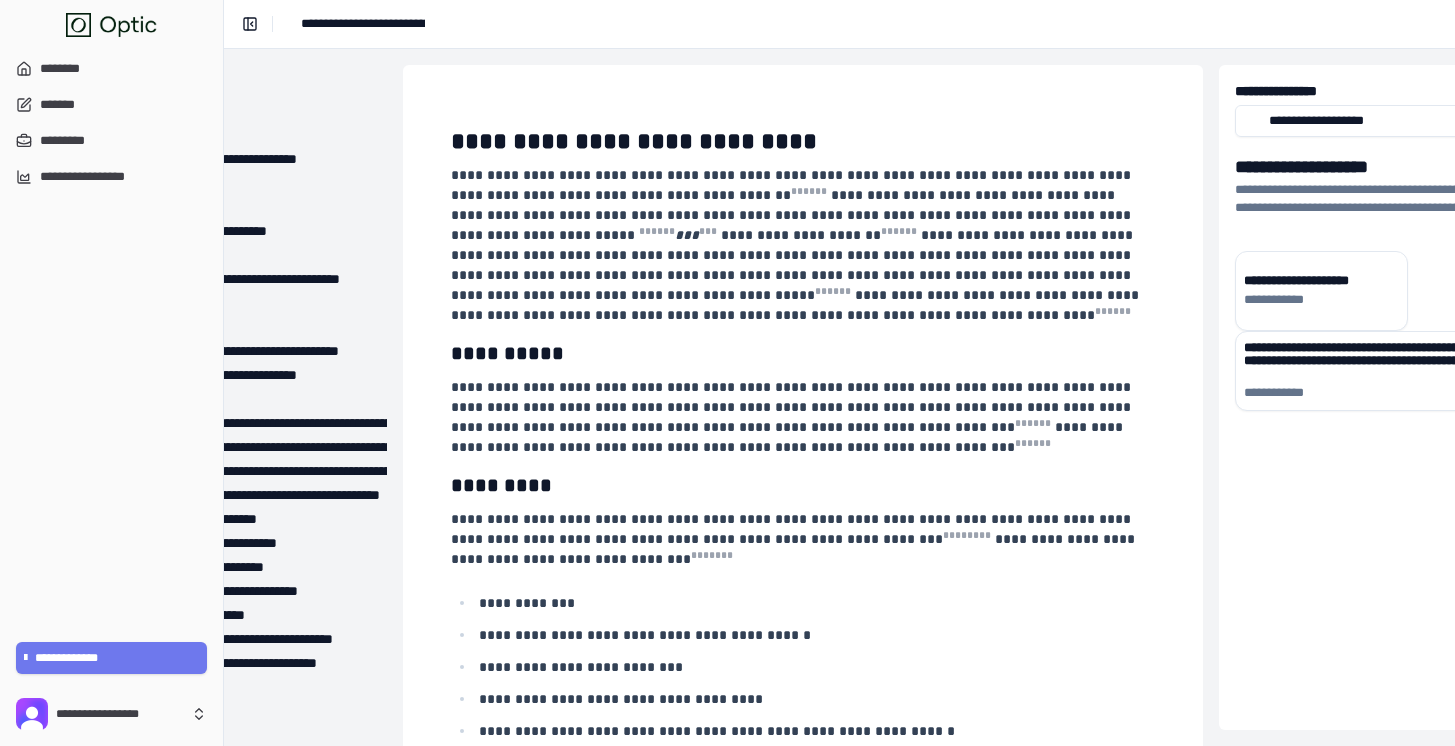 scroll, scrollTop: 0, scrollLeft: 245, axis: horizontal 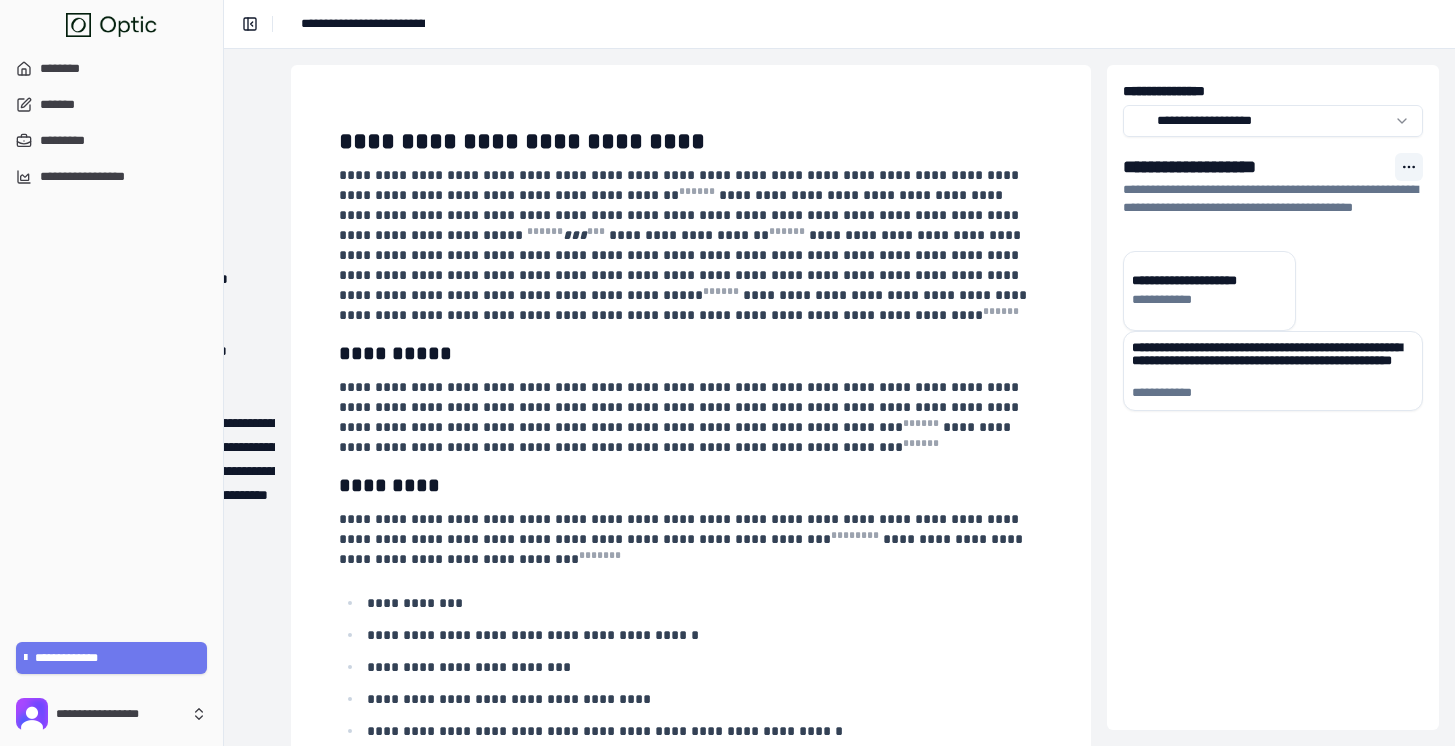 click at bounding box center [1409, 167] 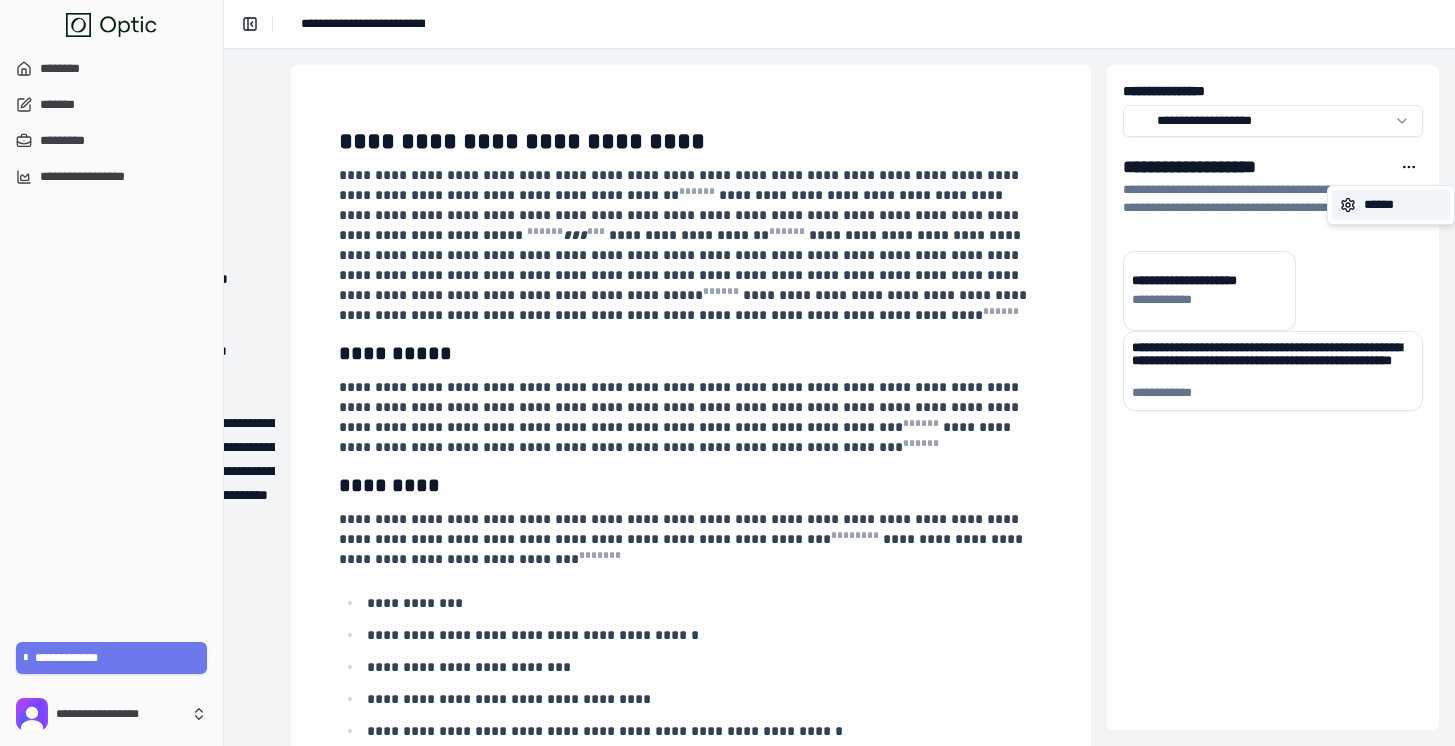 click on "******" at bounding box center [1391, 205] 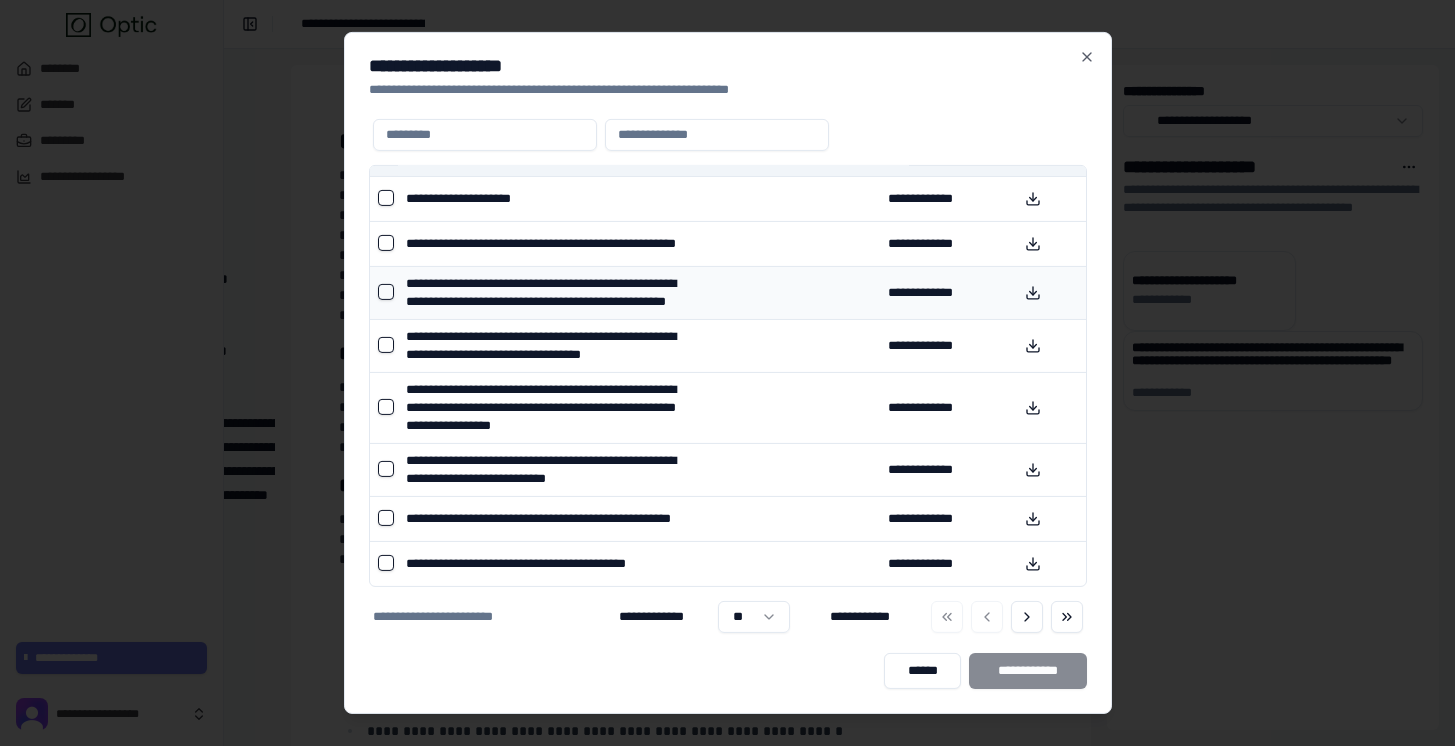 scroll, scrollTop: 277, scrollLeft: 0, axis: vertical 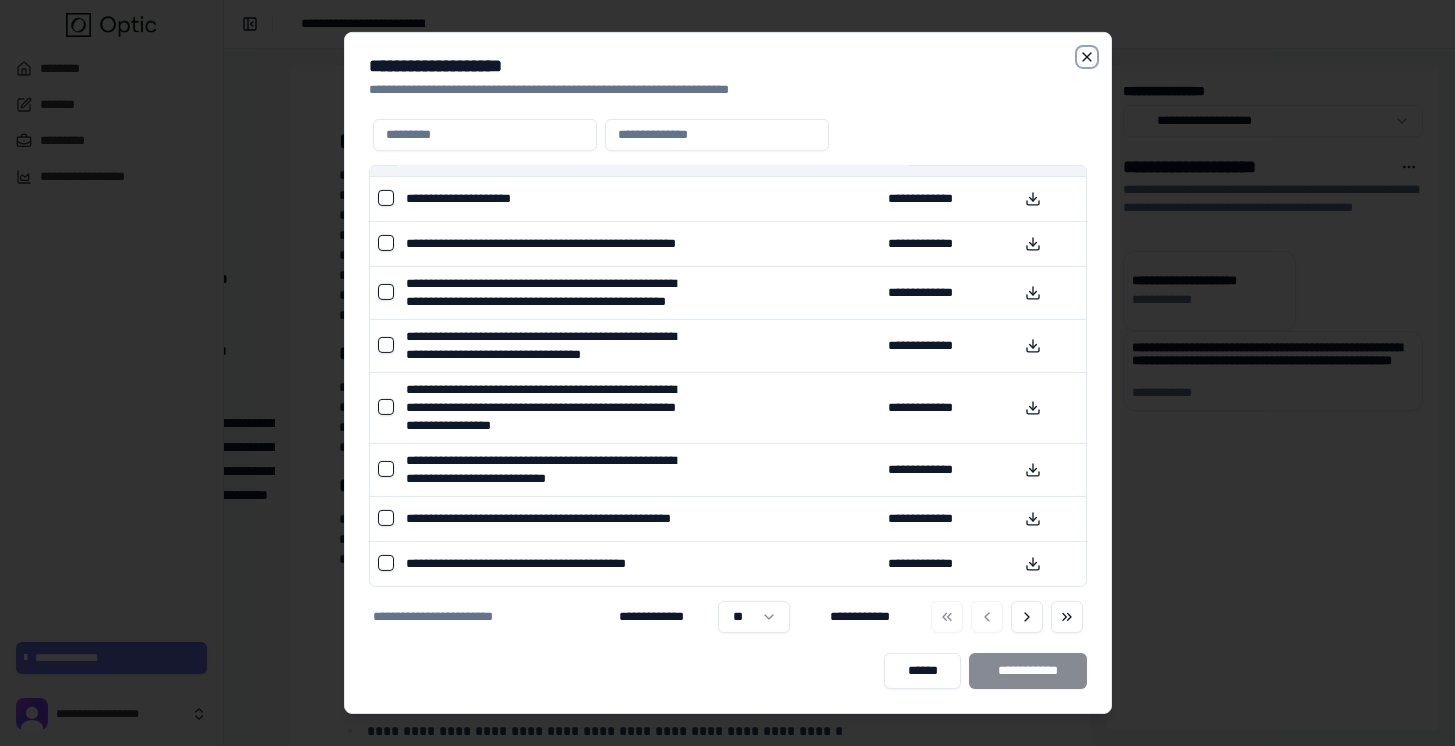 click 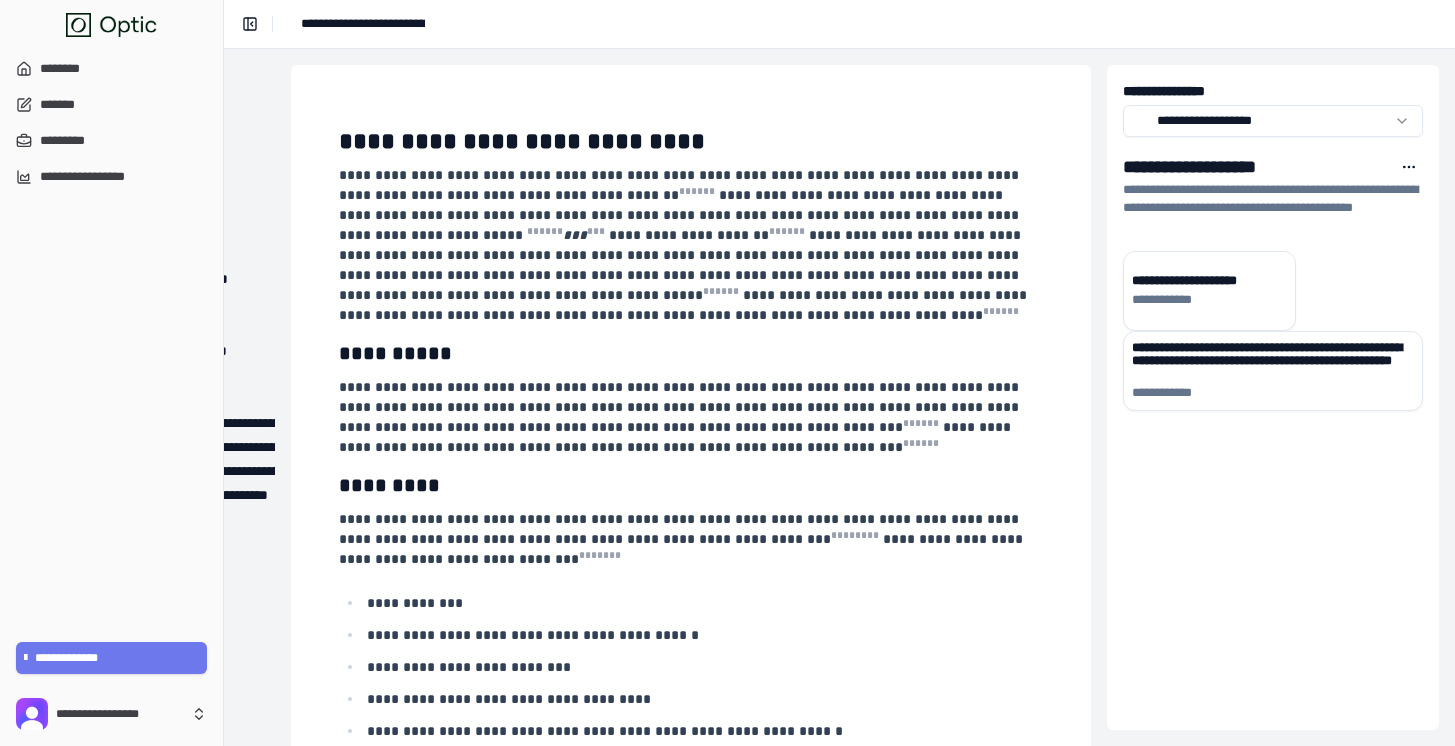 scroll, scrollTop: 0, scrollLeft: 0, axis: both 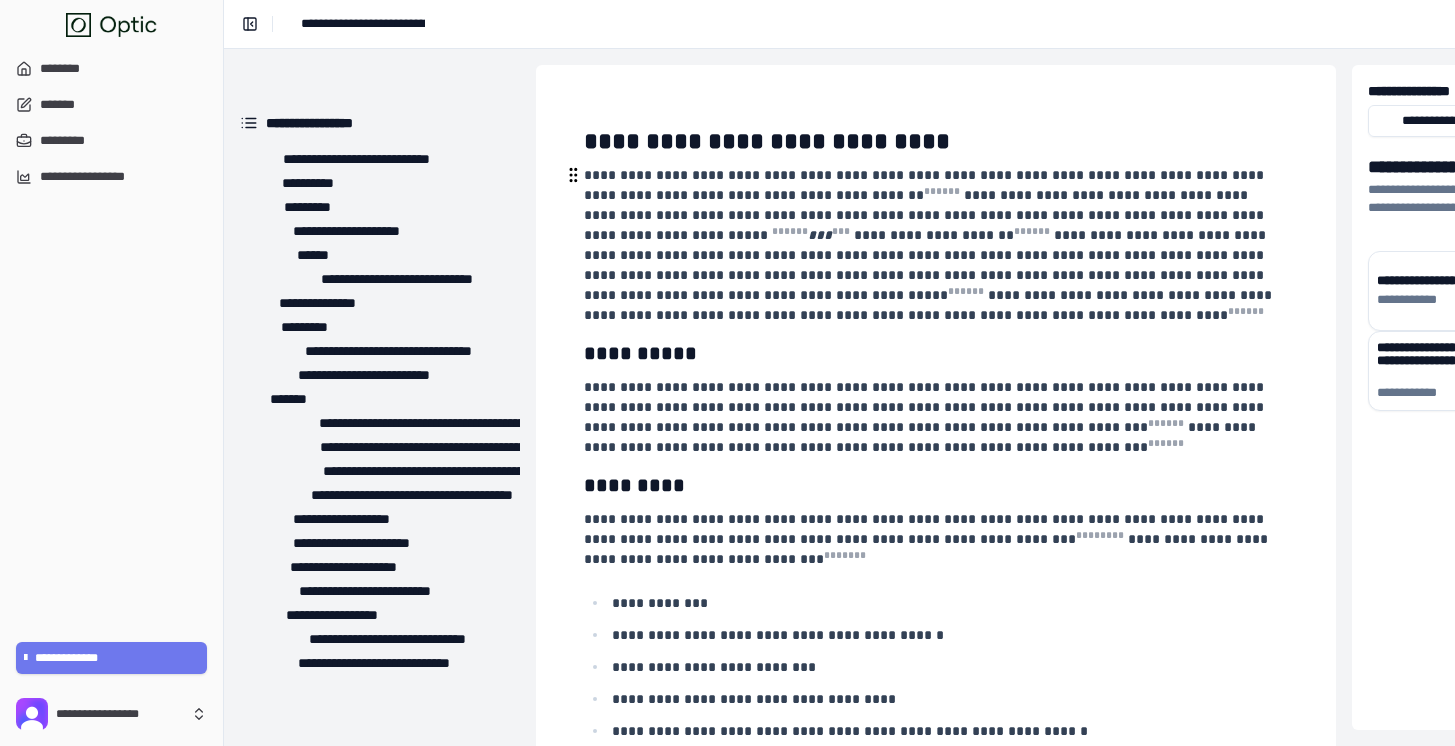 click on "**********" at bounding box center (926, 205) 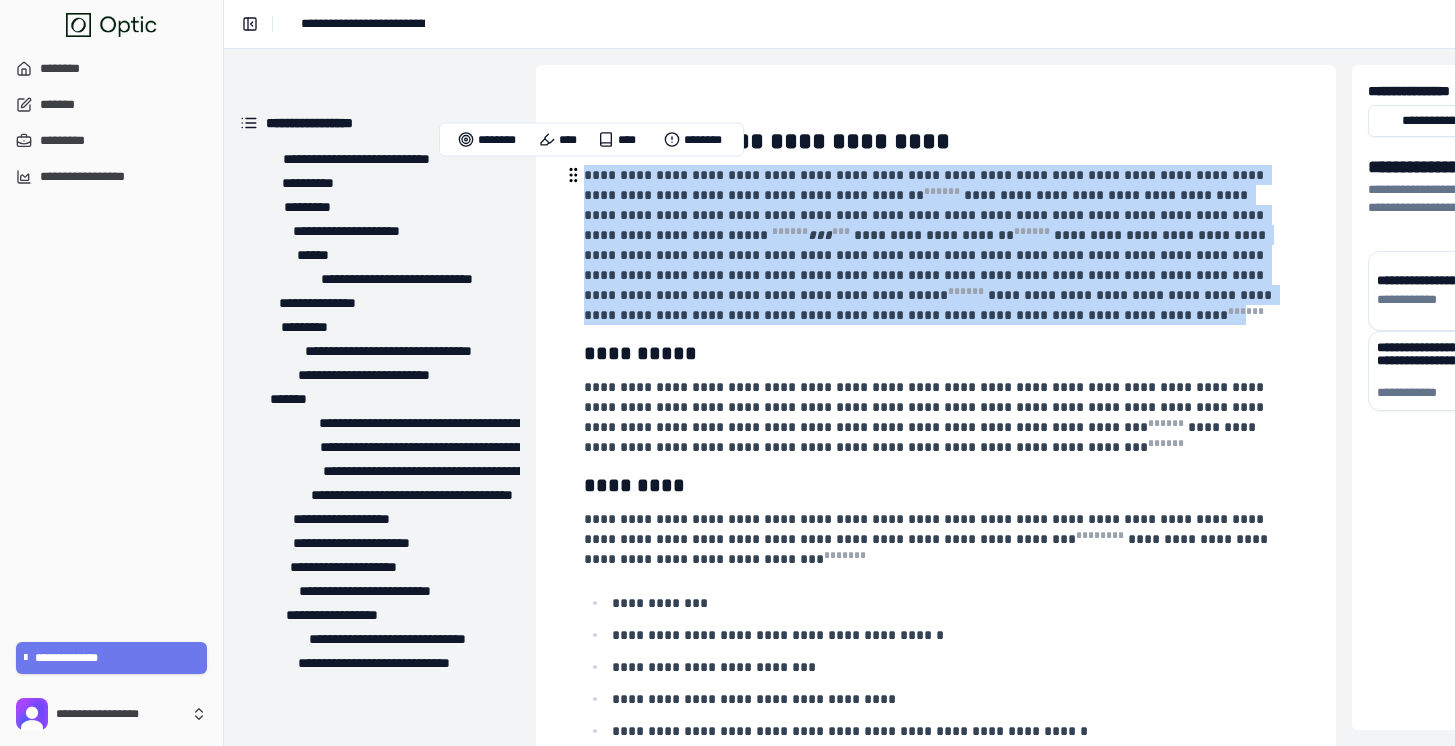 drag, startPoint x: 587, startPoint y: 174, endPoint x: 662, endPoint y: 312, distance: 157.06367 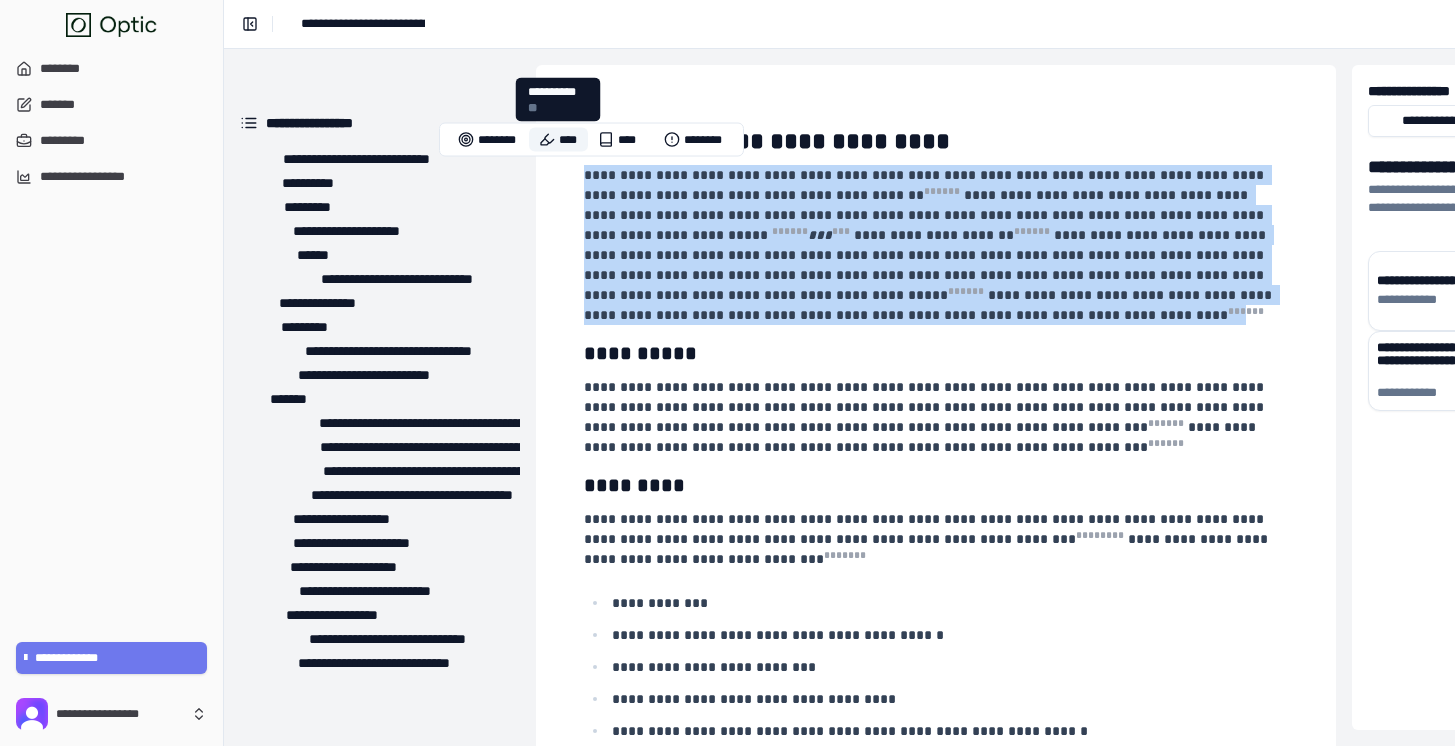 click on "****" at bounding box center [558, 140] 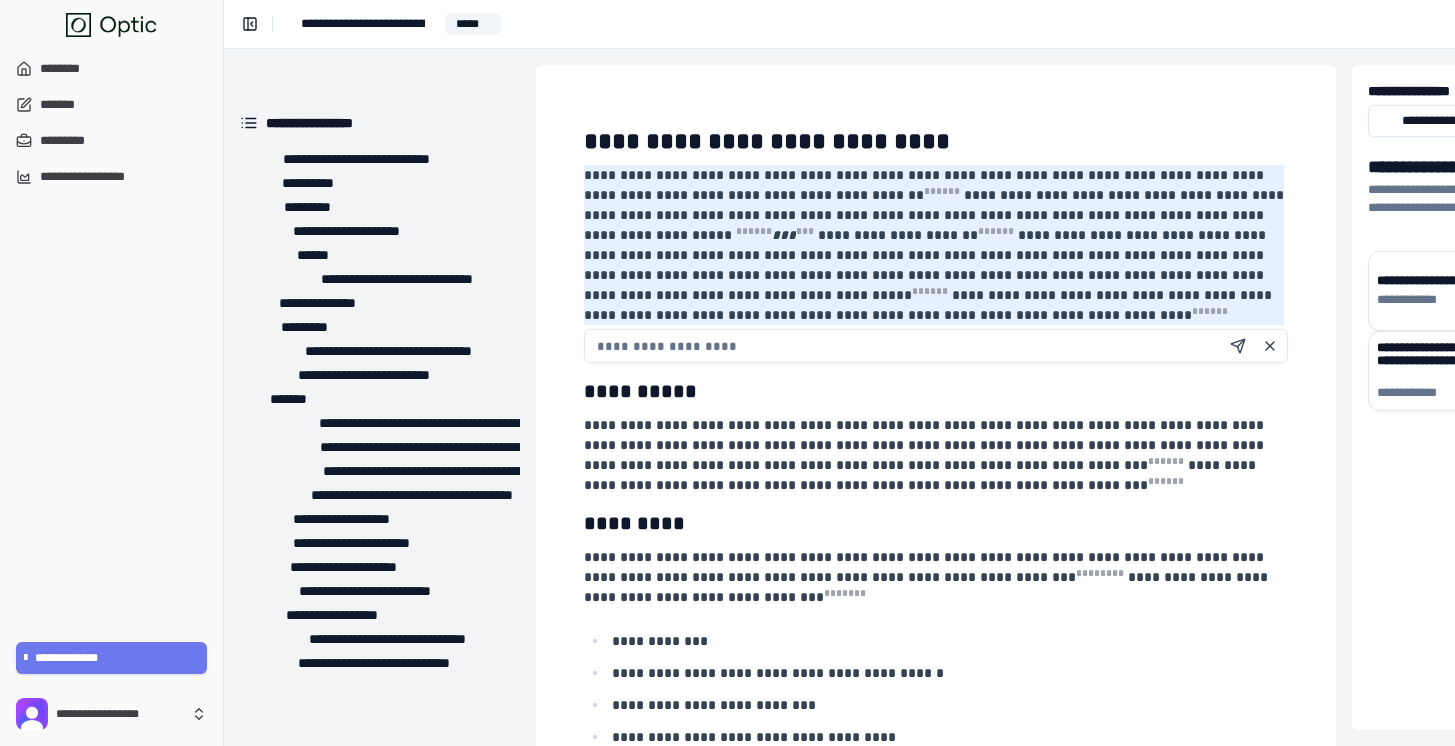 click on "**********" at bounding box center (936, 2688) 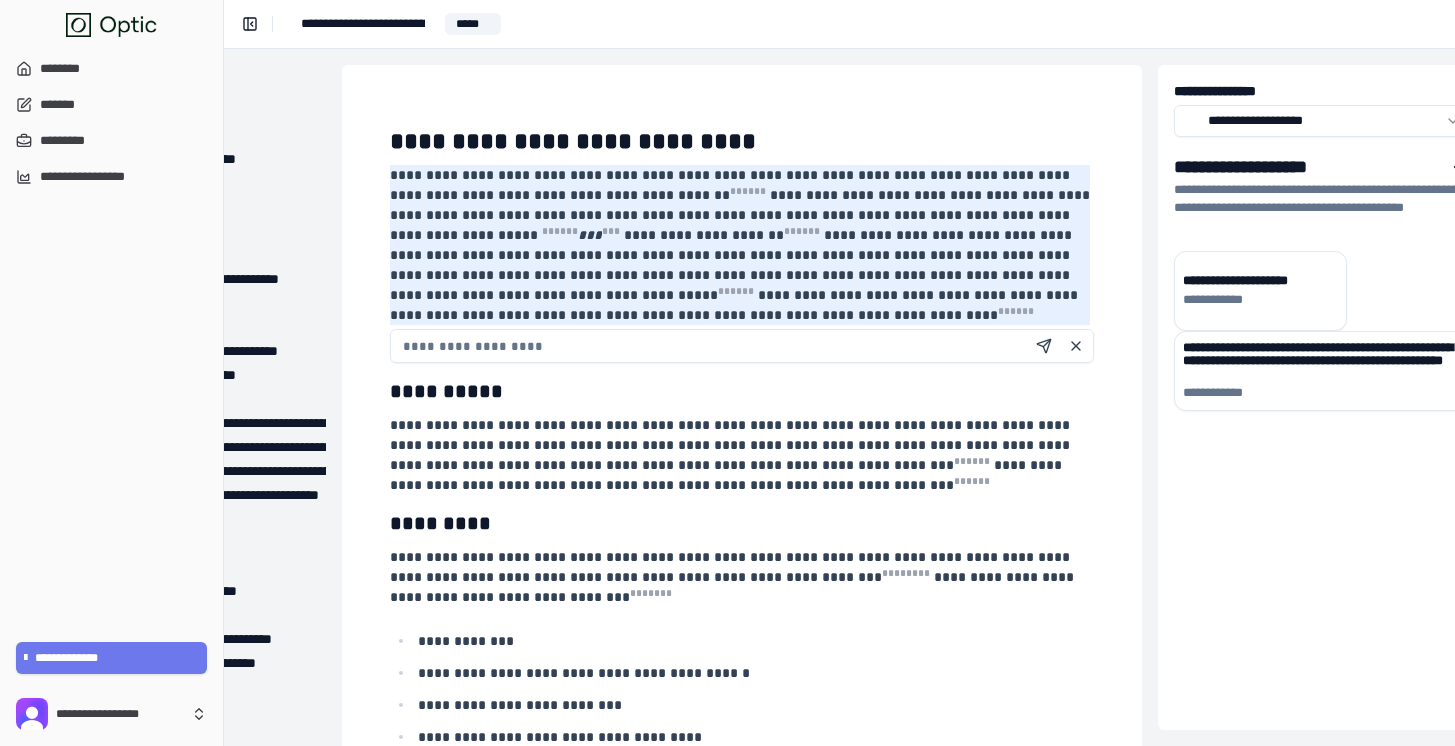 scroll, scrollTop: 0, scrollLeft: 245, axis: horizontal 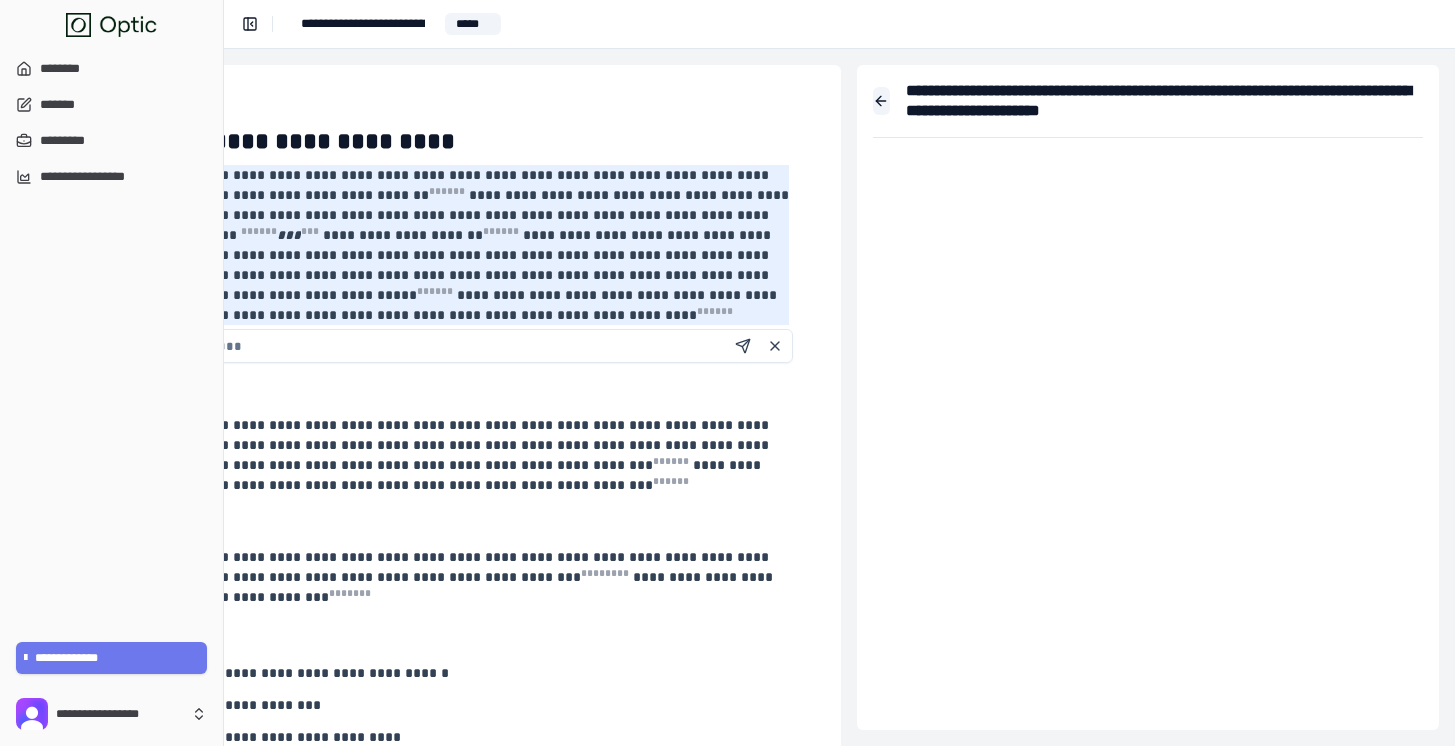 click at bounding box center (881, 101) 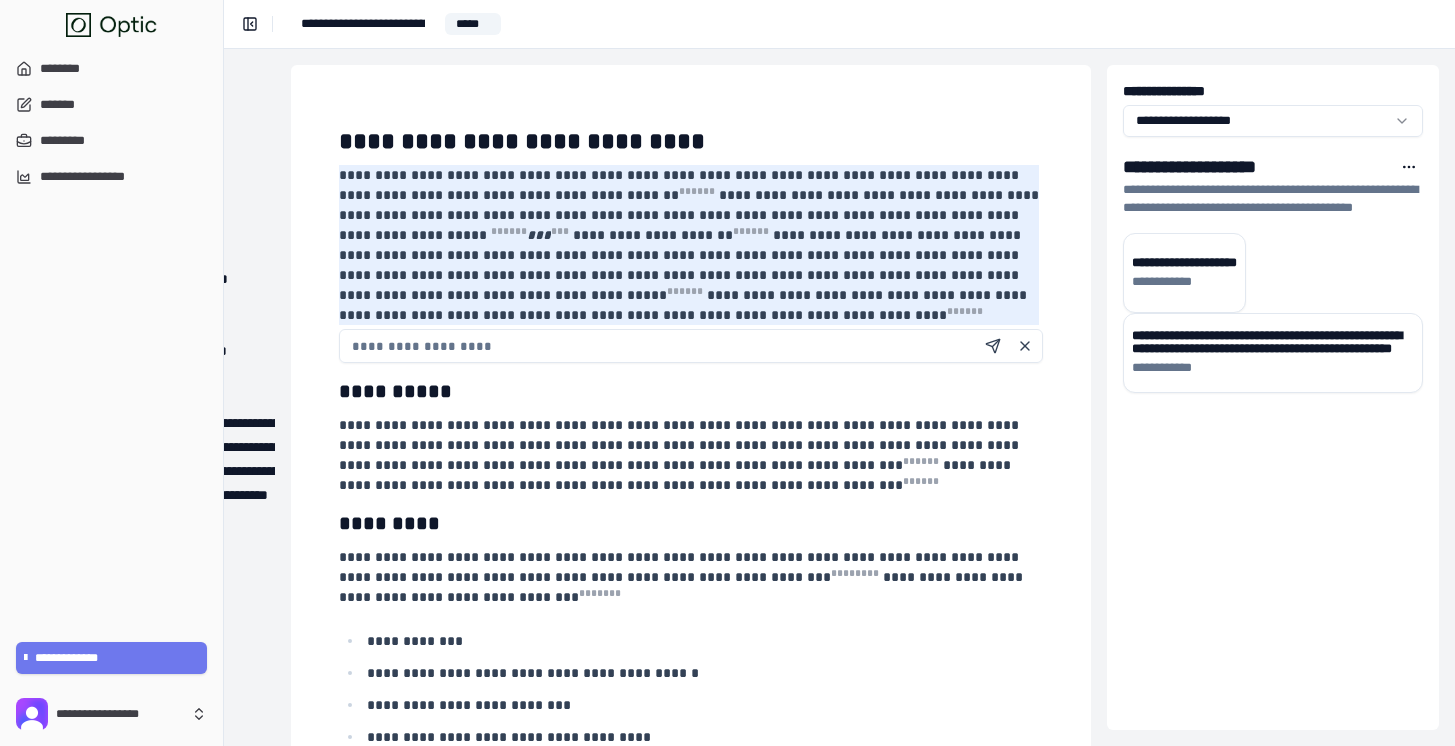 scroll, scrollTop: 0, scrollLeft: 245, axis: horizontal 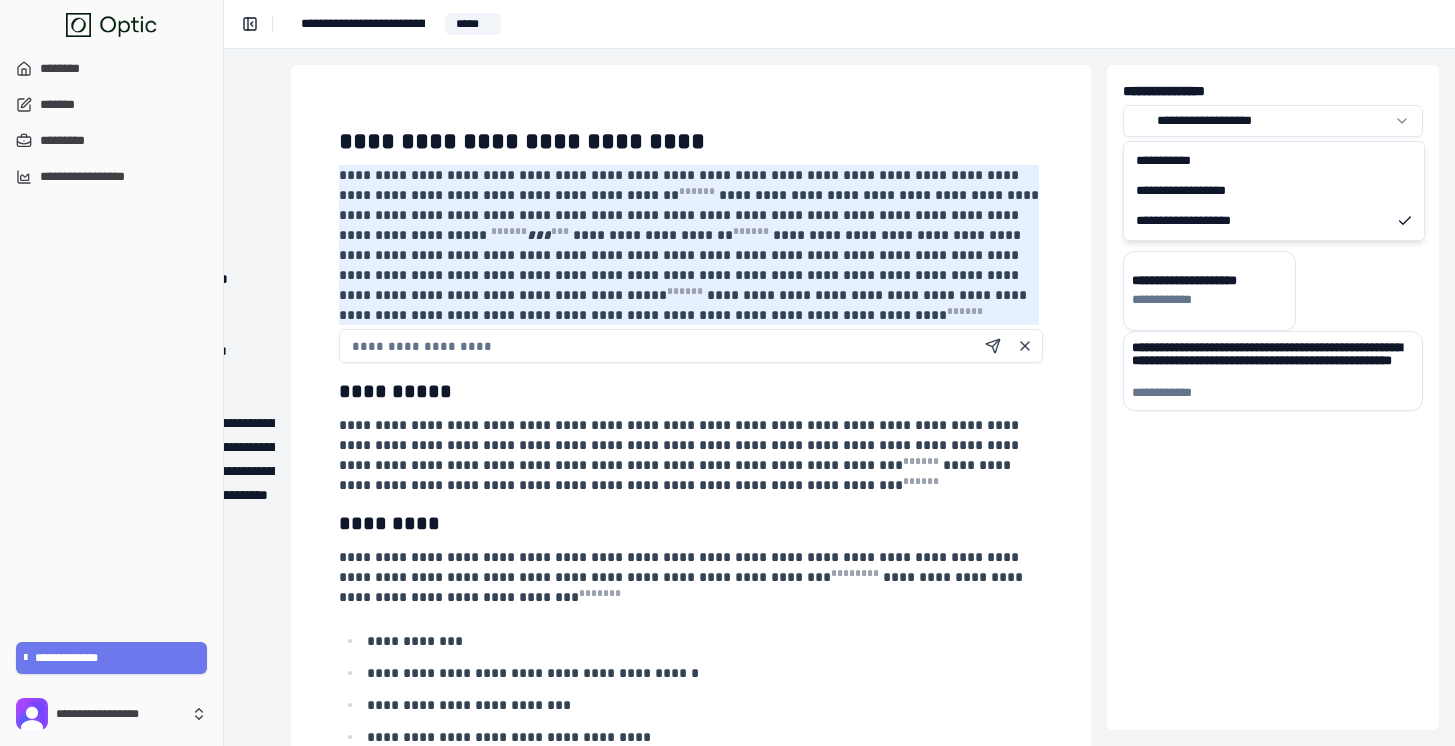 click on "**********" at bounding box center (727, 373) 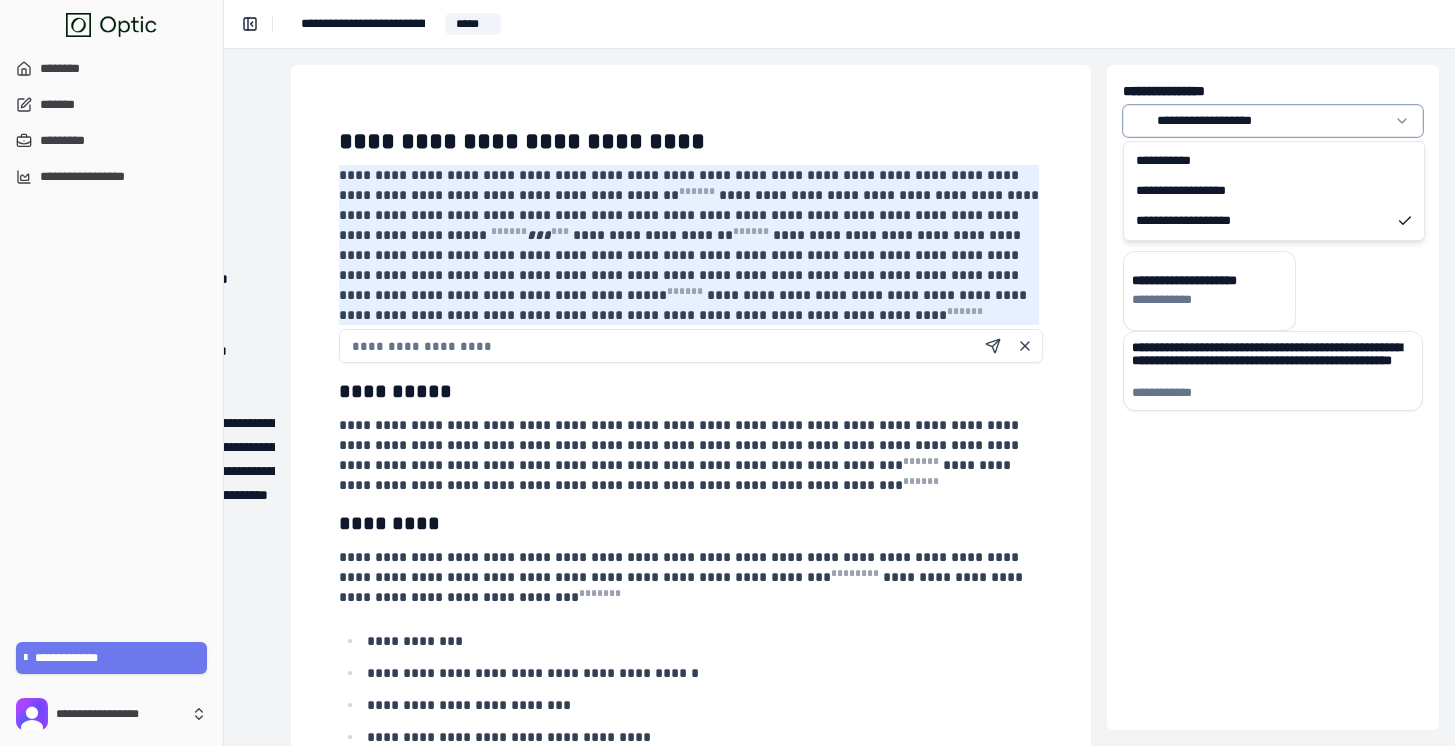 click on "**********" at bounding box center [727, 373] 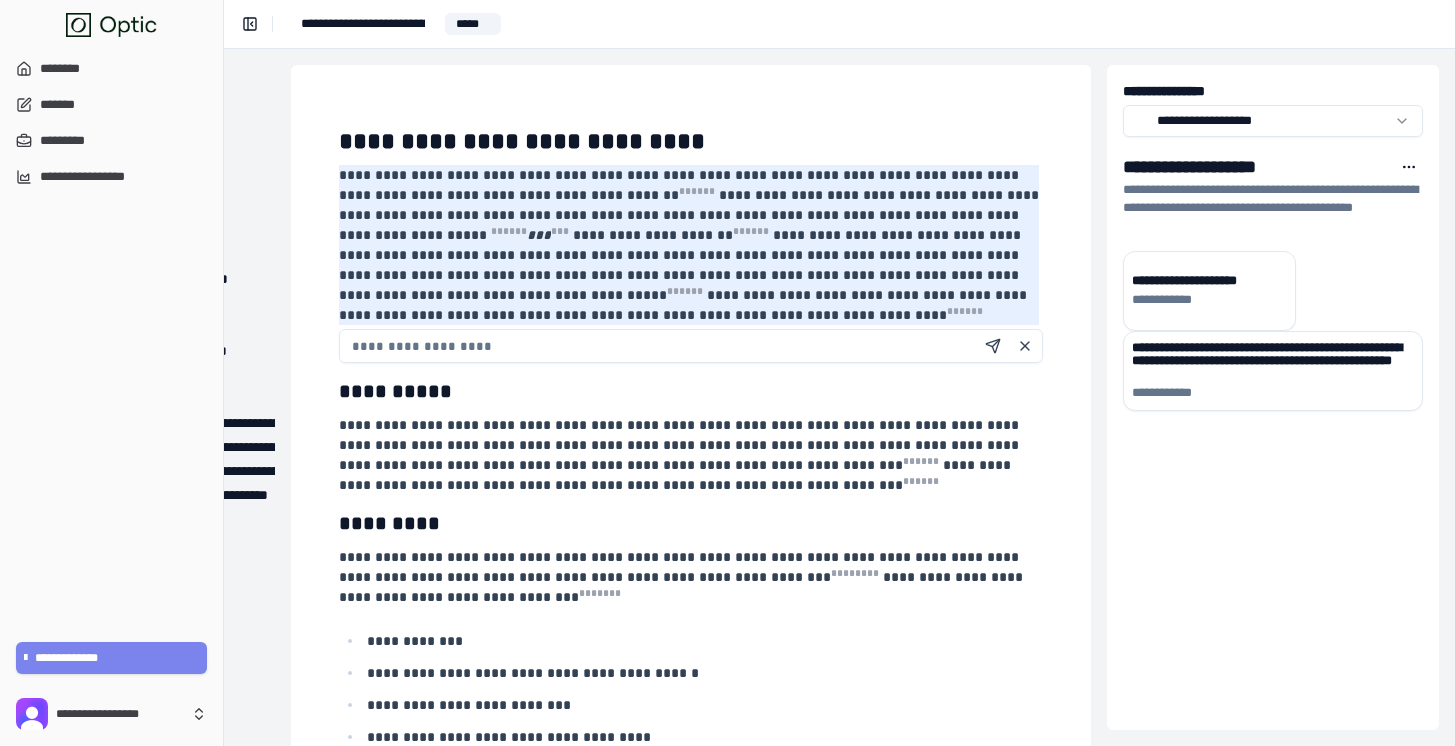 click on "**********" at bounding box center [112, 658] 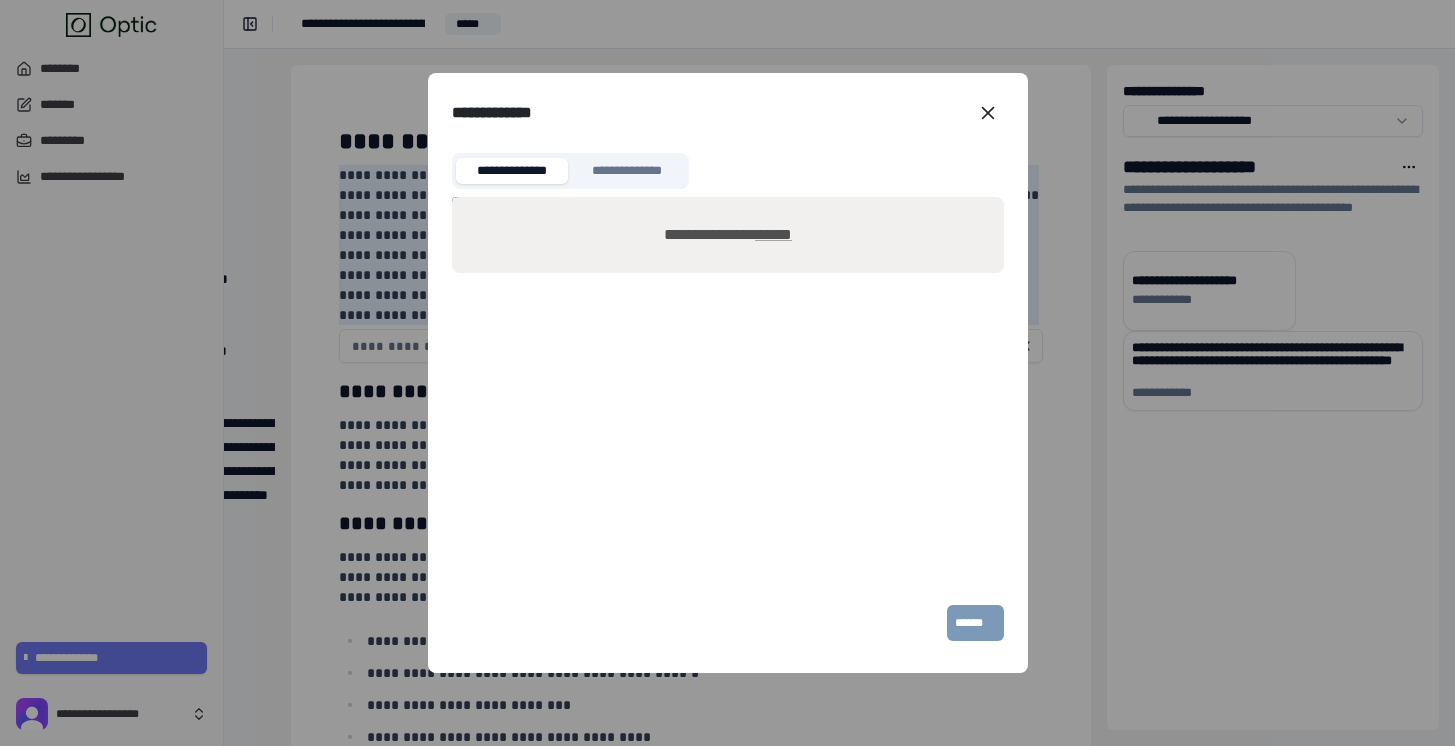 click at bounding box center [988, 113] 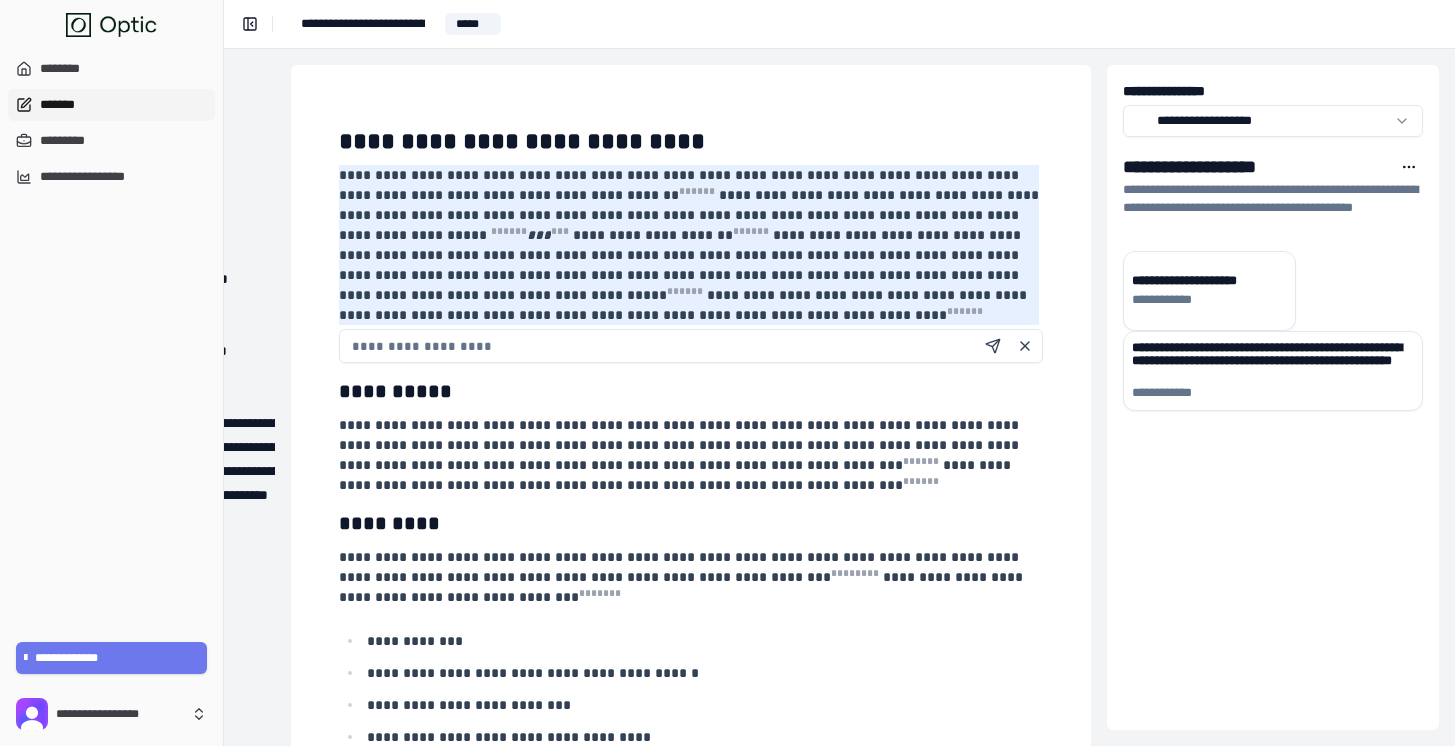 click on "*******" at bounding box center (111, 105) 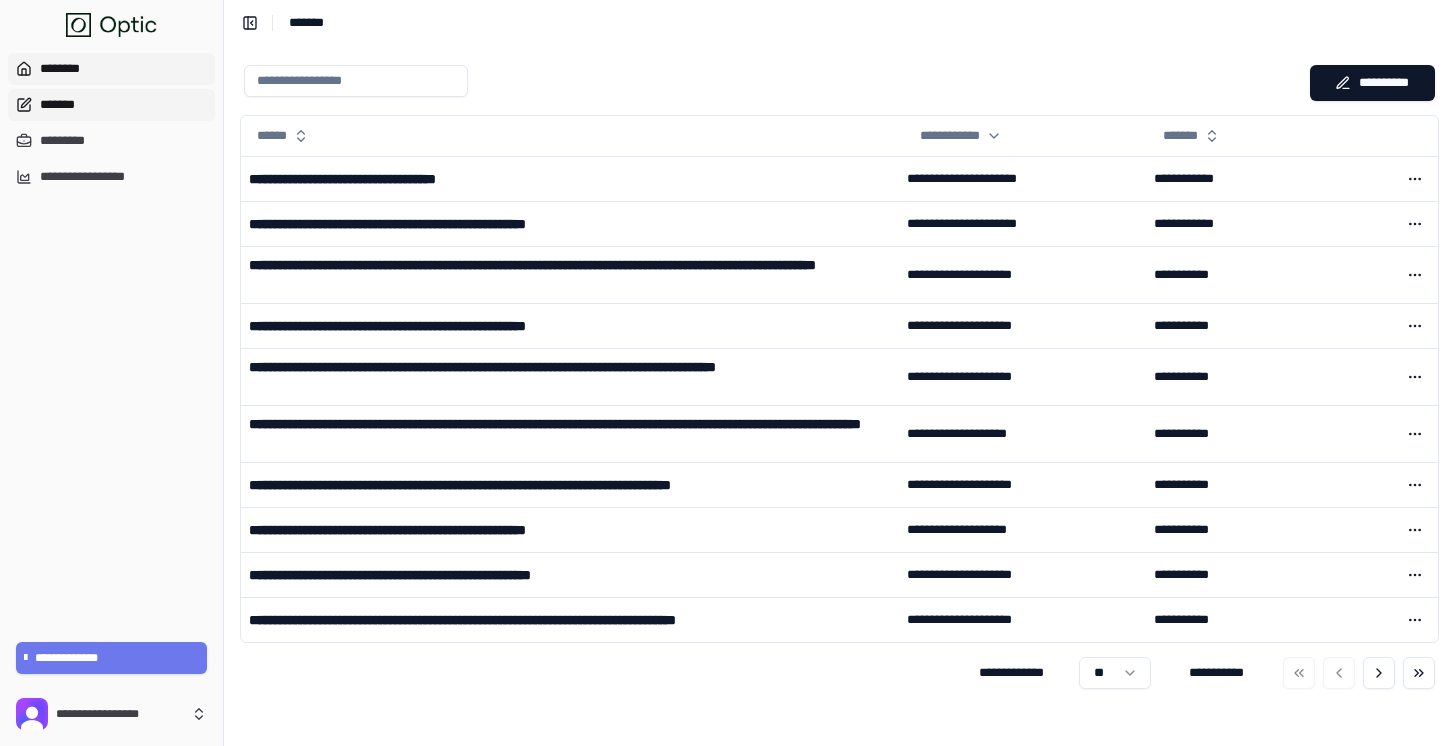 click on "********" at bounding box center [111, 69] 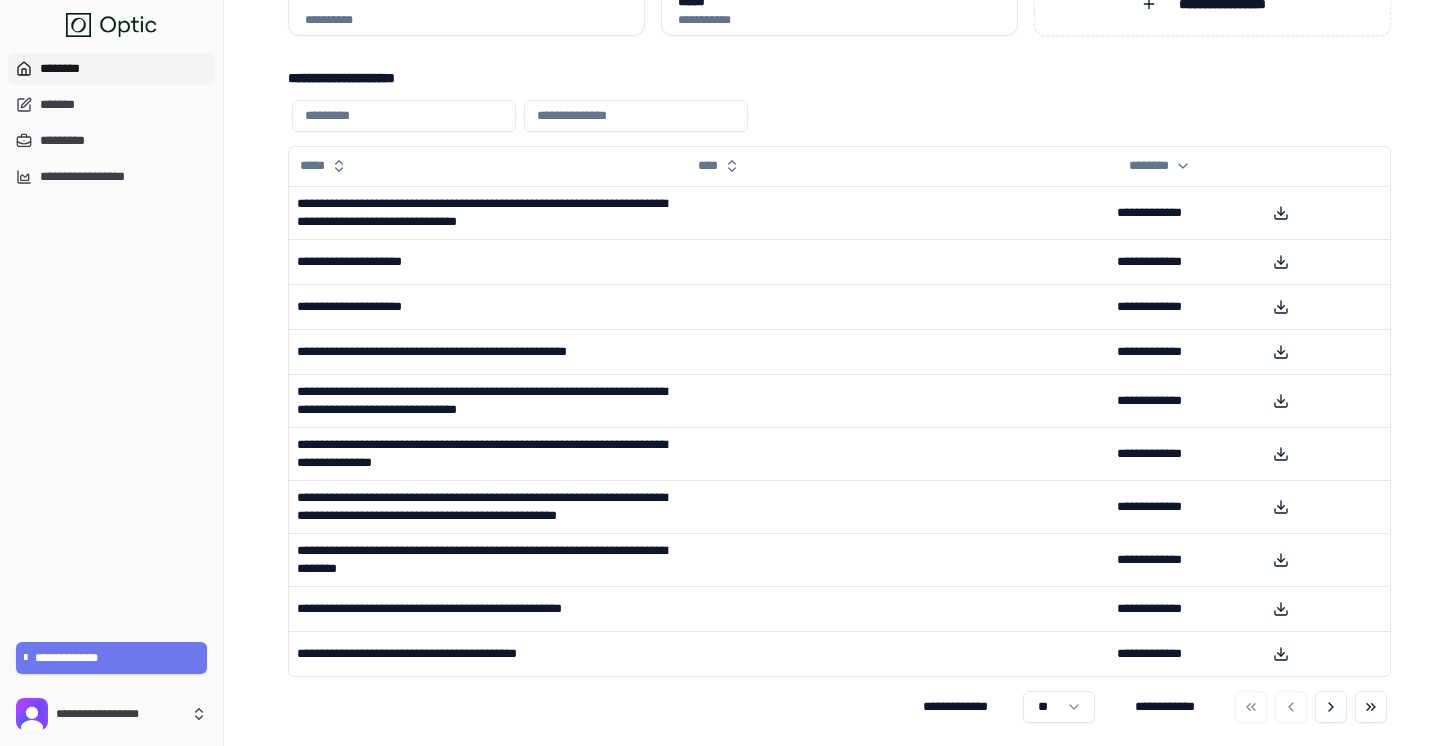 scroll, scrollTop: 0, scrollLeft: 0, axis: both 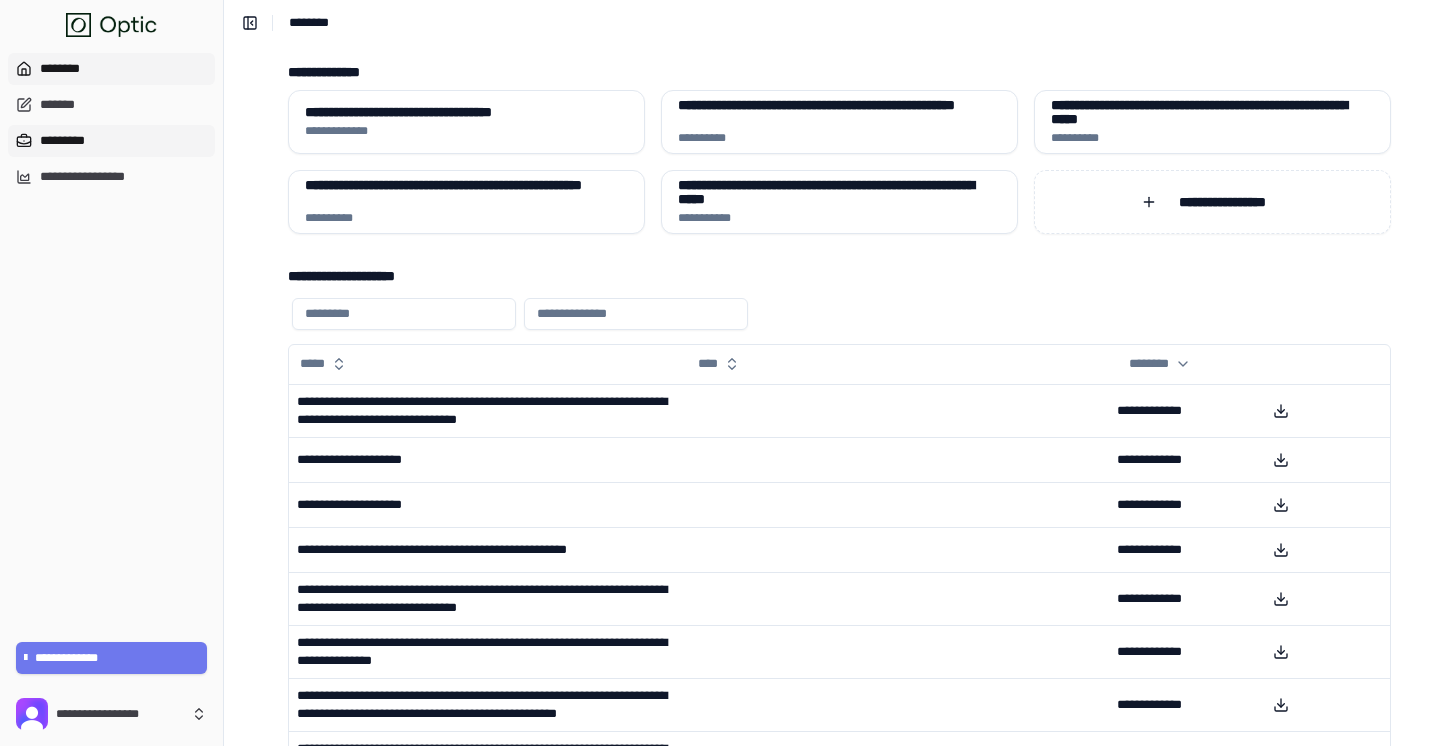 click on "*********" at bounding box center [111, 141] 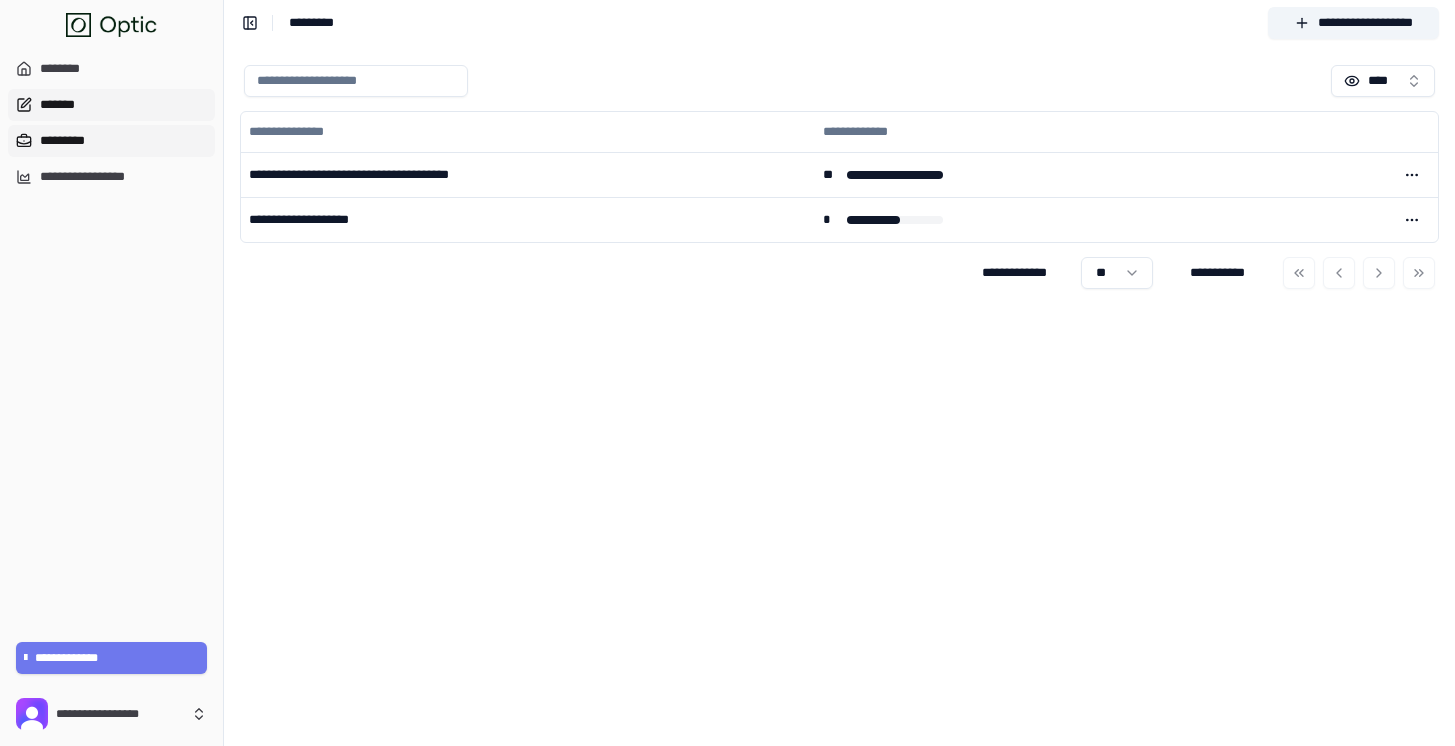 click on "*******" at bounding box center [111, 105] 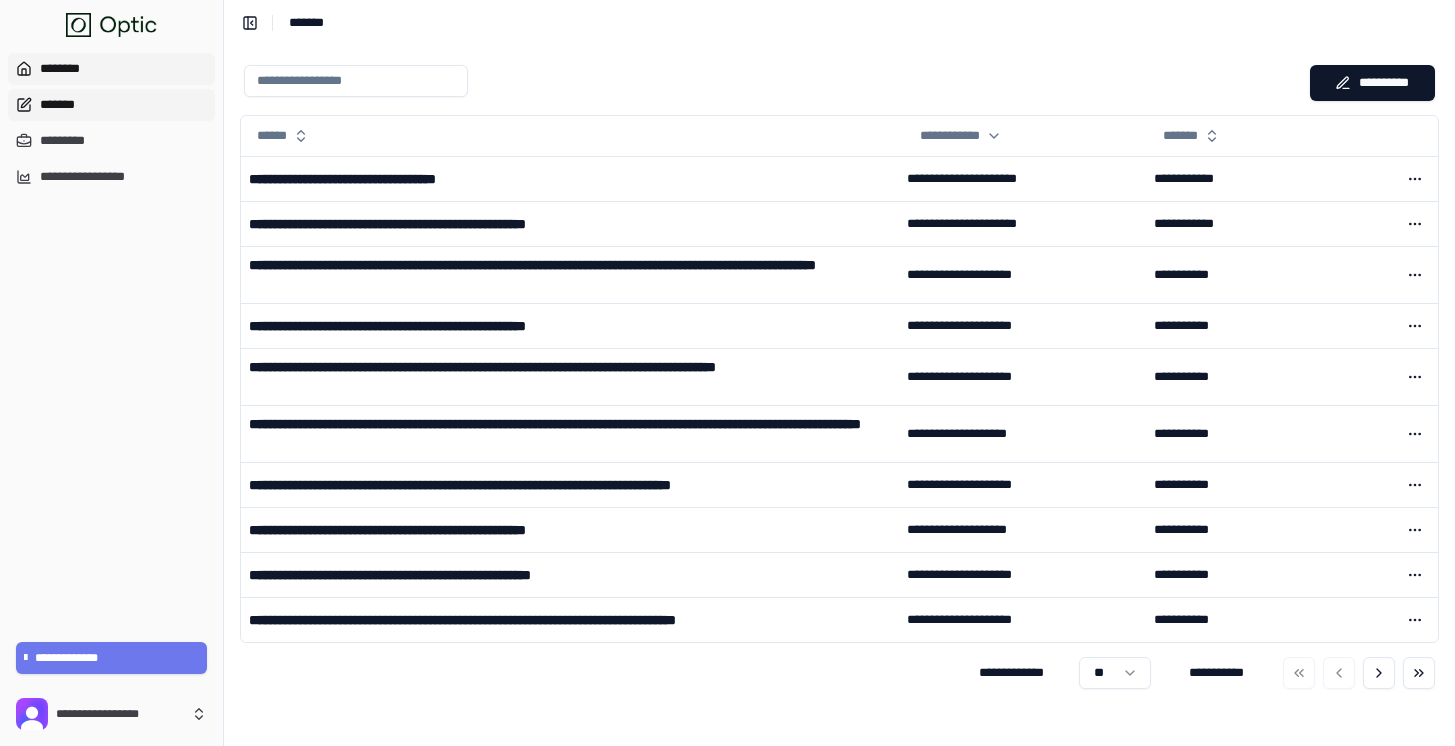 click on "********" at bounding box center [111, 69] 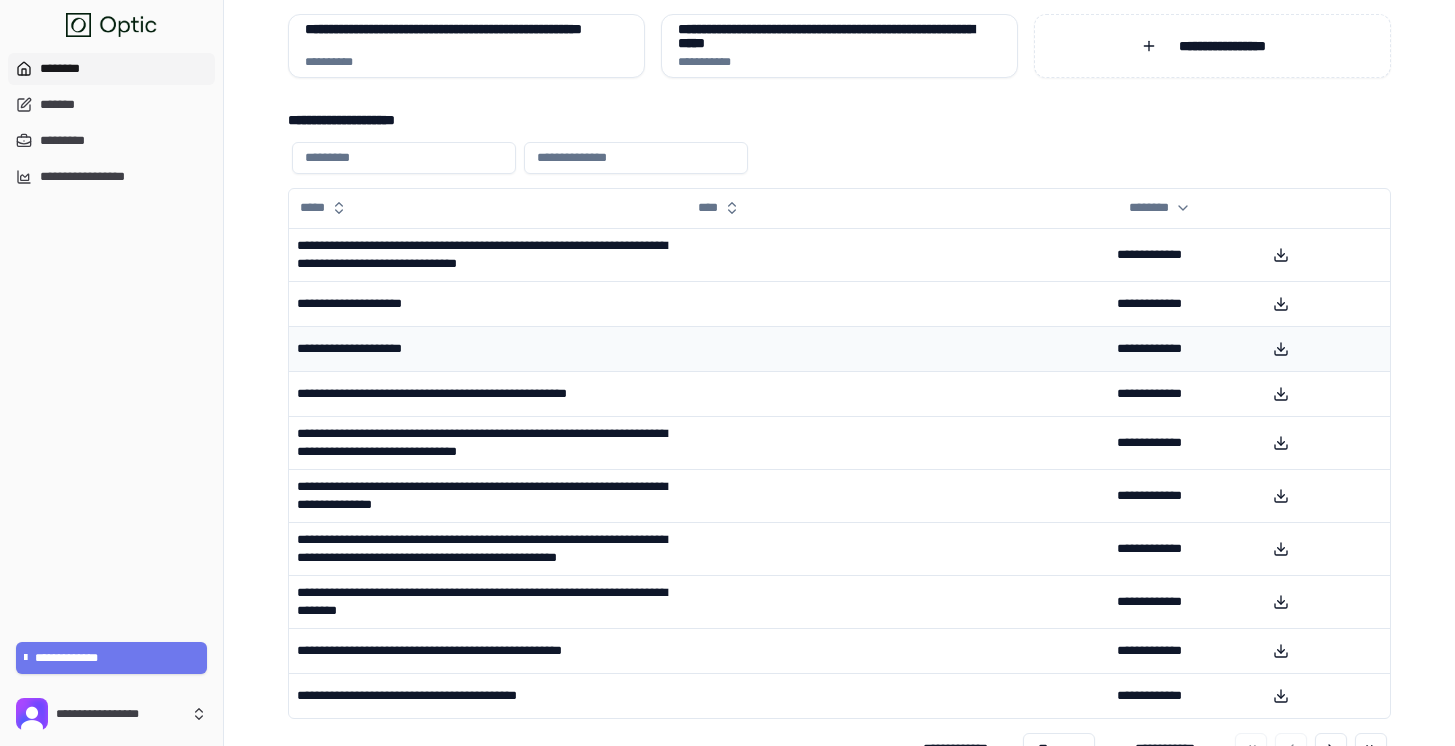scroll, scrollTop: 215, scrollLeft: 0, axis: vertical 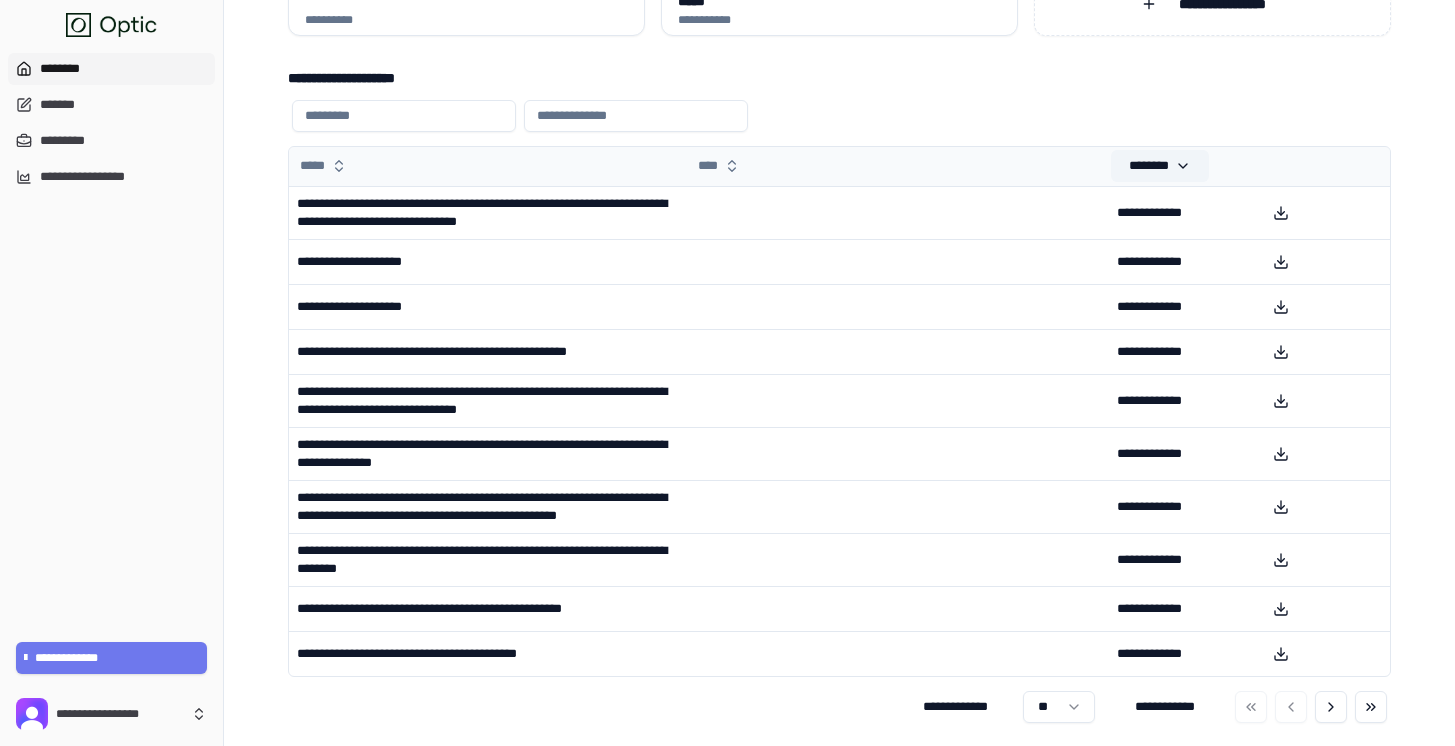 click on "********" at bounding box center (1160, 166) 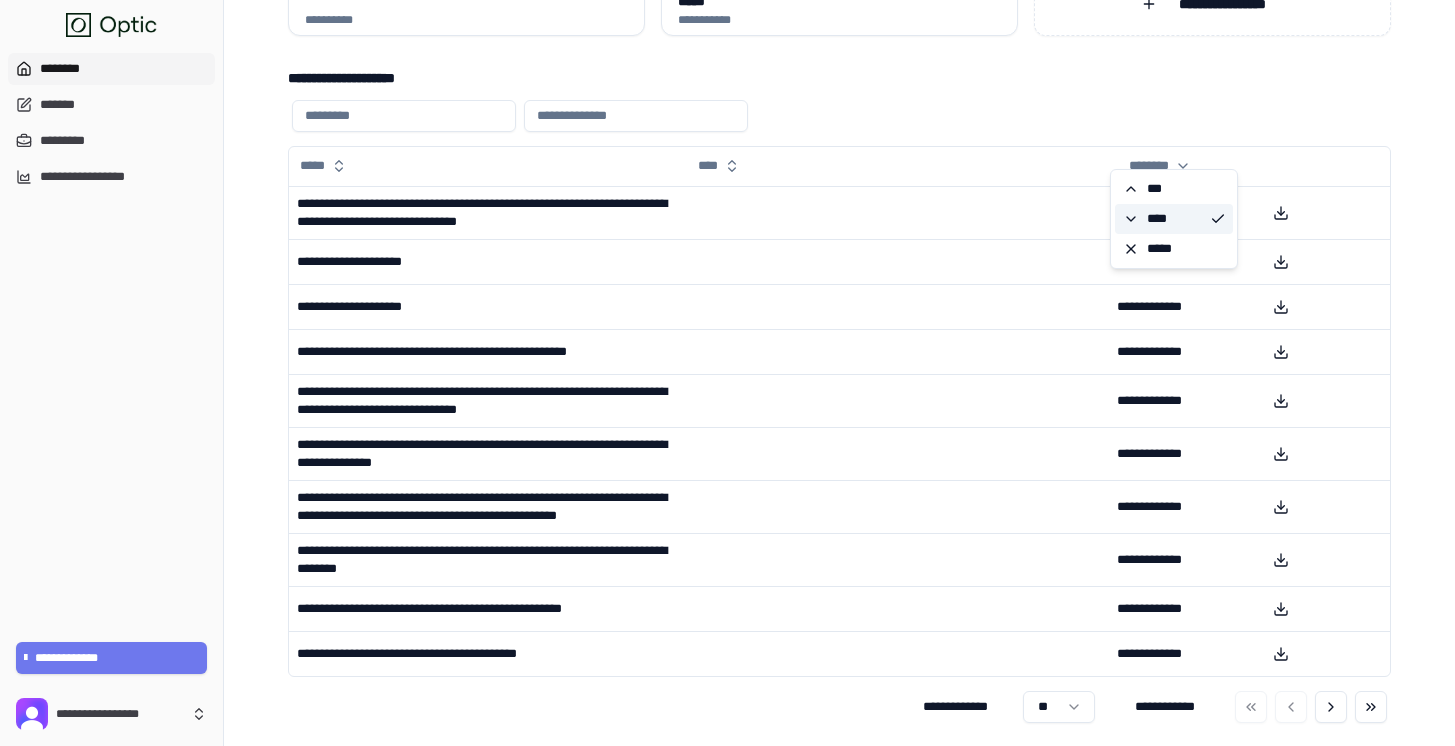 click on "****" at bounding box center [1174, 219] 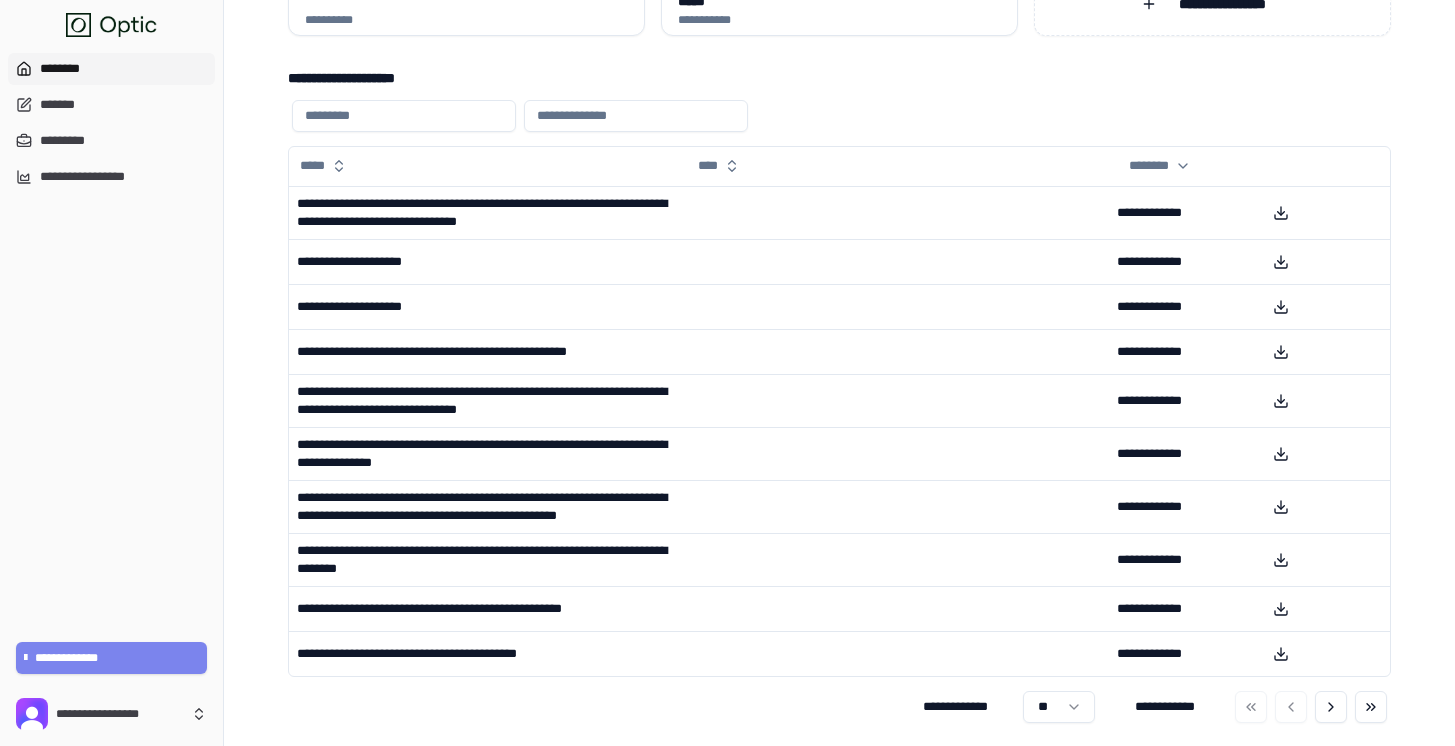 click on "**********" at bounding box center [111, 658] 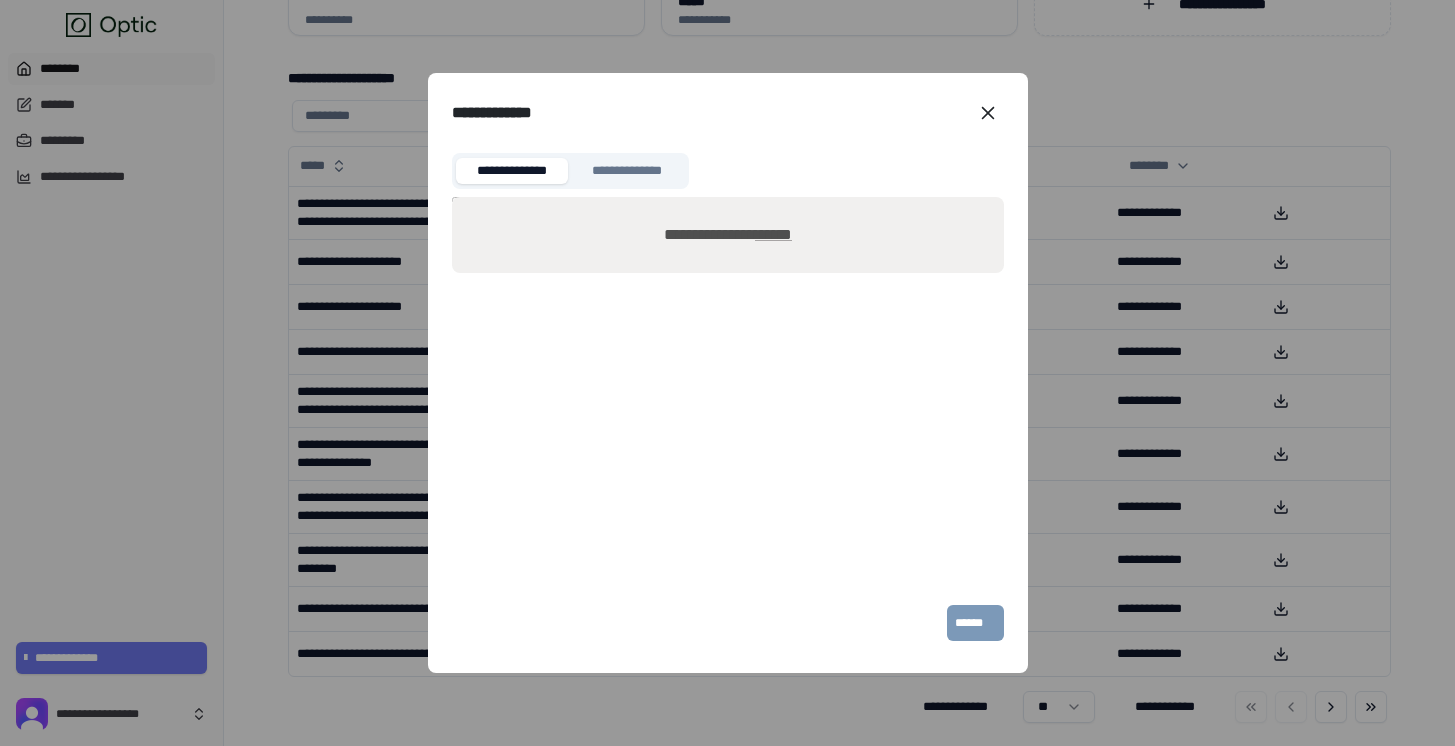 click on "******" at bounding box center [773, 234] 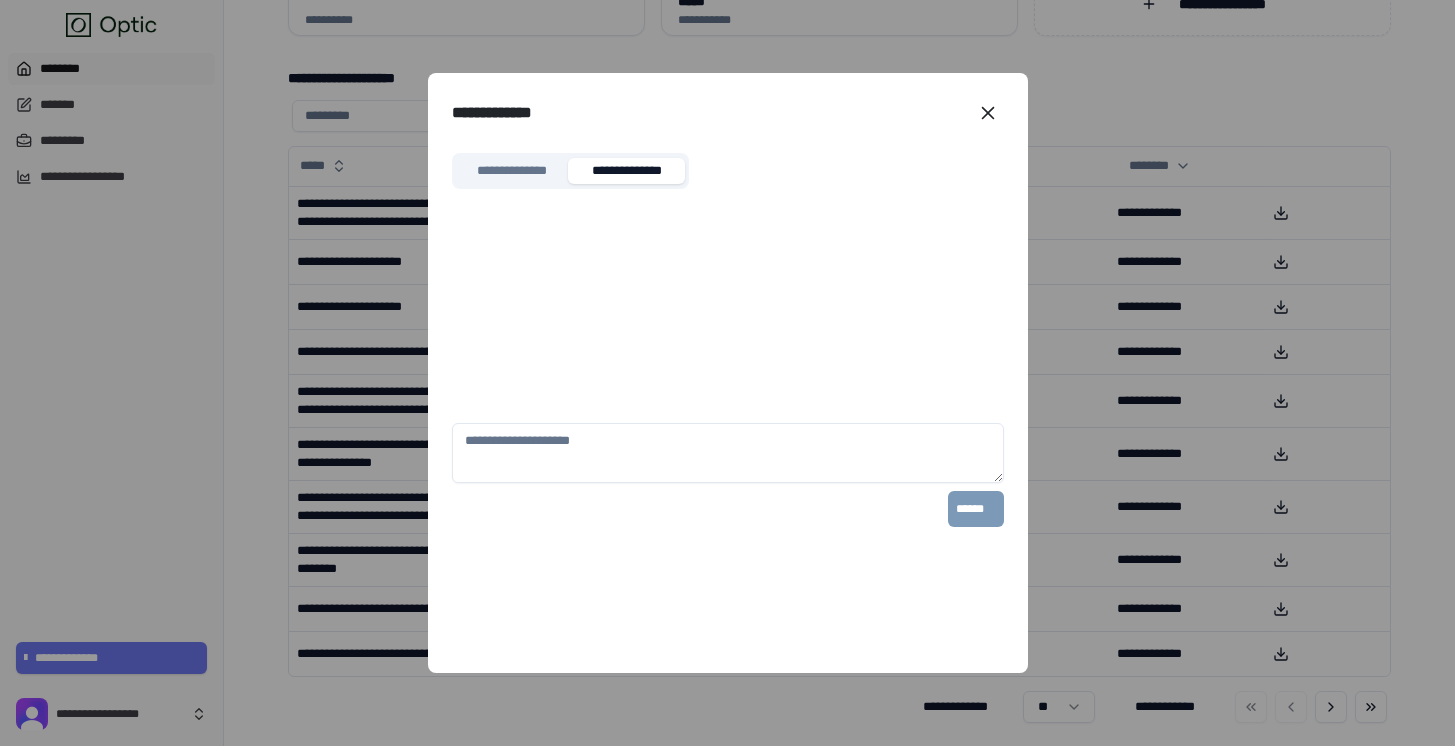 click on "**********" at bounding box center [626, 171] 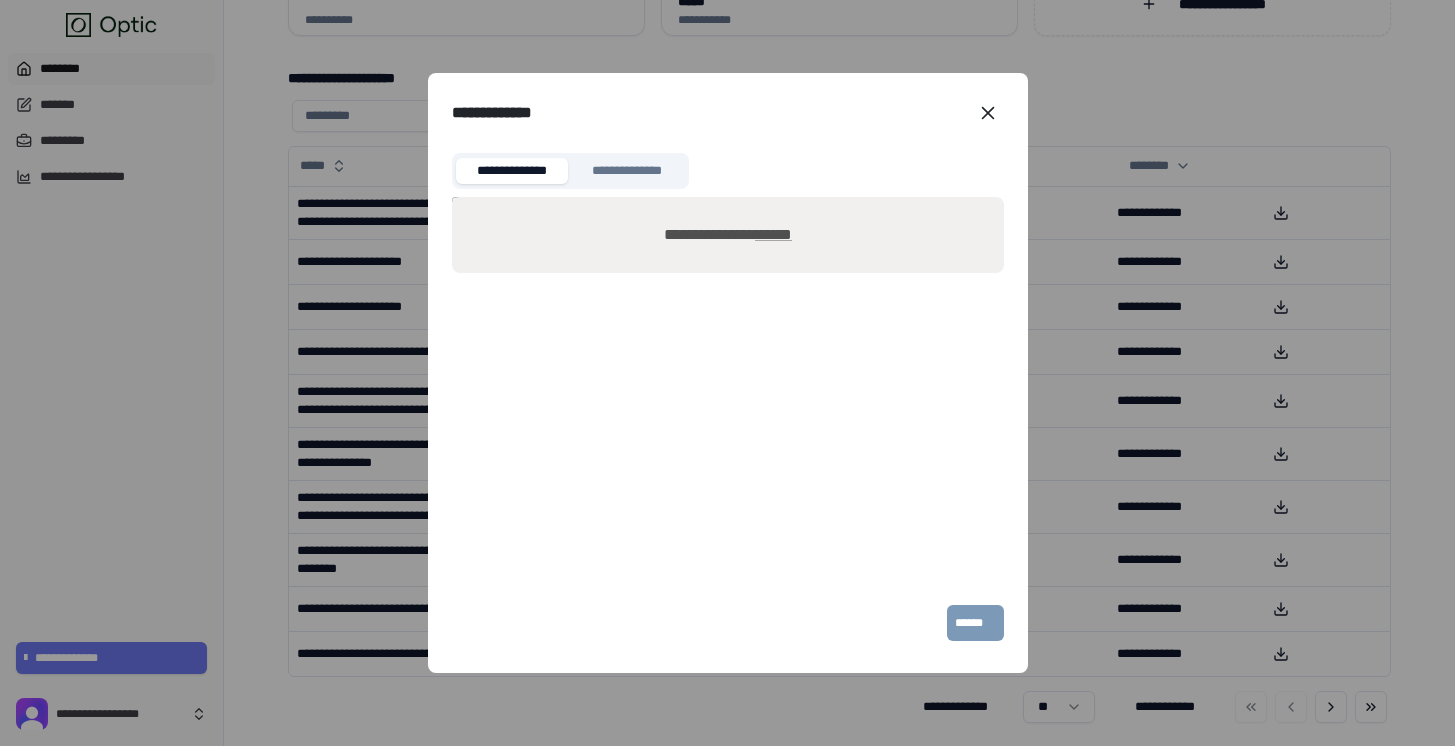 click on "**********" at bounding box center (728, 113) 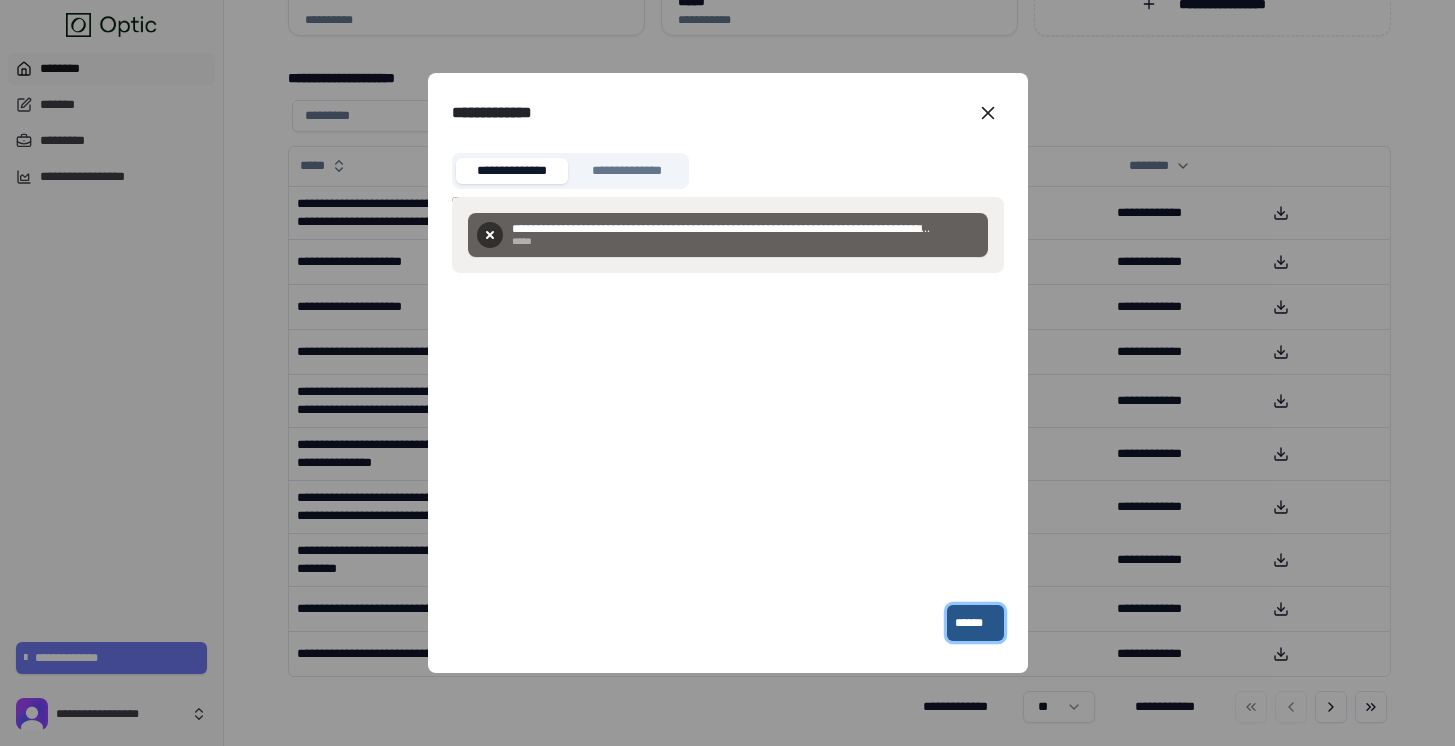 click on "******" at bounding box center (975, 623) 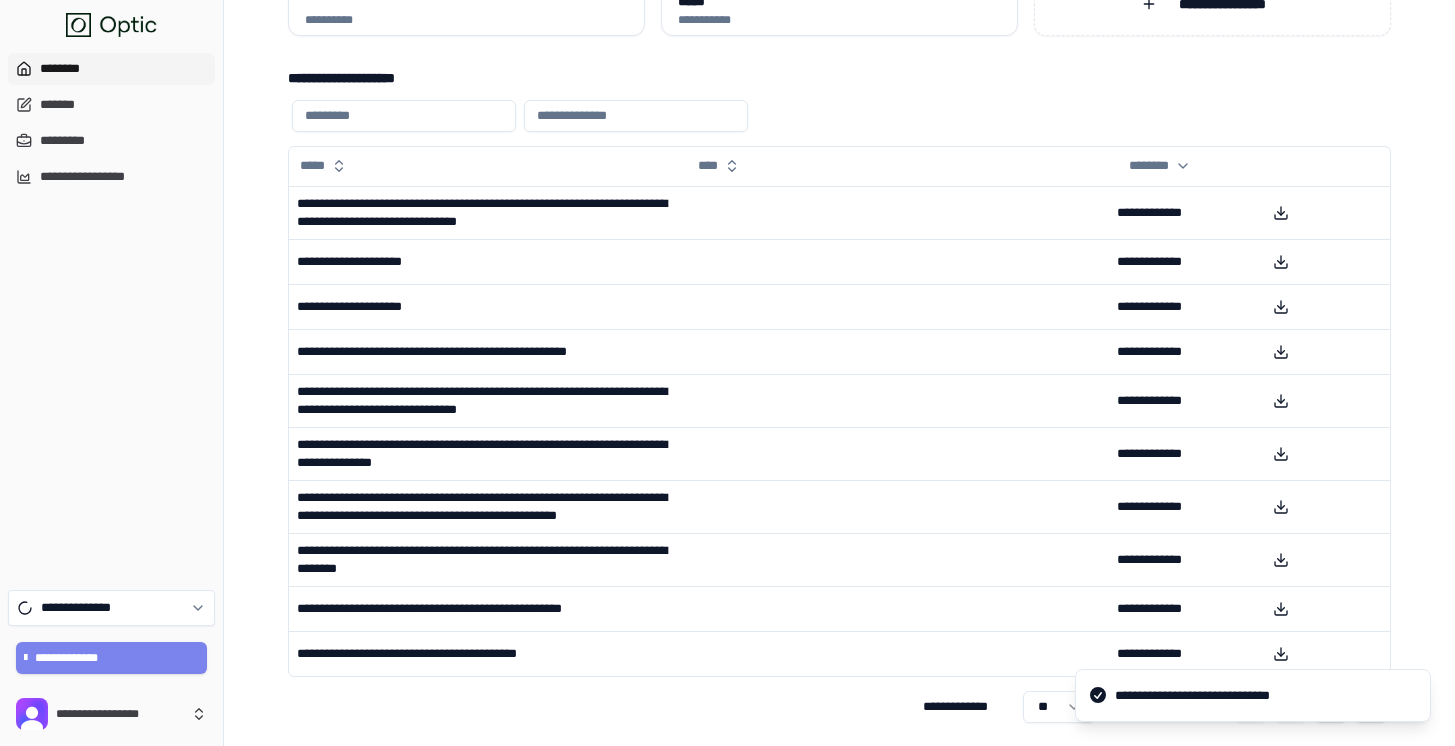 click on "**********" at bounding box center (112, 658) 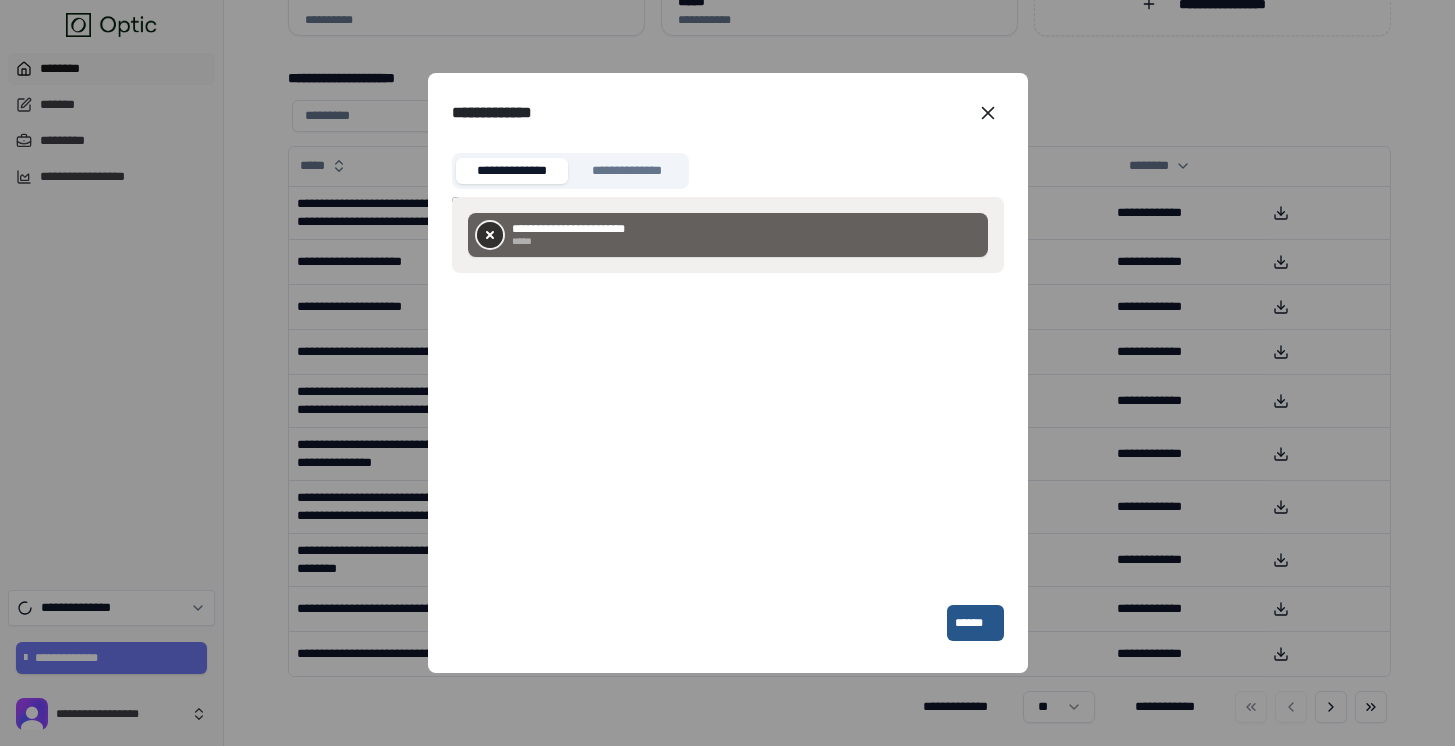 click on "******" at bounding box center (490, 235) 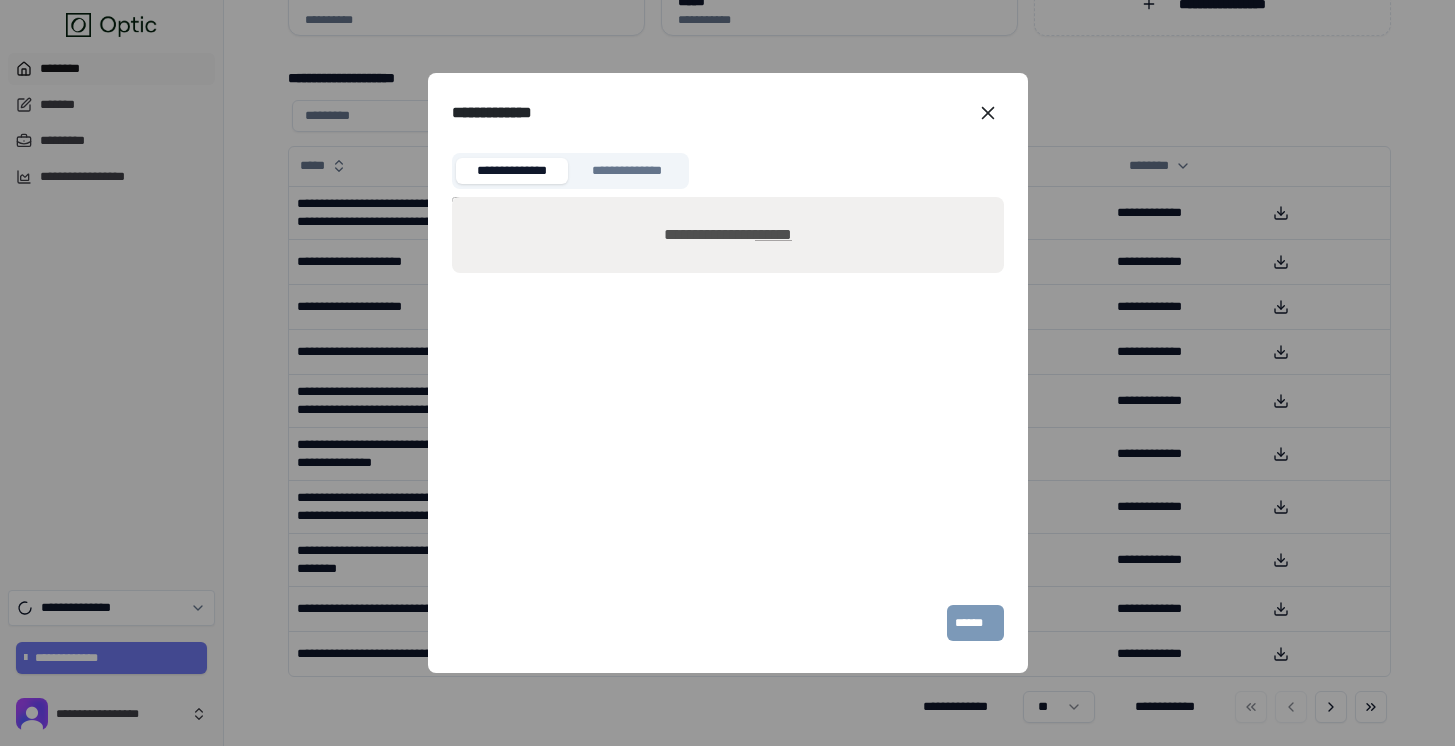 click 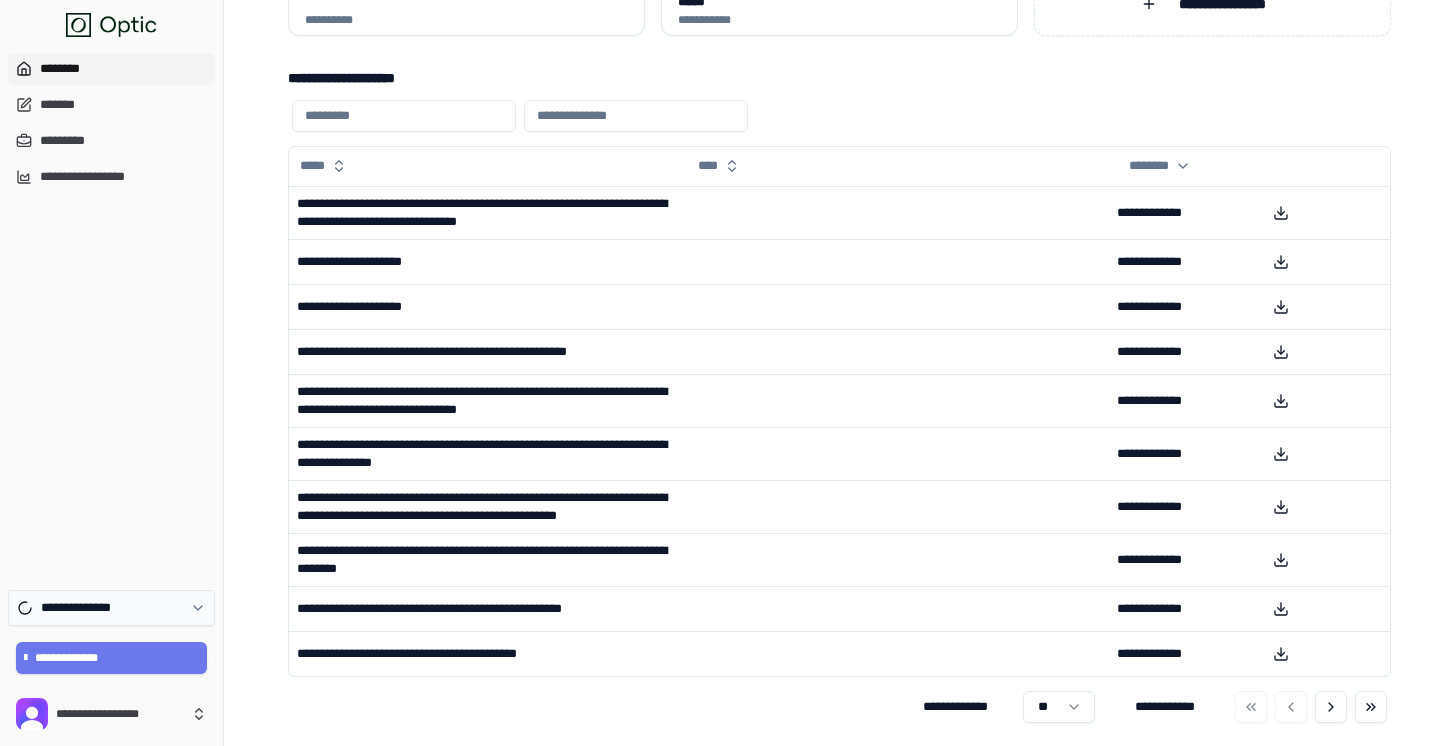 click on "**********" at bounding box center (111, 608) 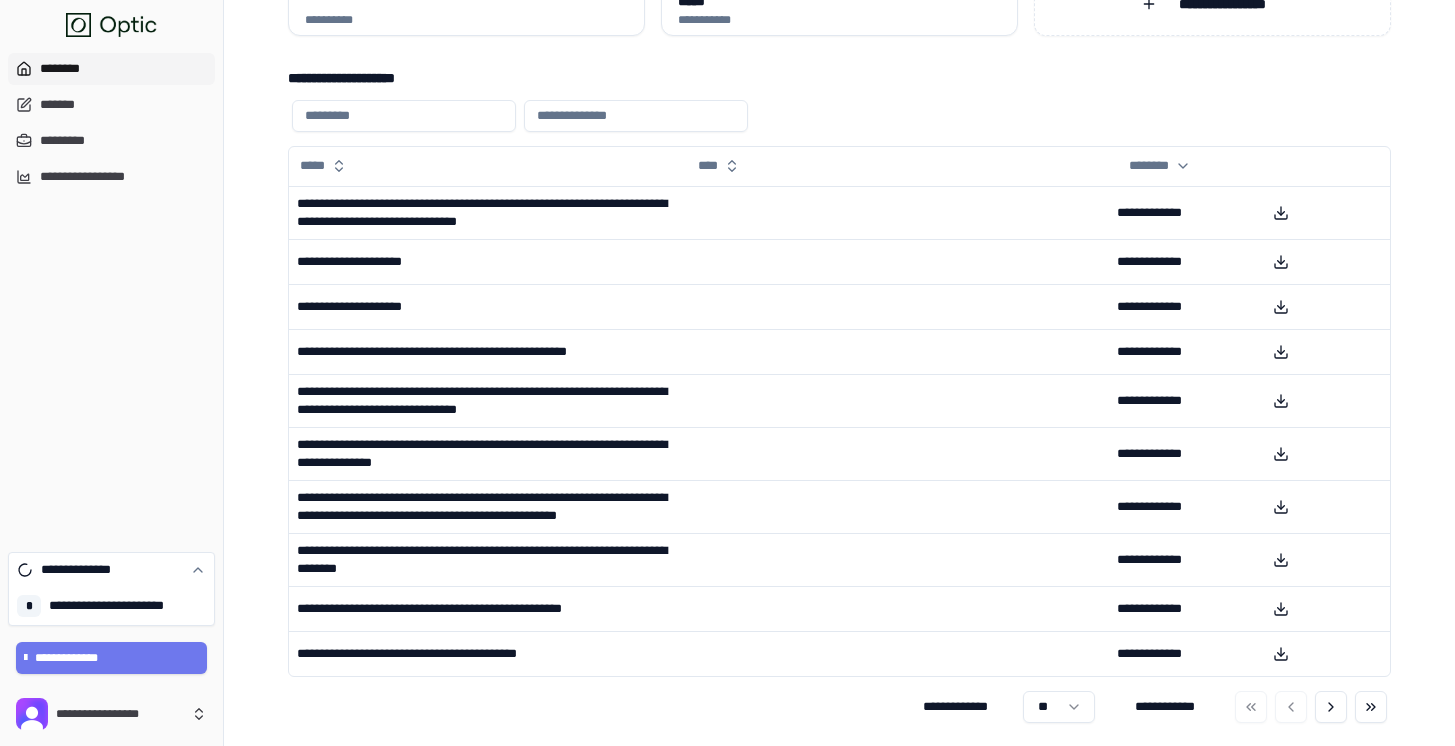 click on "**********" at bounding box center (124, 606) 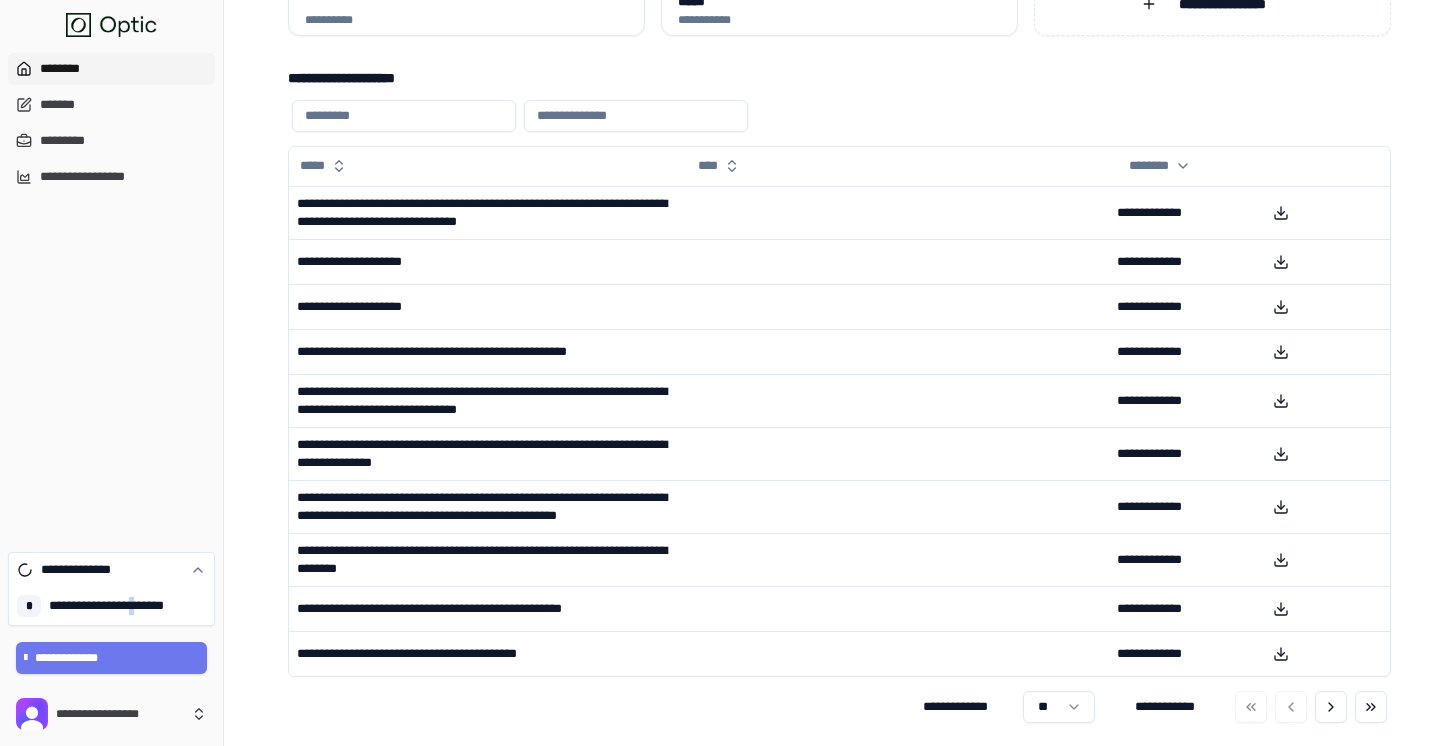 click on "**********" at bounding box center (124, 606) 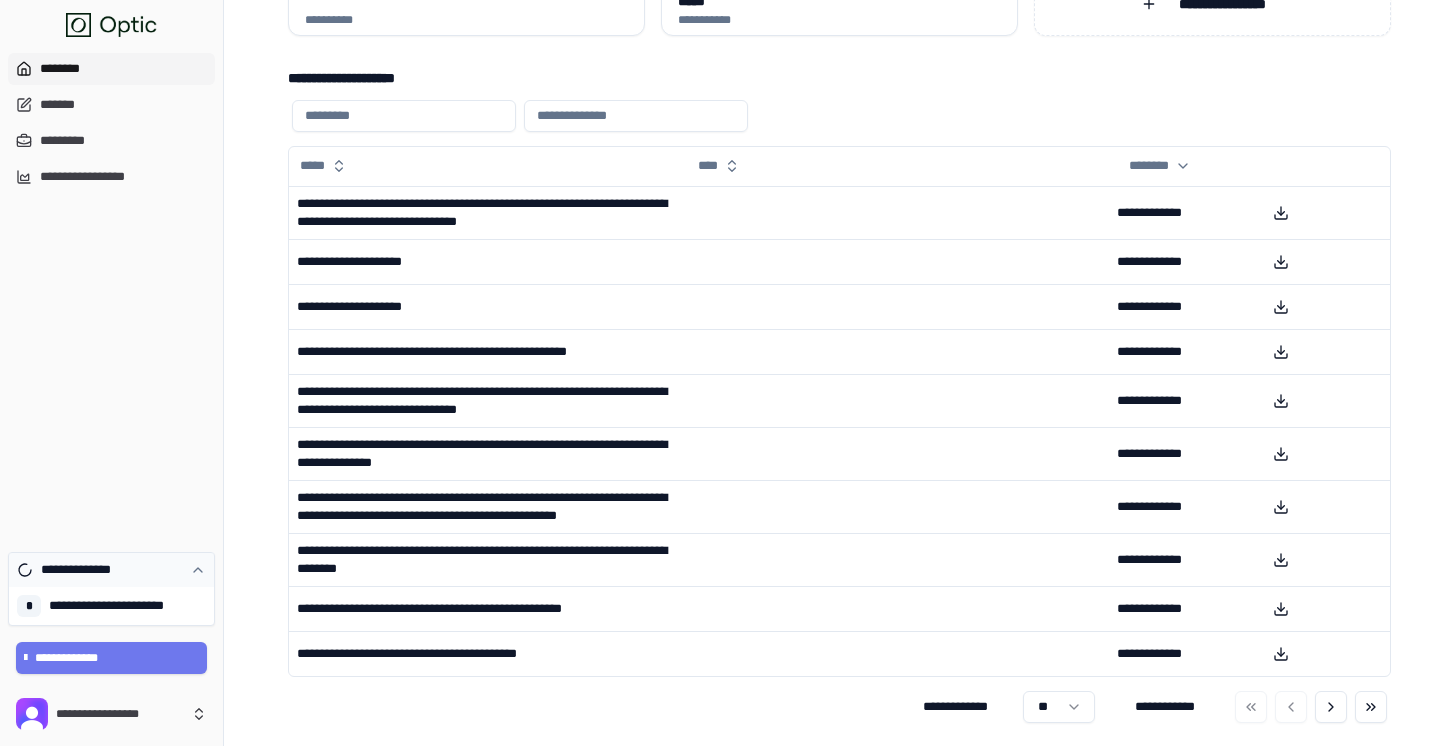 click on "**********" at bounding box center (111, 570) 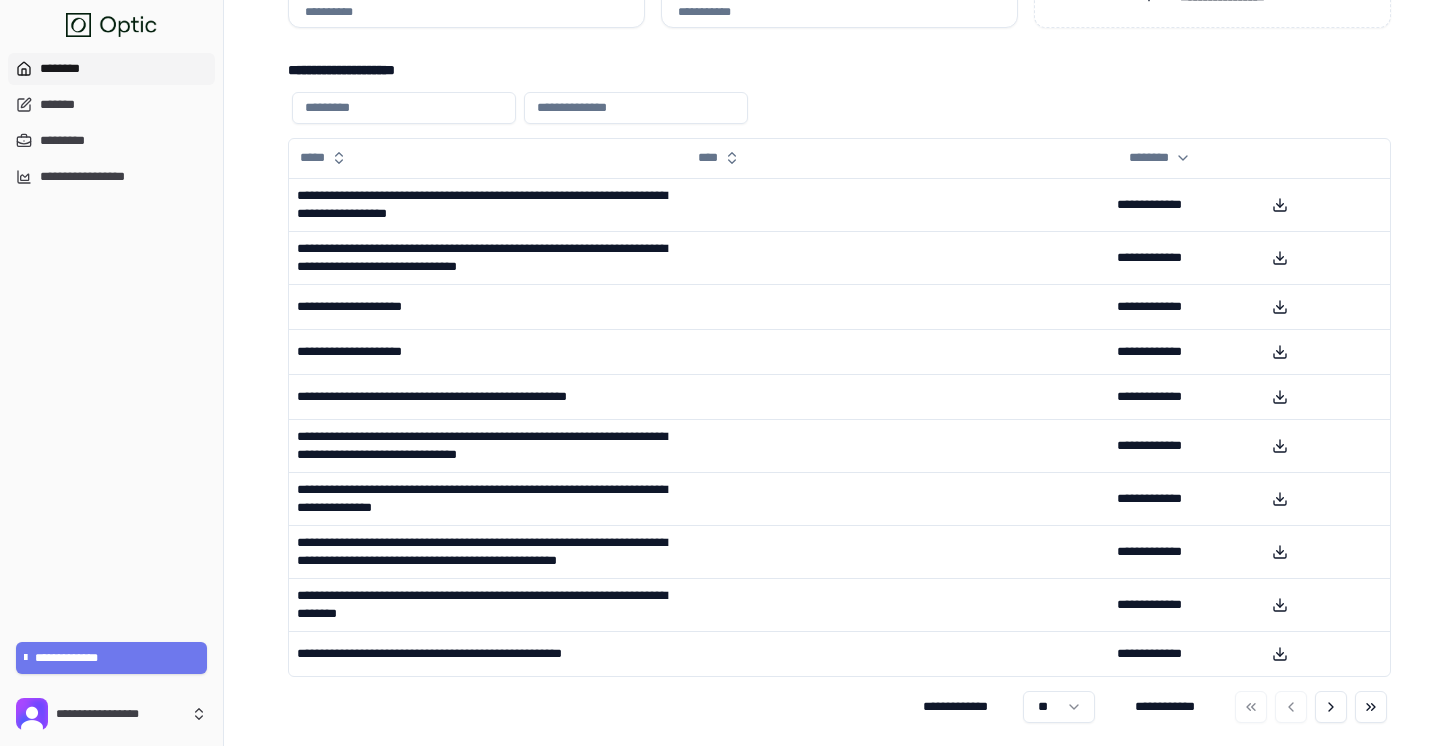 scroll, scrollTop: 231, scrollLeft: 0, axis: vertical 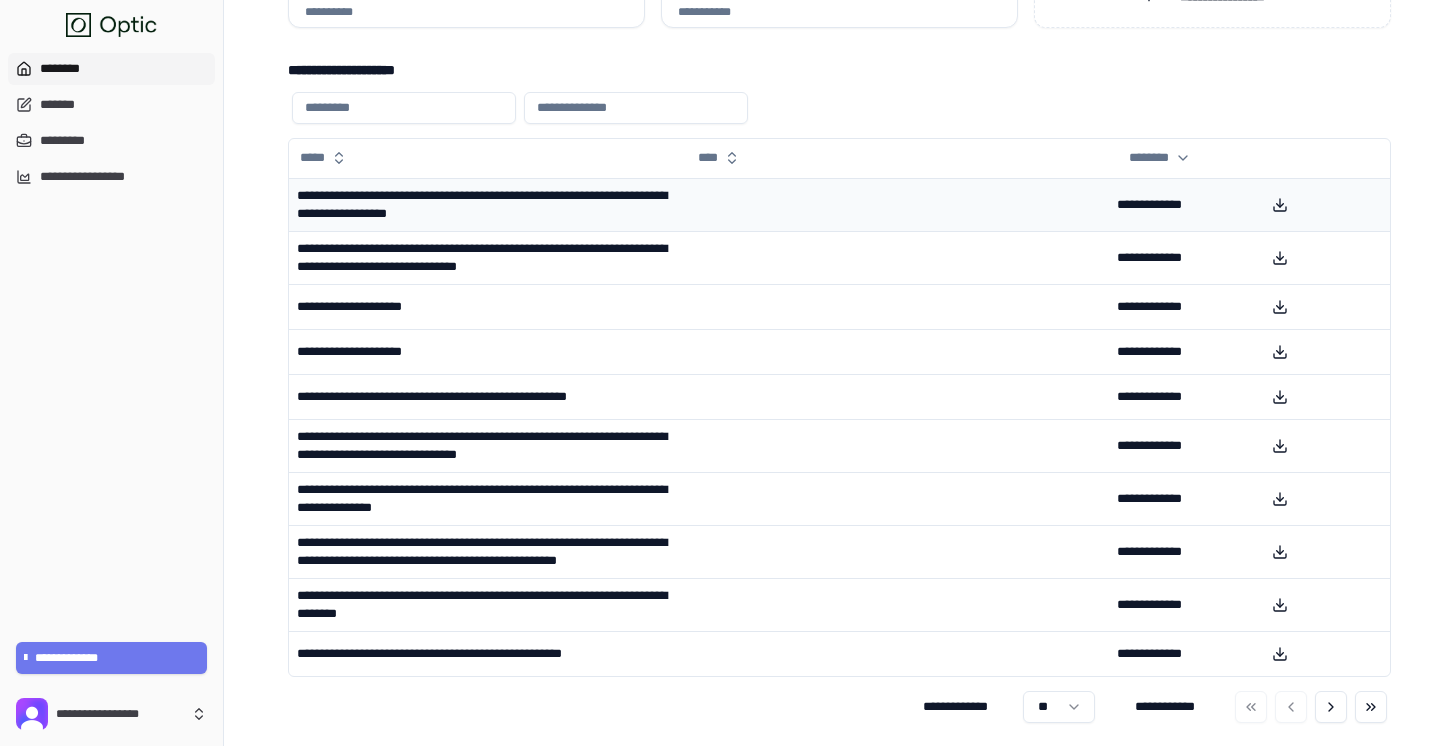 click on "**********" at bounding box center (486, 205) 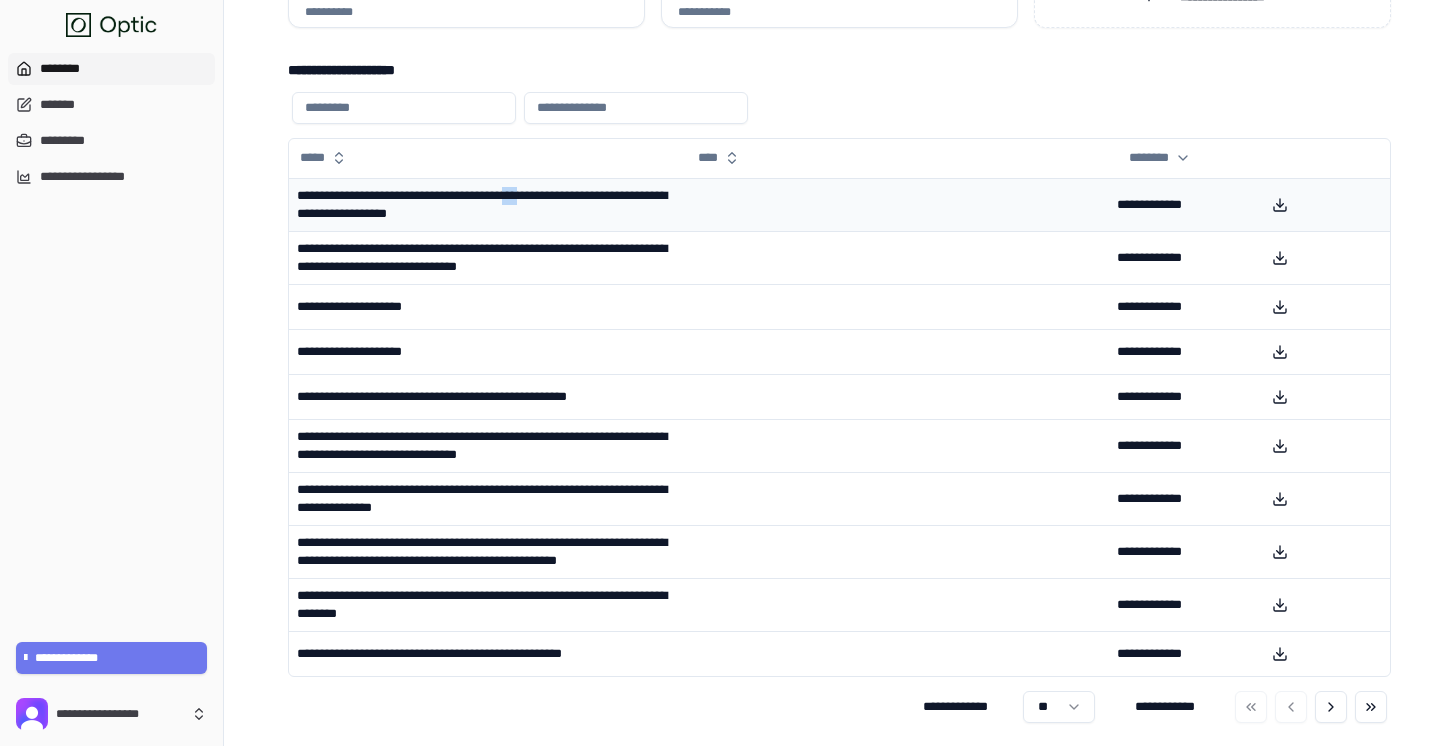 click on "**********" at bounding box center (486, 205) 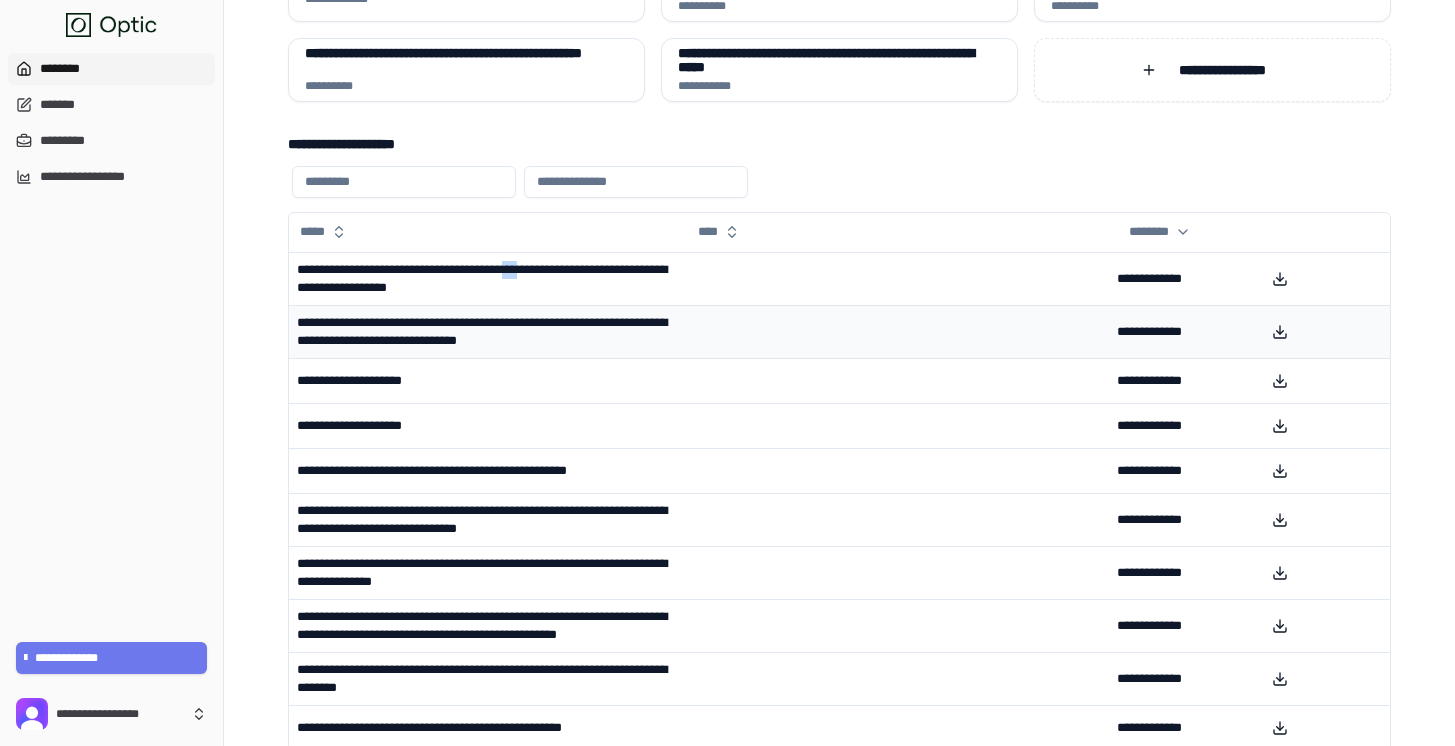 scroll, scrollTop: 0, scrollLeft: 0, axis: both 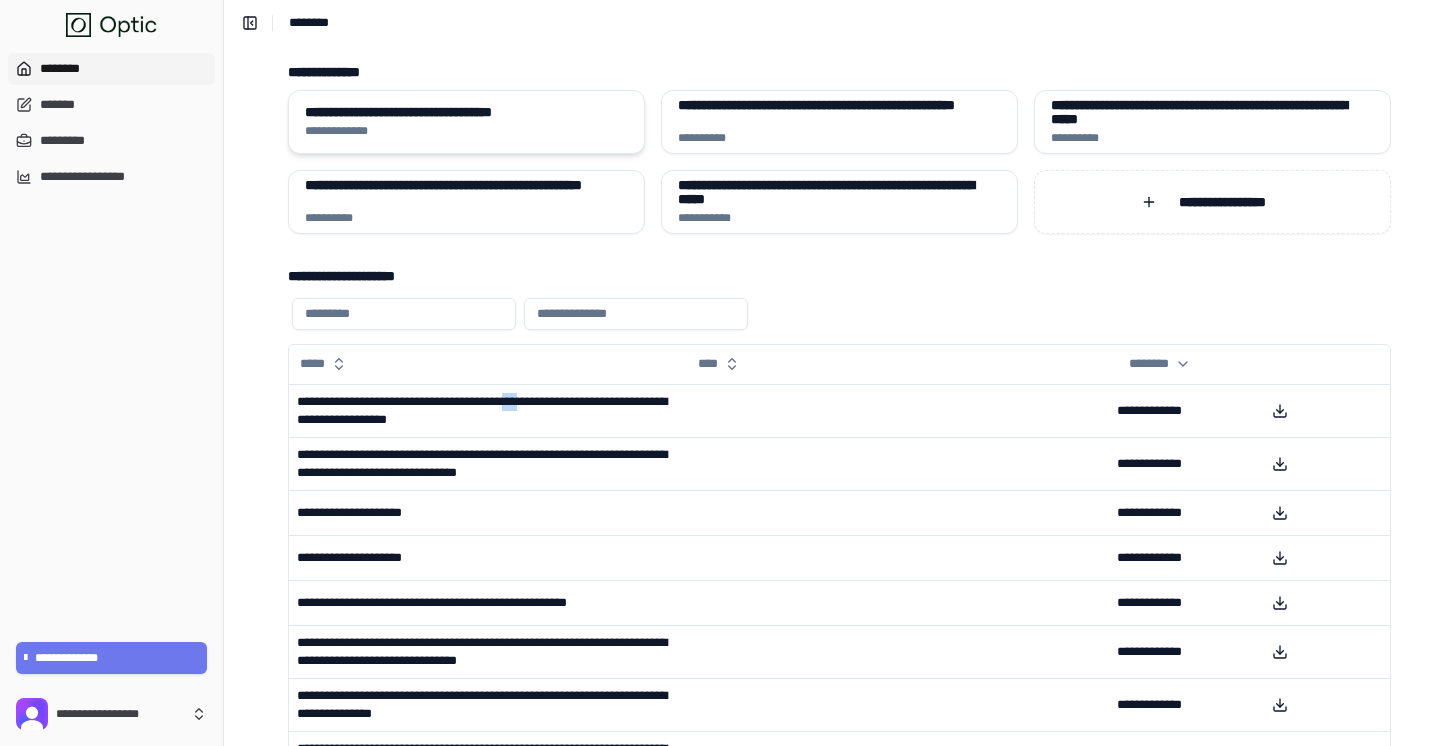 click on "**********" at bounding box center (466, 131) 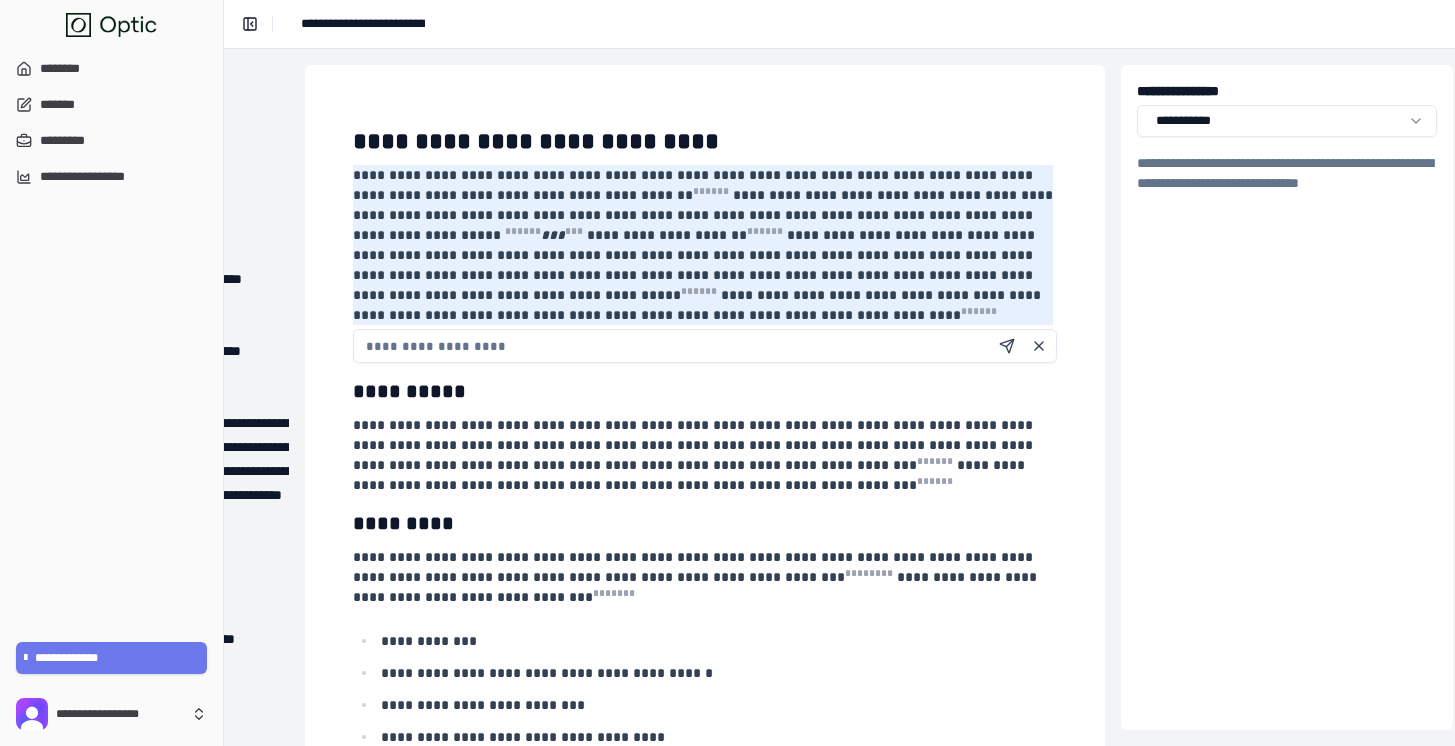 scroll, scrollTop: 0, scrollLeft: 245, axis: horizontal 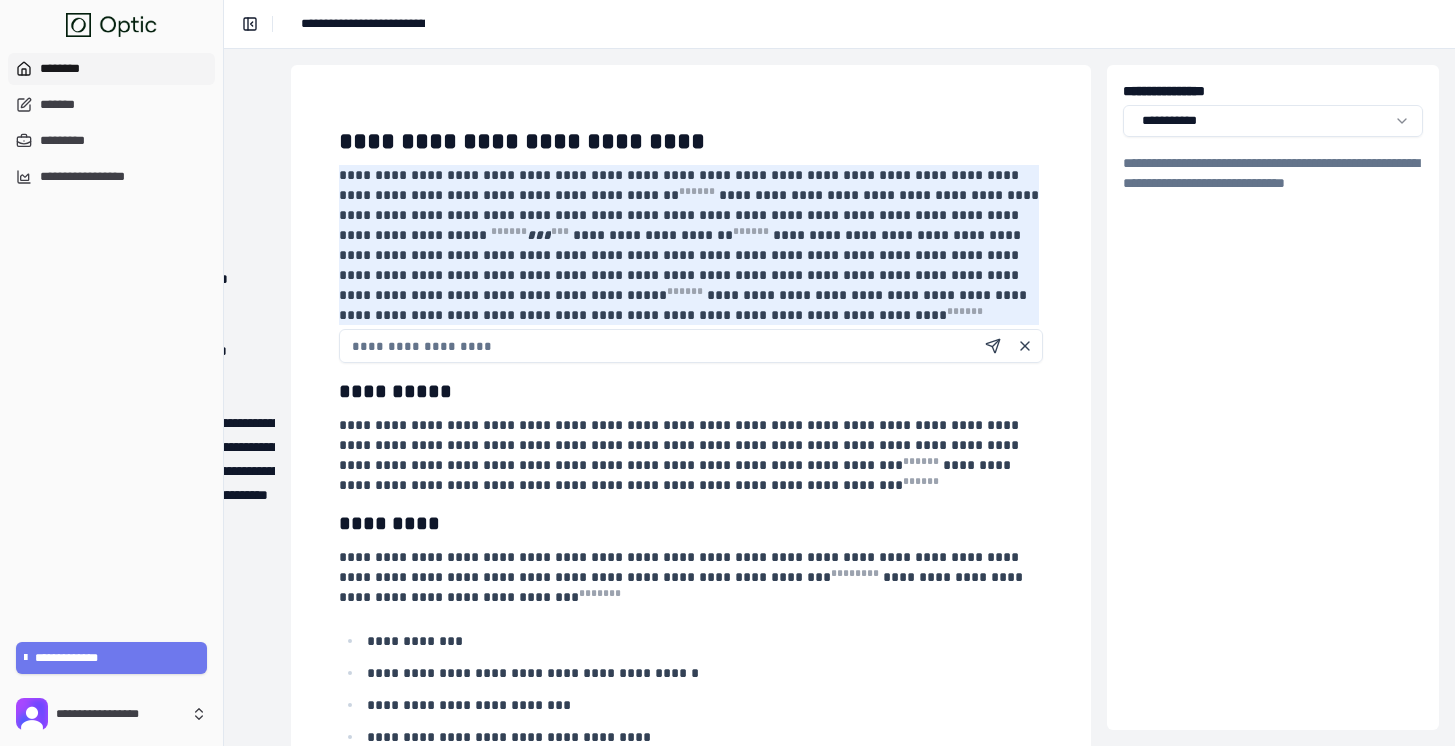 click on "********" at bounding box center (111, 69) 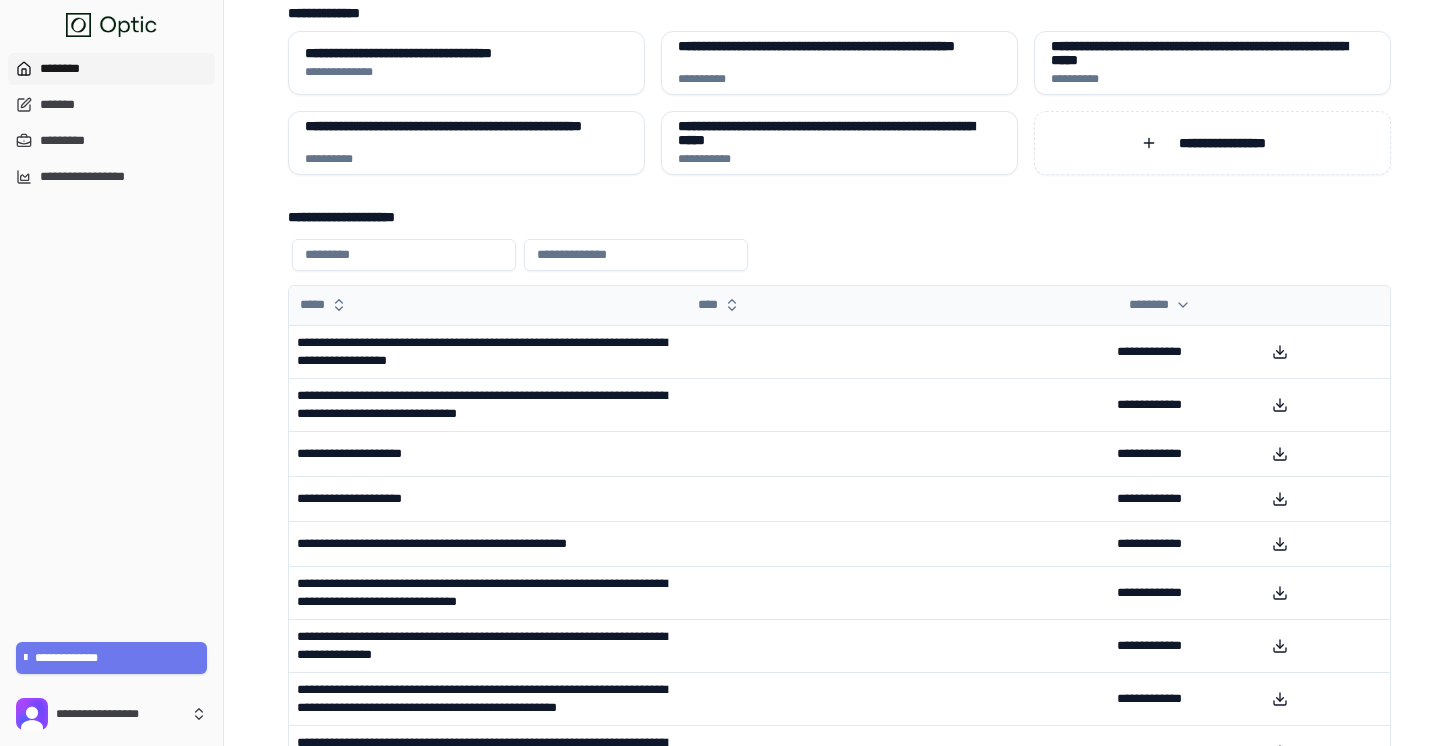 scroll, scrollTop: 78, scrollLeft: 0, axis: vertical 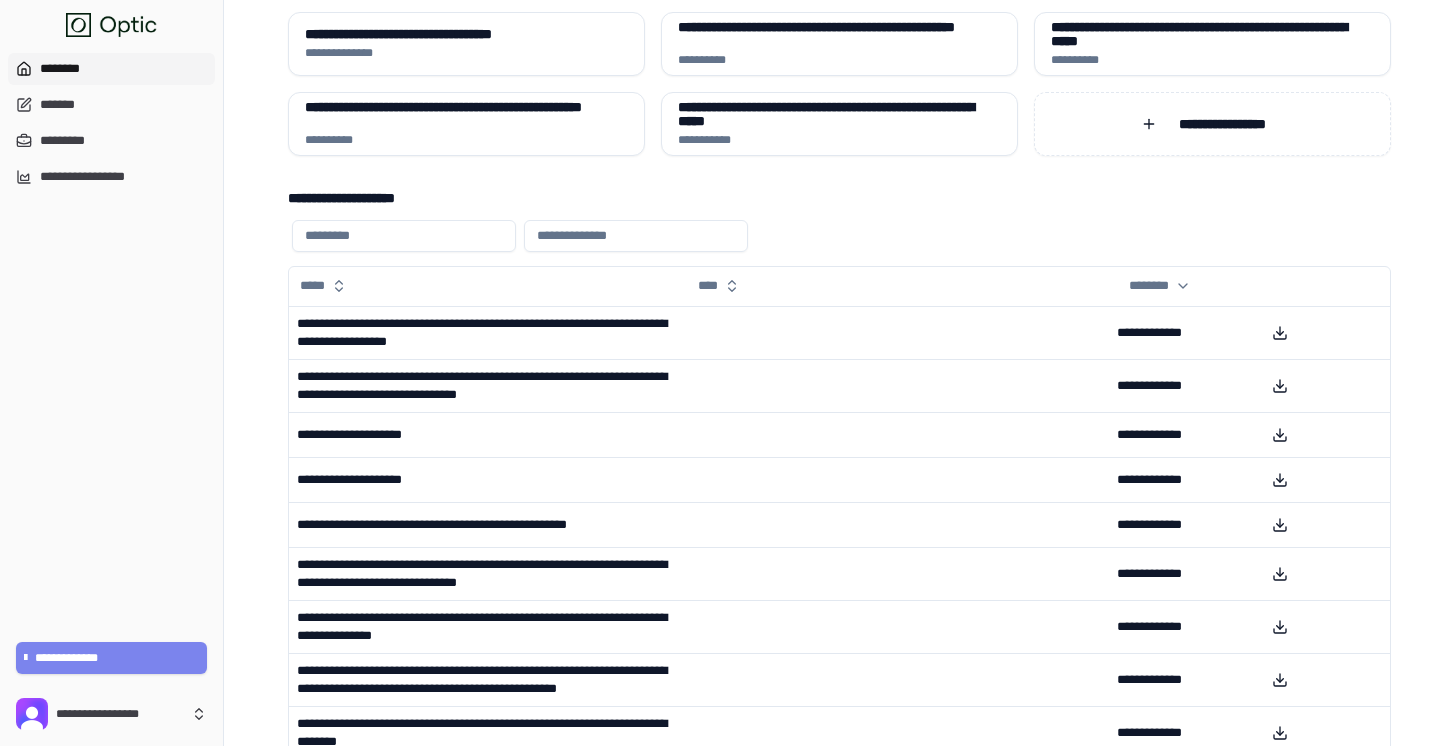 click on "**********" at bounding box center [112, 658] 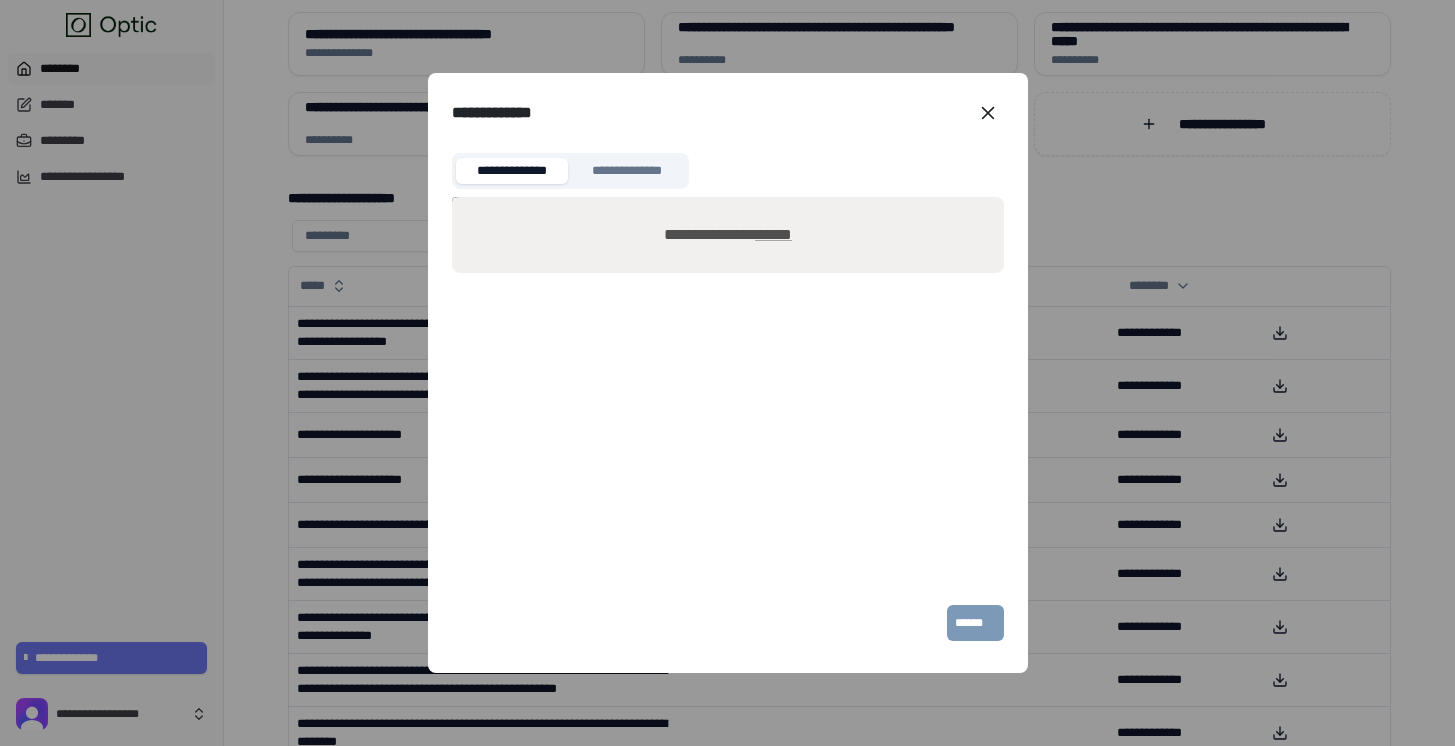 click on "******" at bounding box center [773, 234] 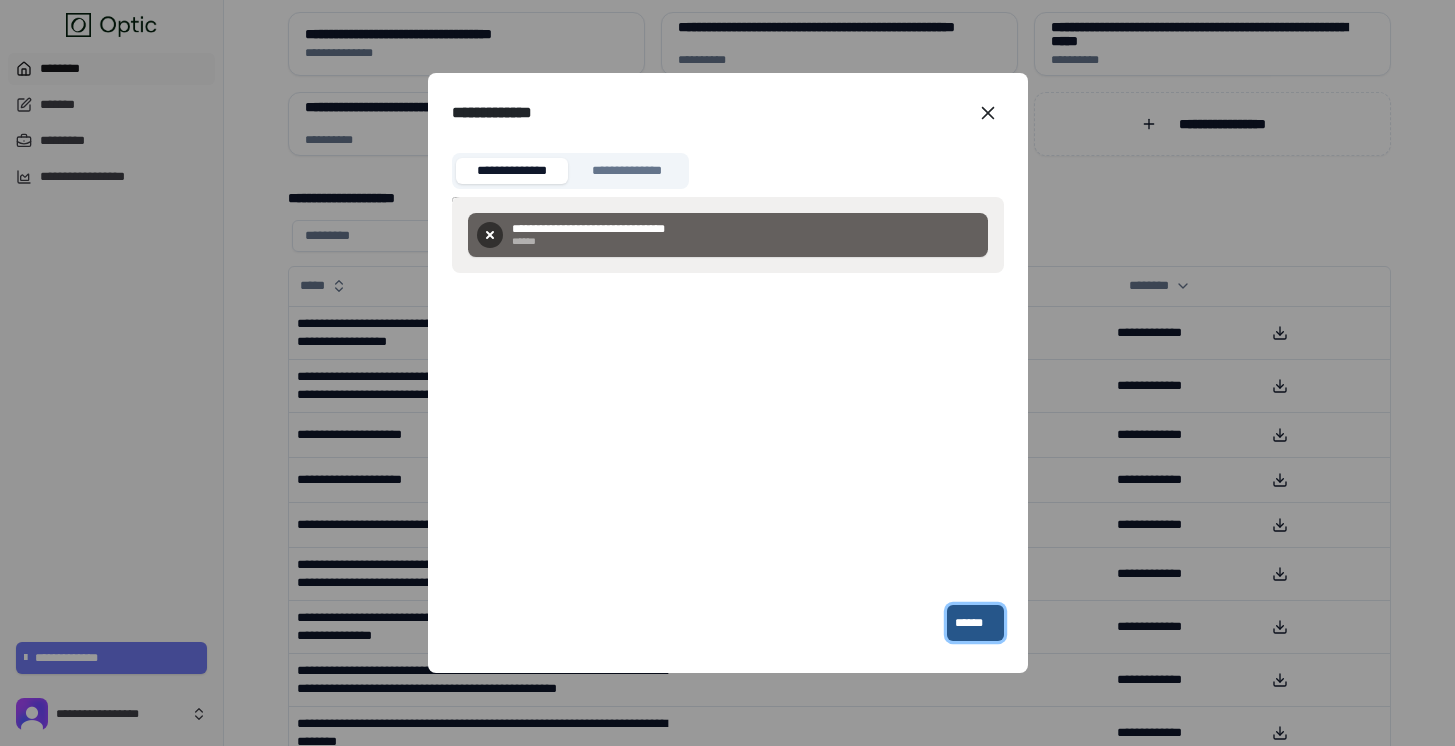 click on "******" at bounding box center (975, 623) 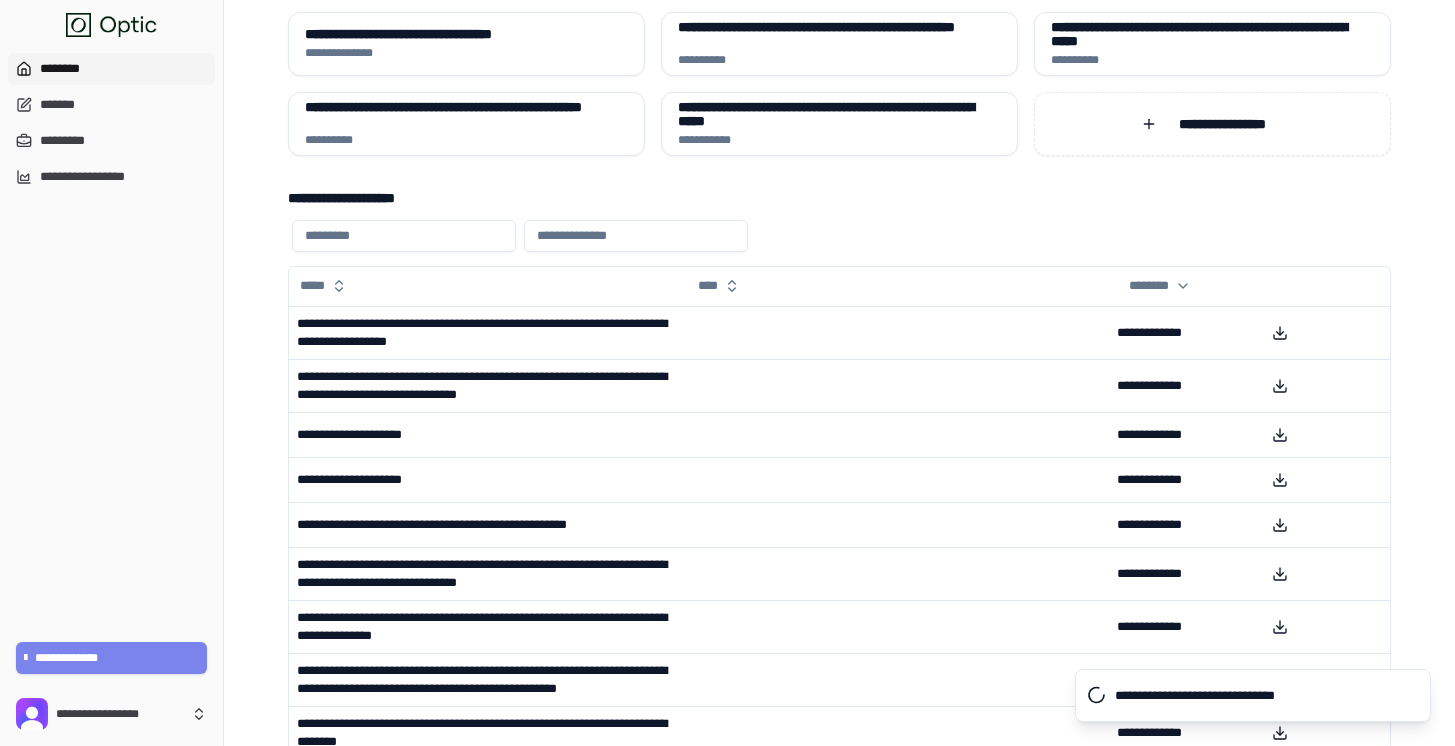 click on "**********" at bounding box center [112, 658] 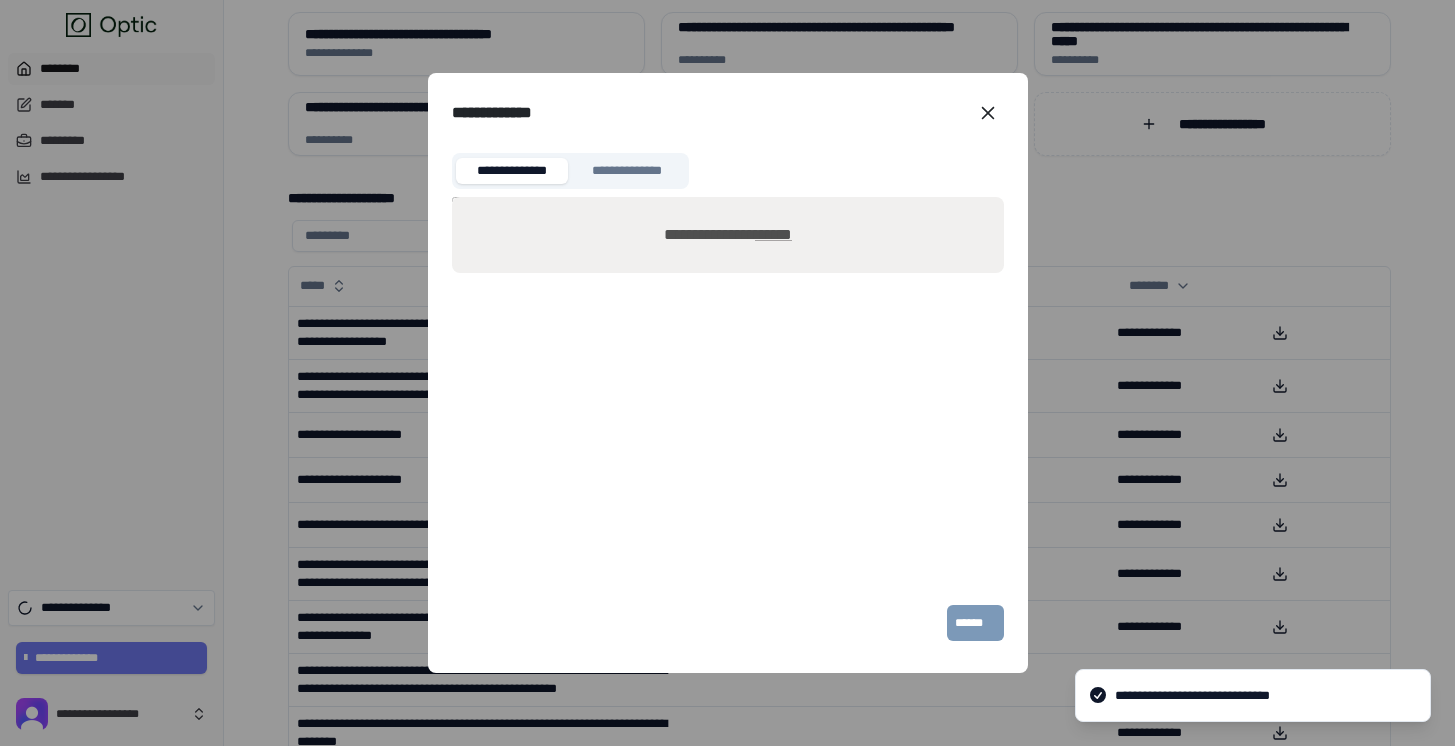 click on "******" at bounding box center (773, 234) 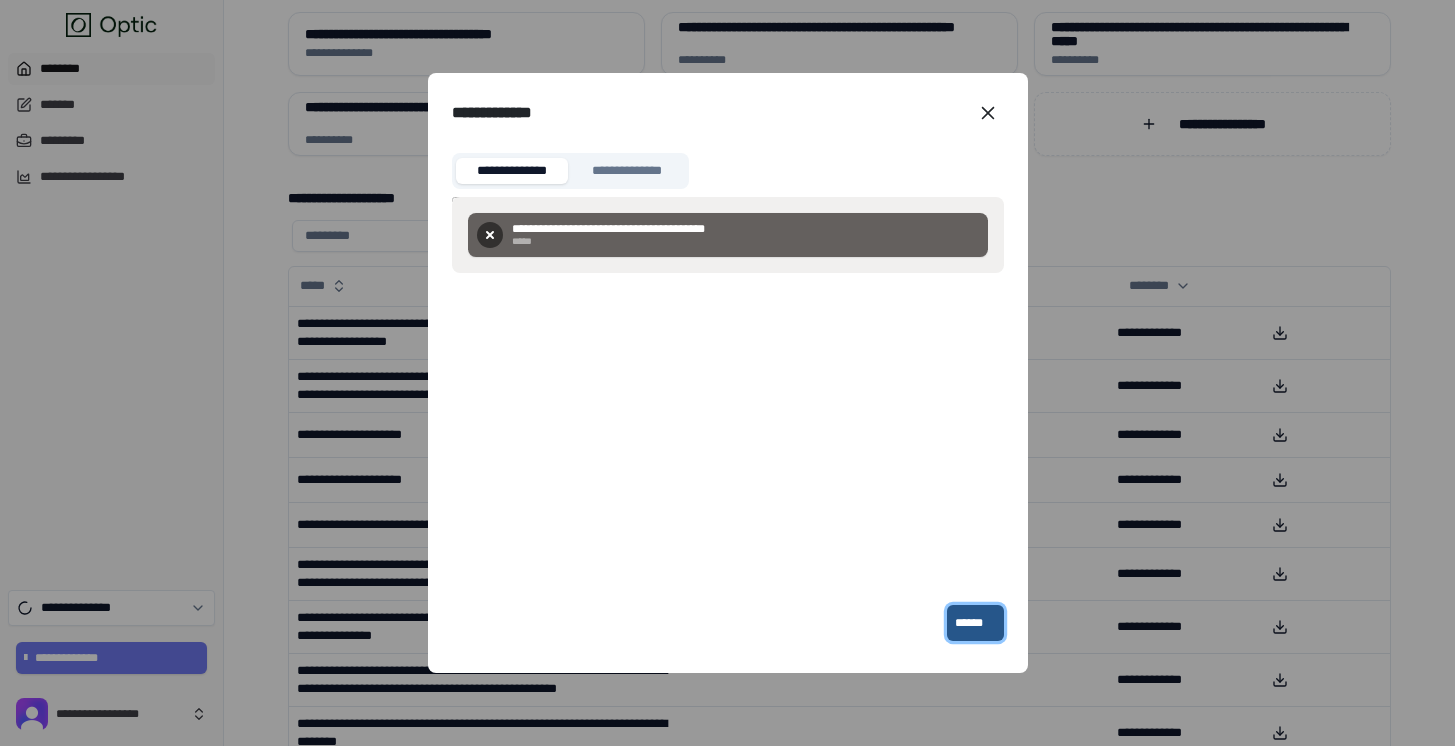 click on "******" at bounding box center [975, 623] 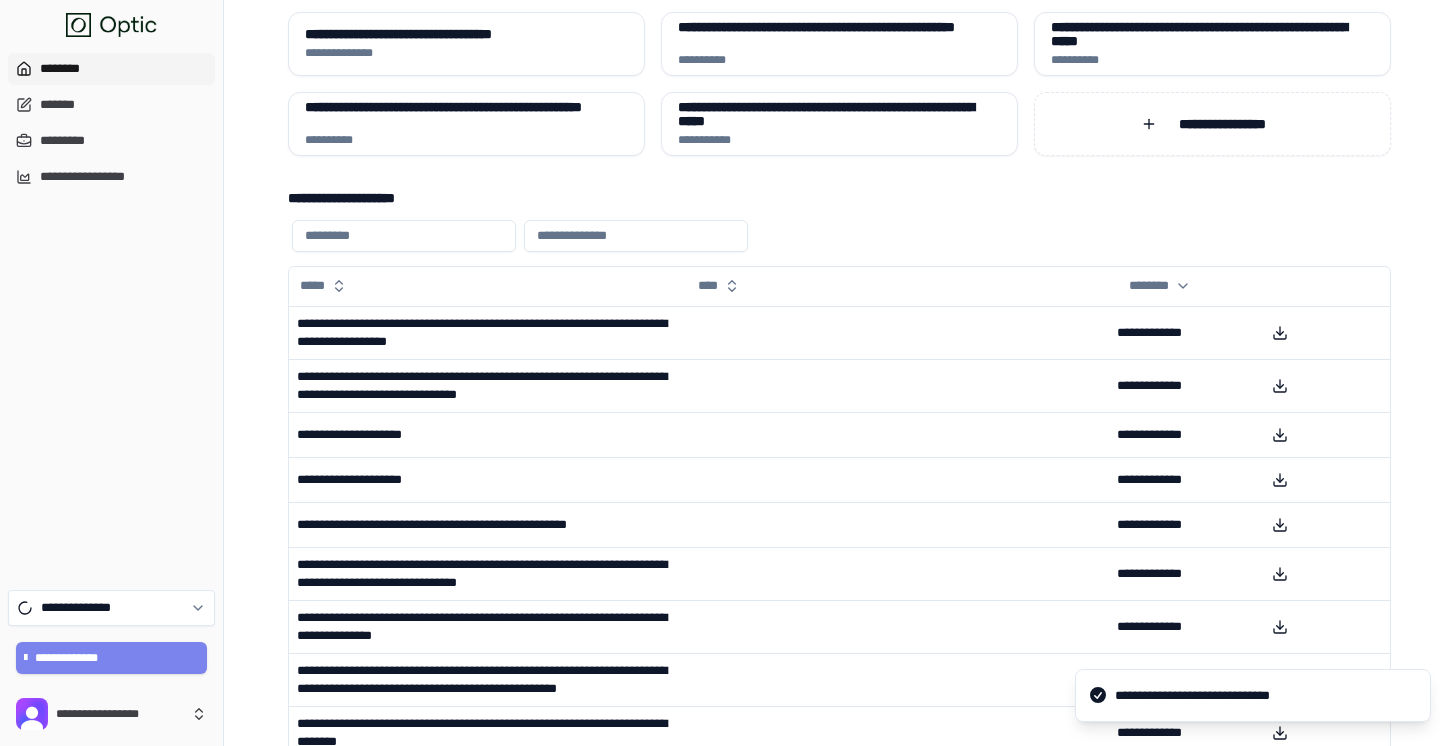 click on "**********" at bounding box center [112, 658] 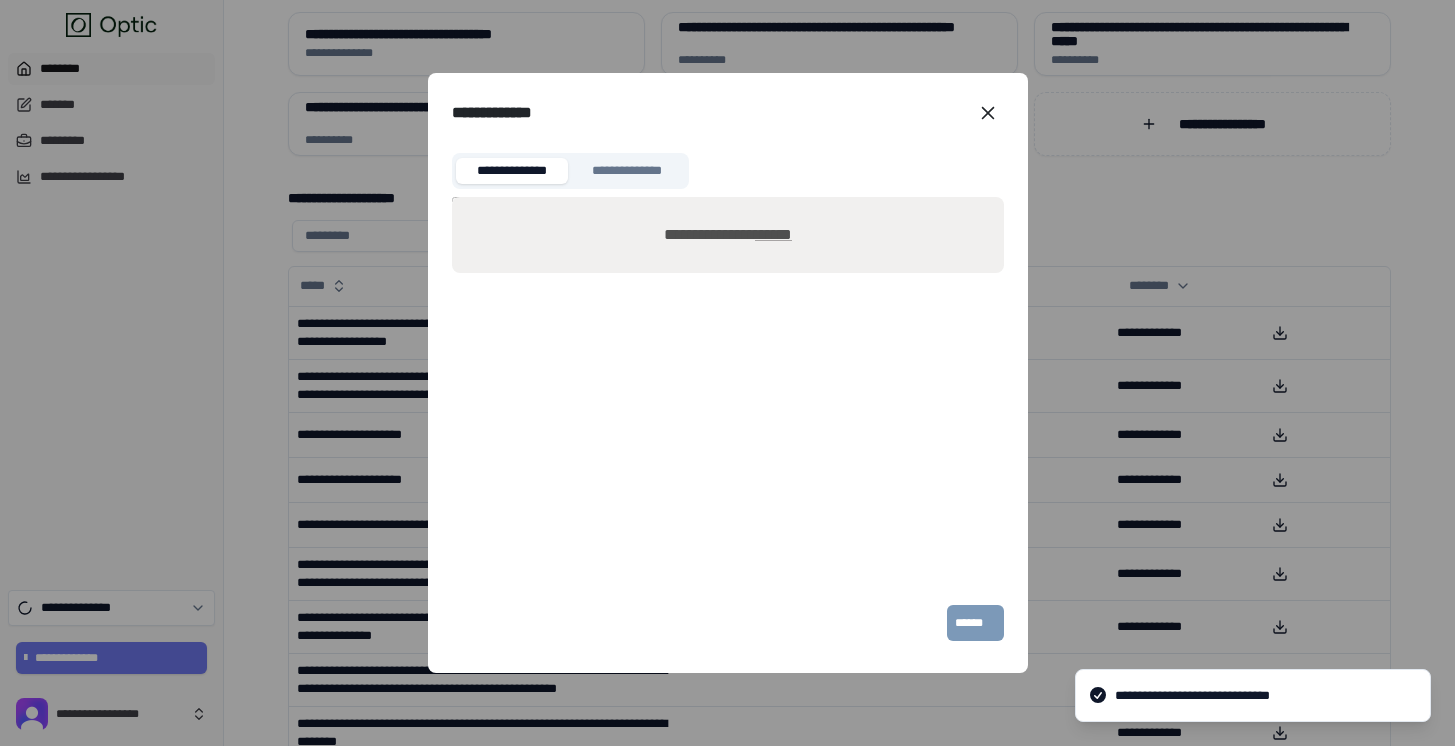click on "******" at bounding box center [773, 234] 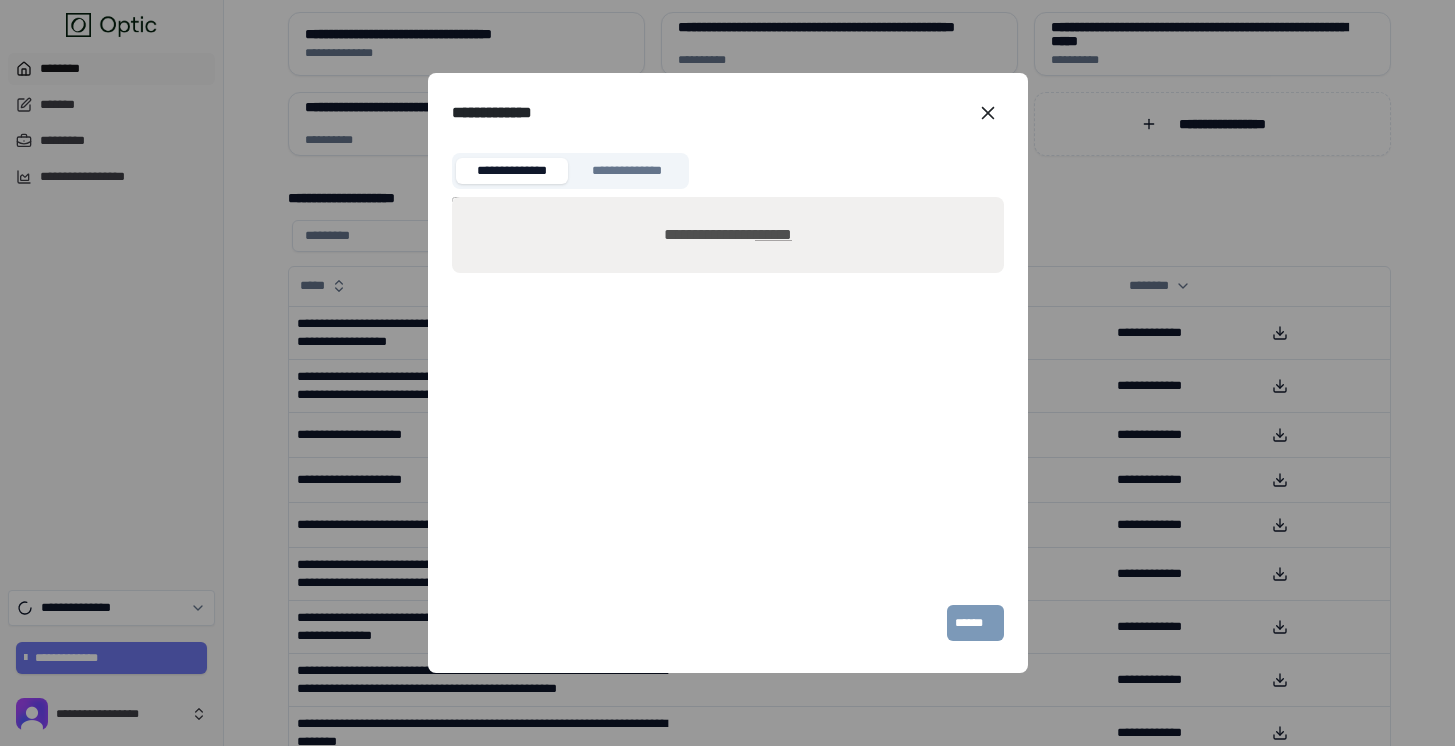 type on "**********" 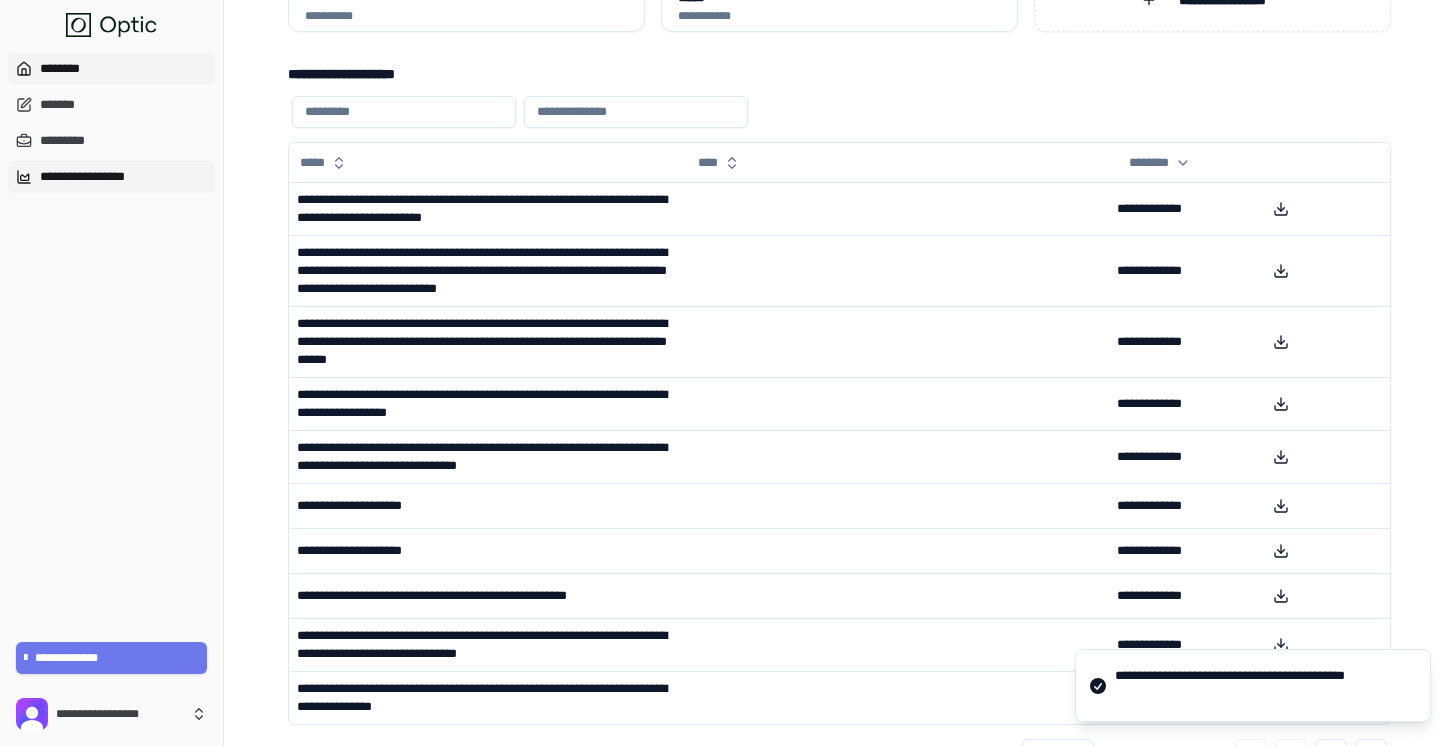scroll, scrollTop: 190, scrollLeft: 0, axis: vertical 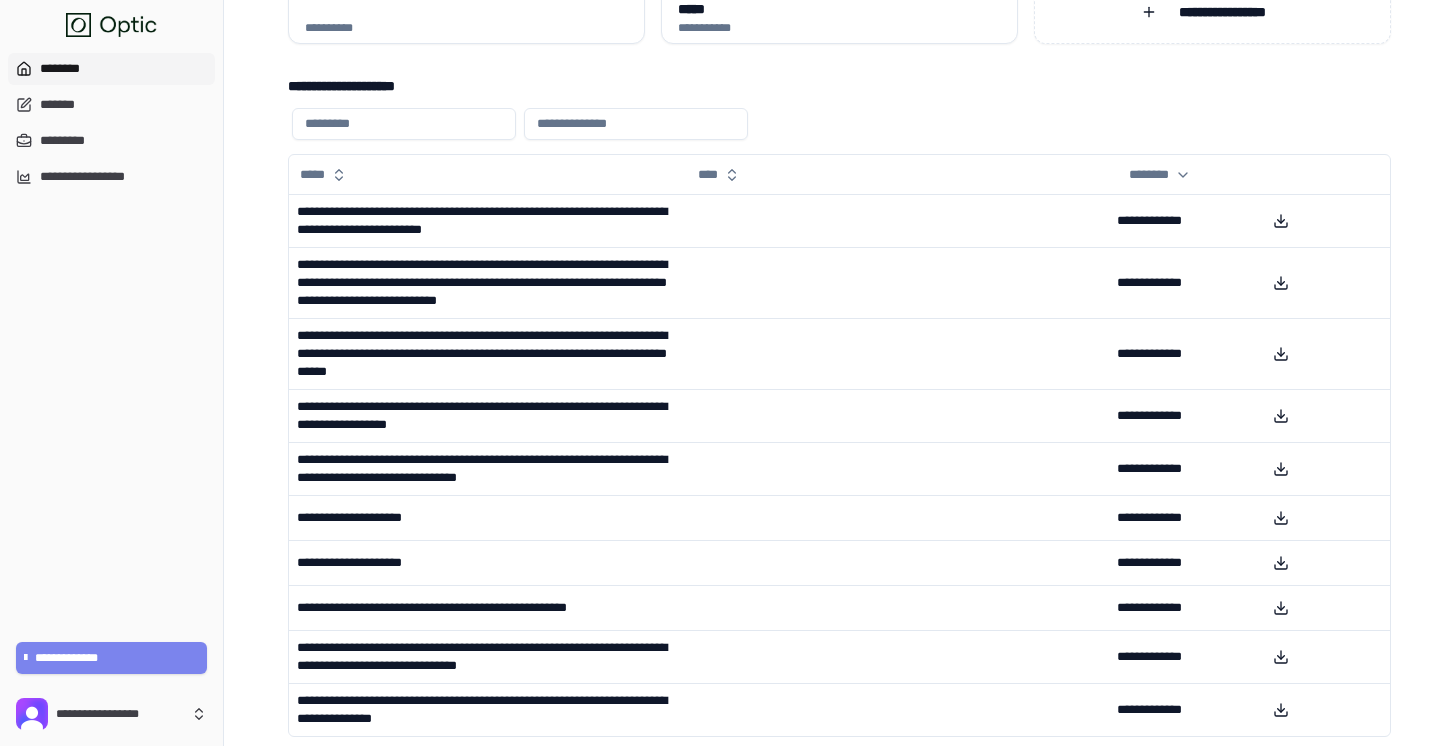 click on "**********" at bounding box center (112, 658) 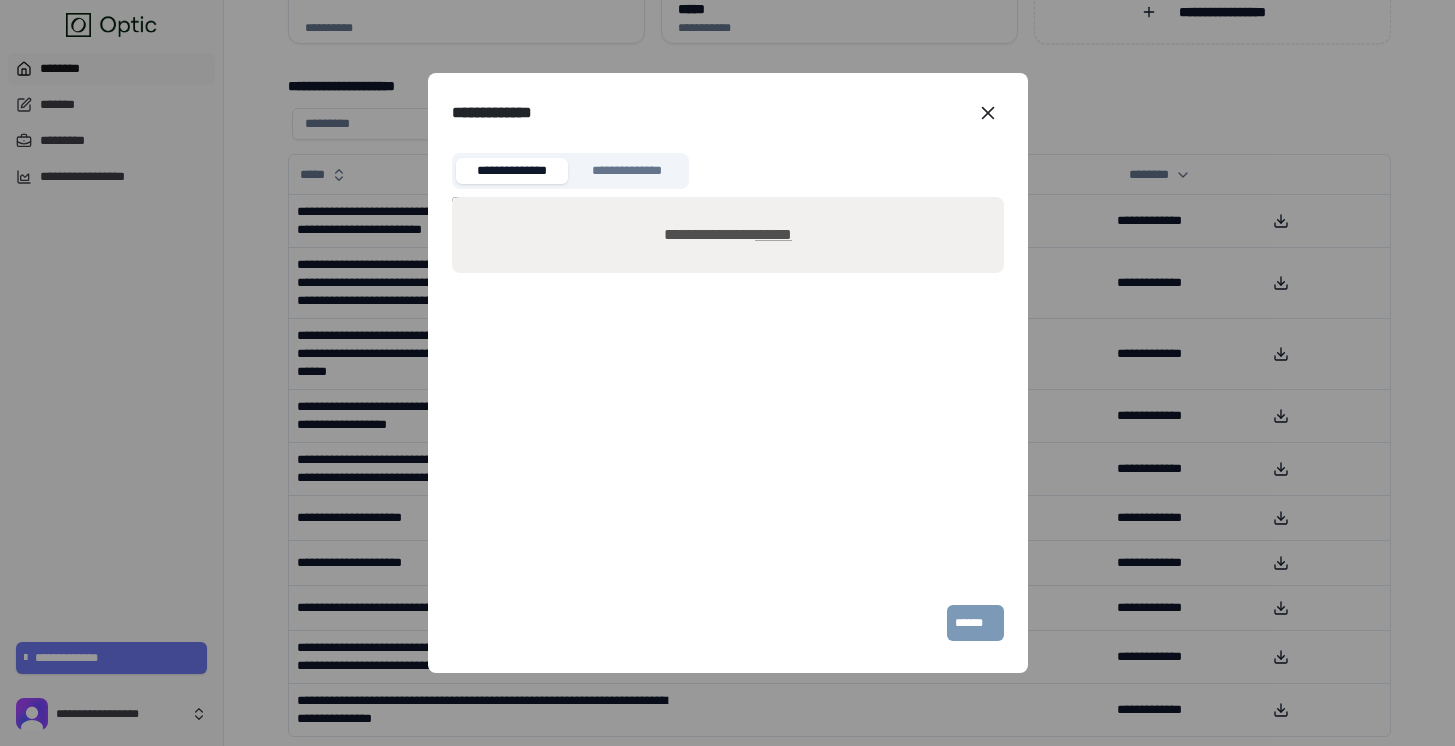 click on "******" at bounding box center (773, 234) 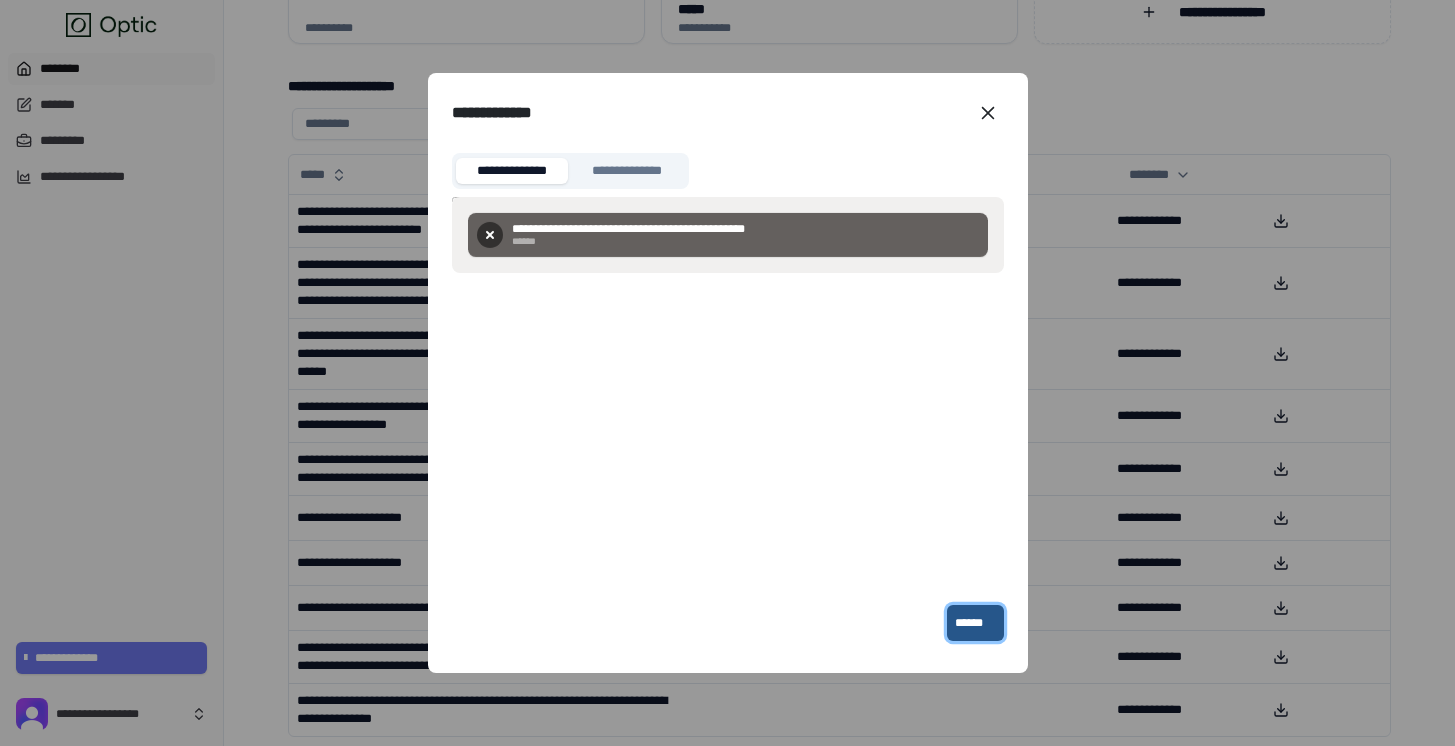 click on "******" at bounding box center [975, 623] 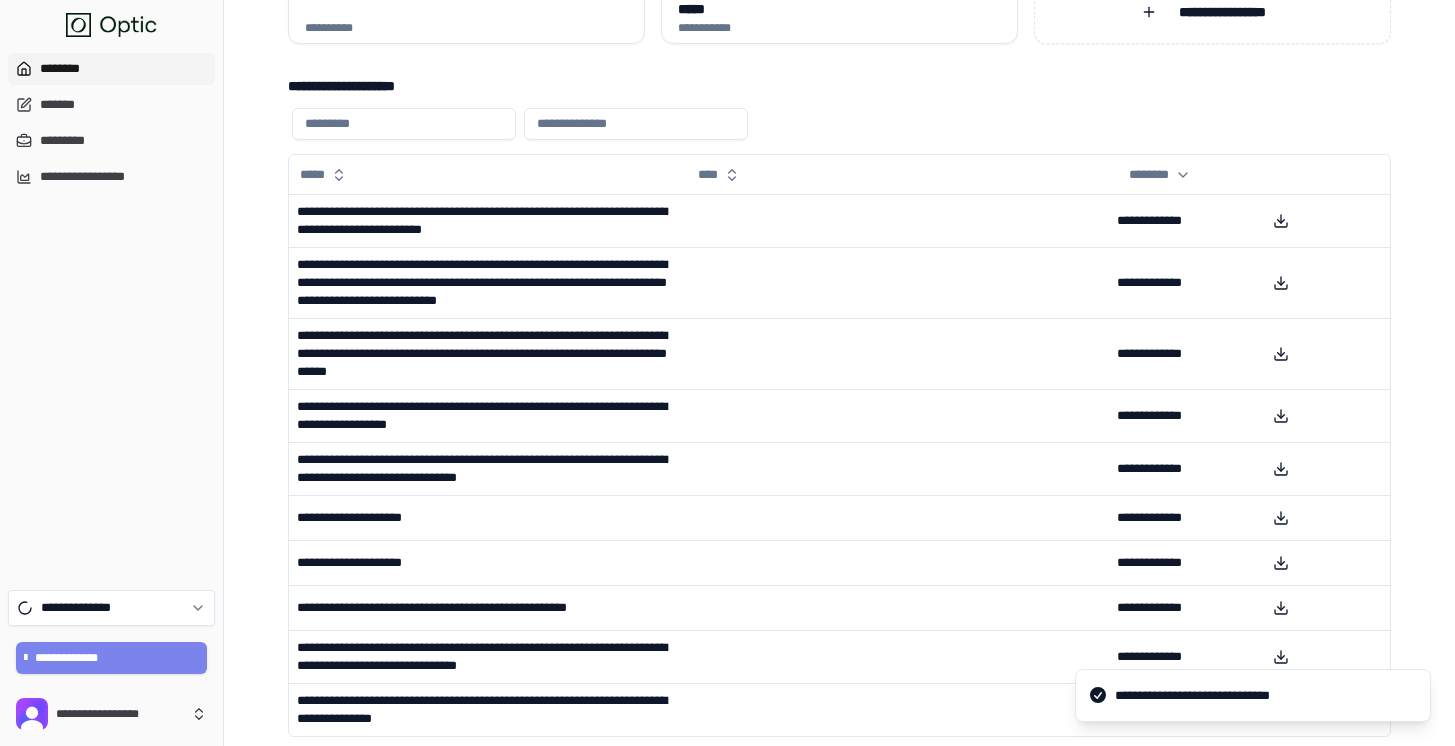 click on "**********" at bounding box center (112, 658) 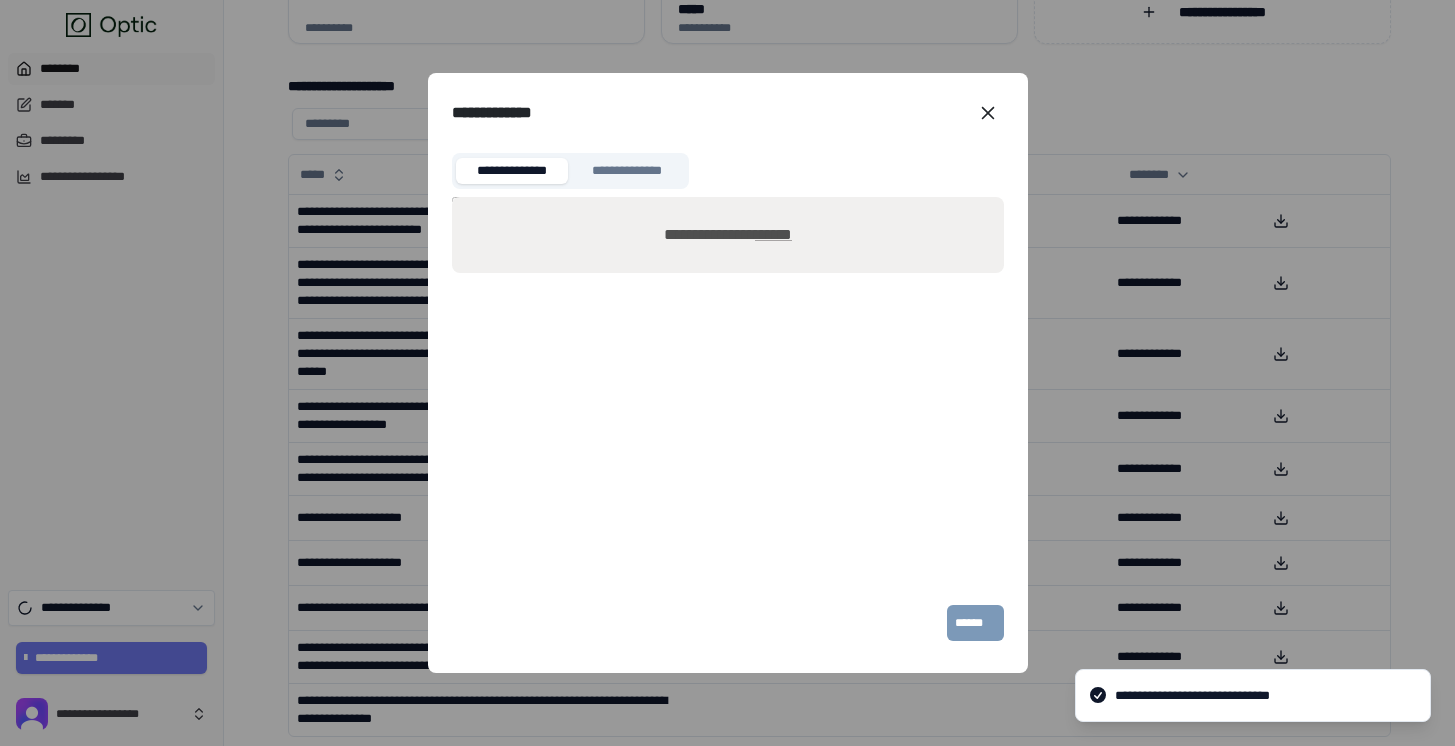 click on "******" at bounding box center [773, 234] 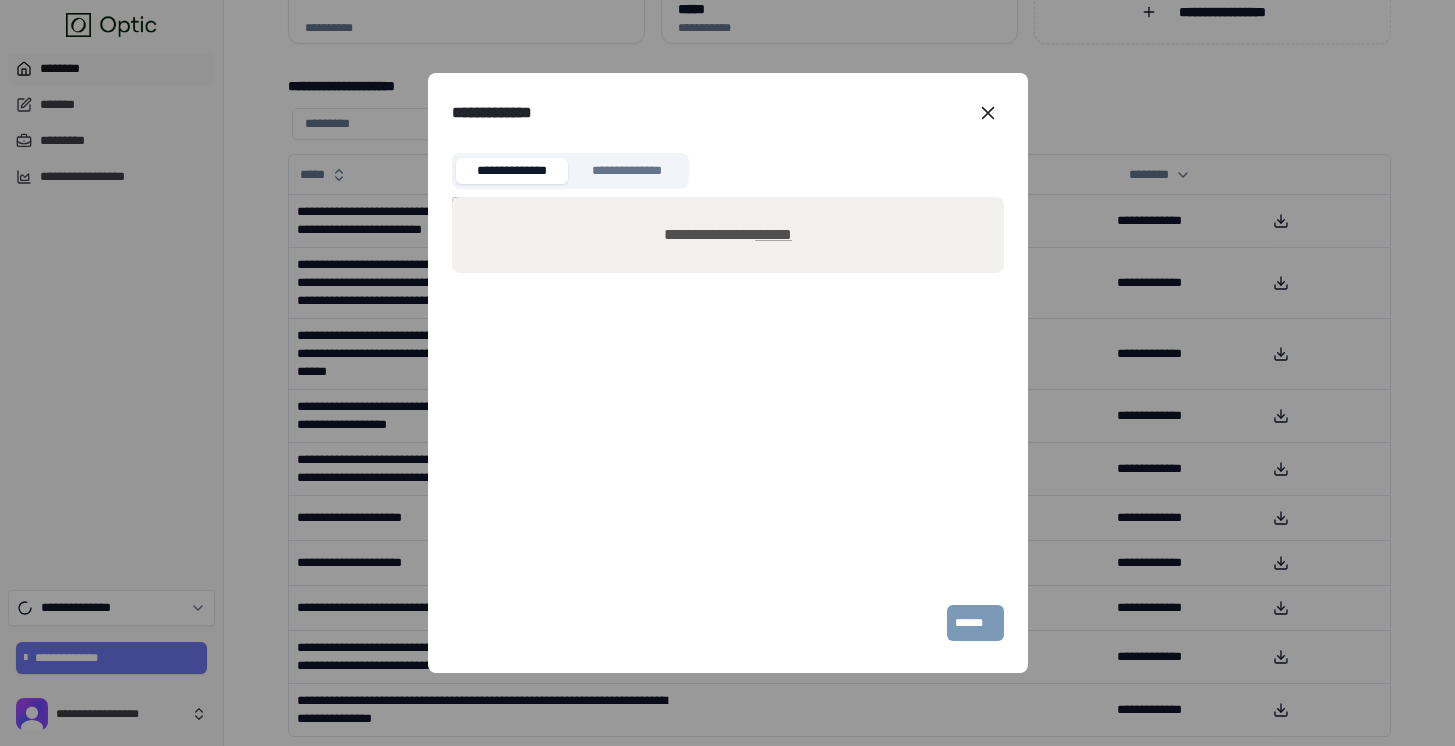 type on "**********" 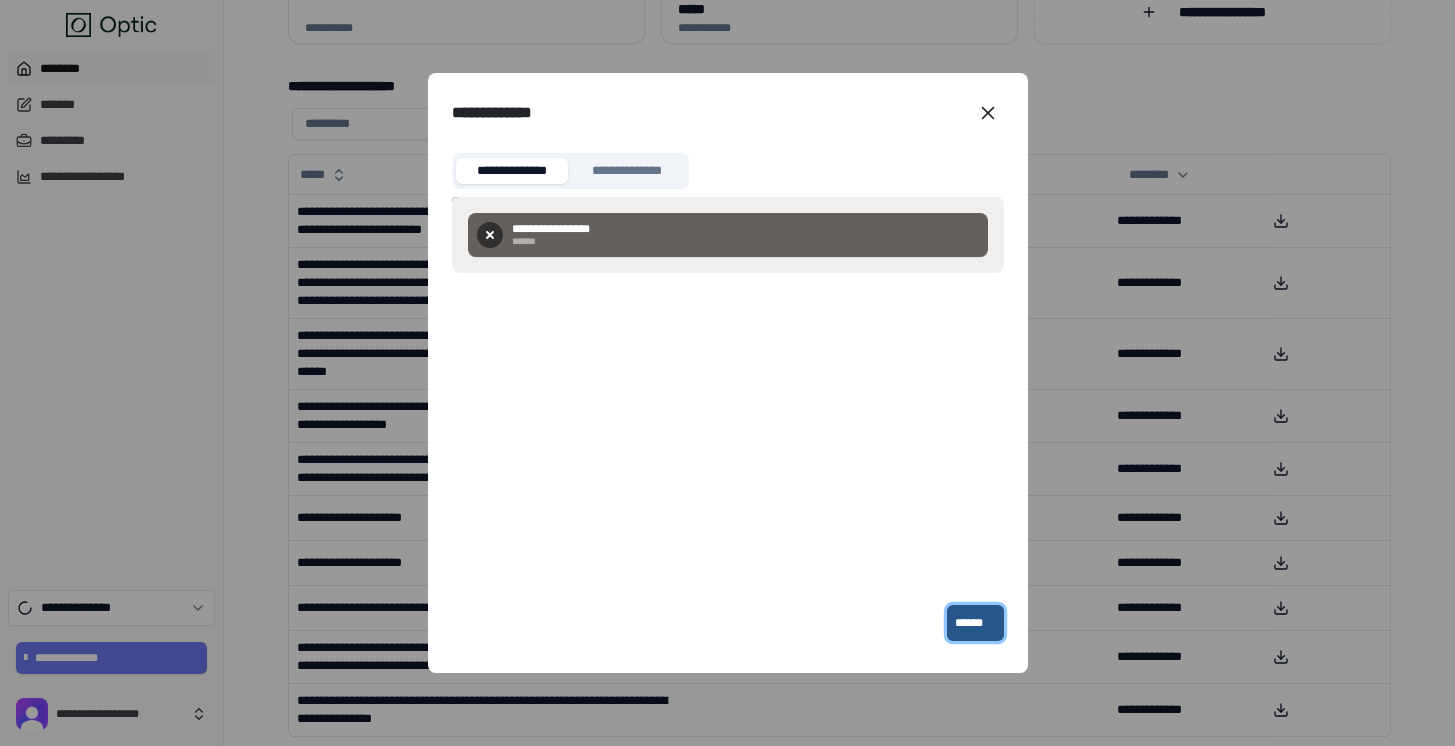 click on "******" at bounding box center (975, 623) 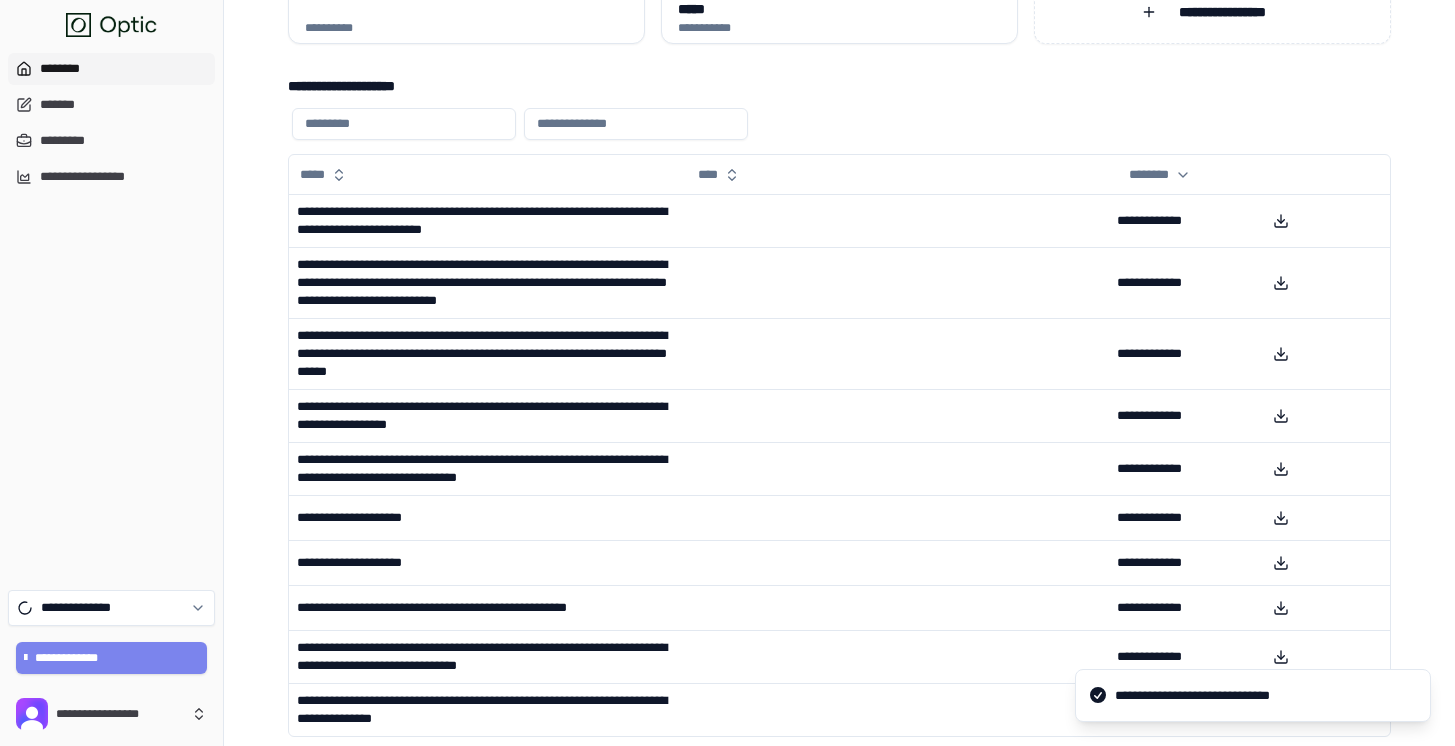 click on "**********" at bounding box center [112, 658] 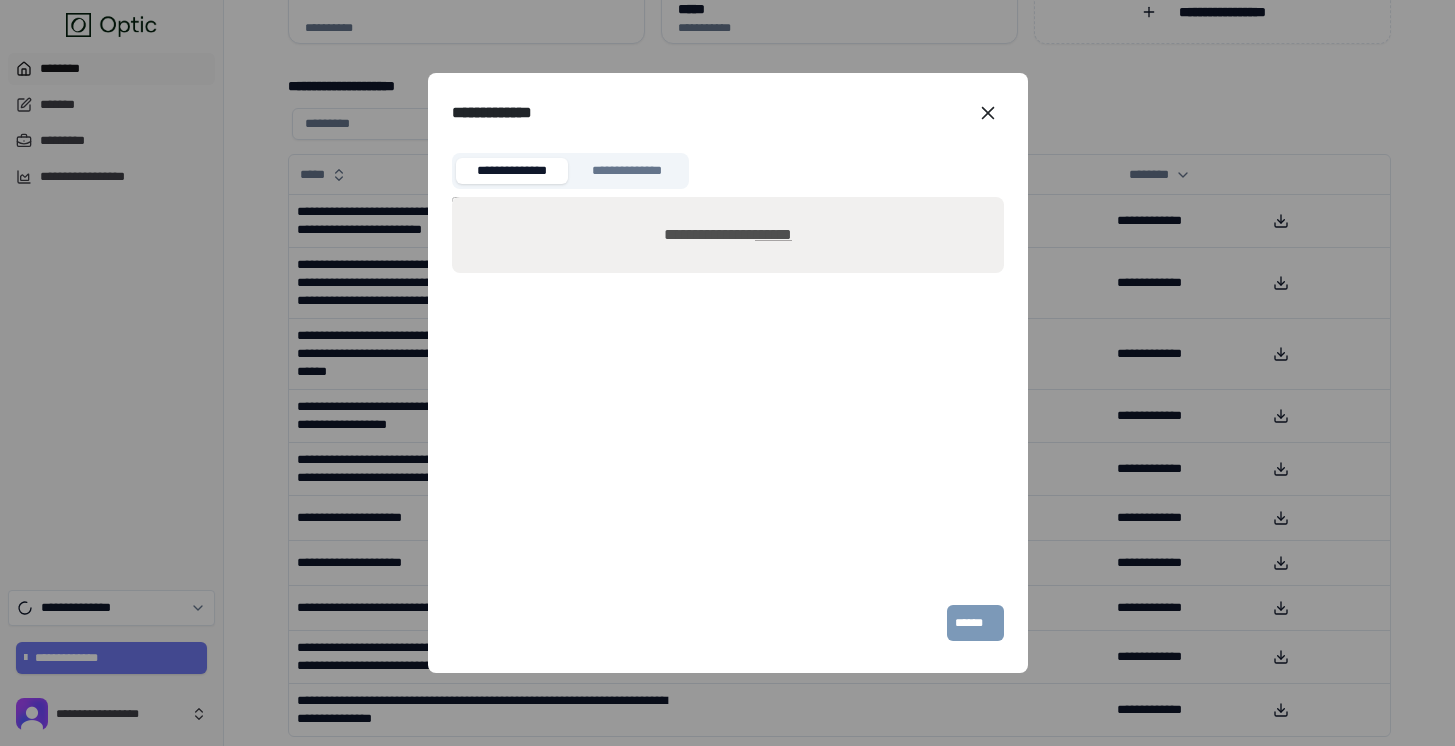 click on "******" at bounding box center (773, 234) 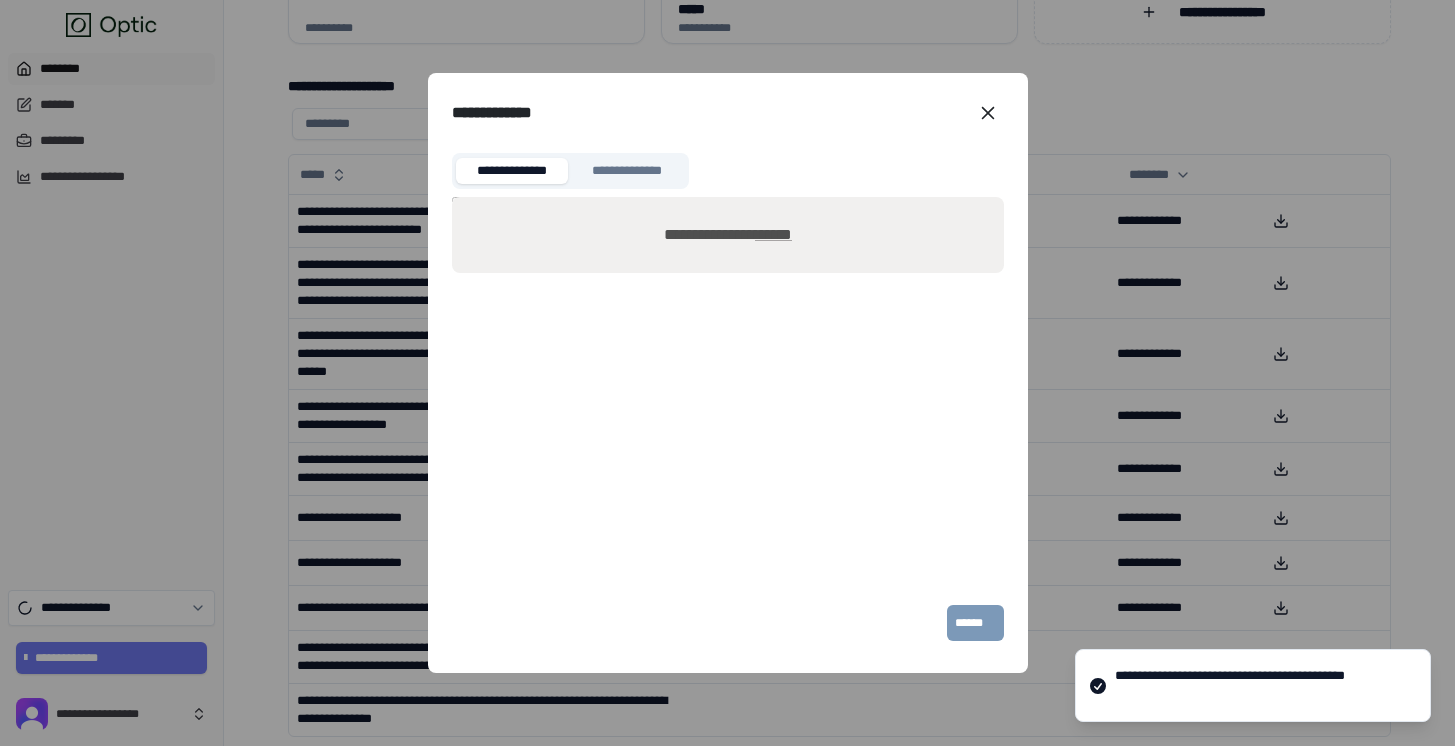 type on "**********" 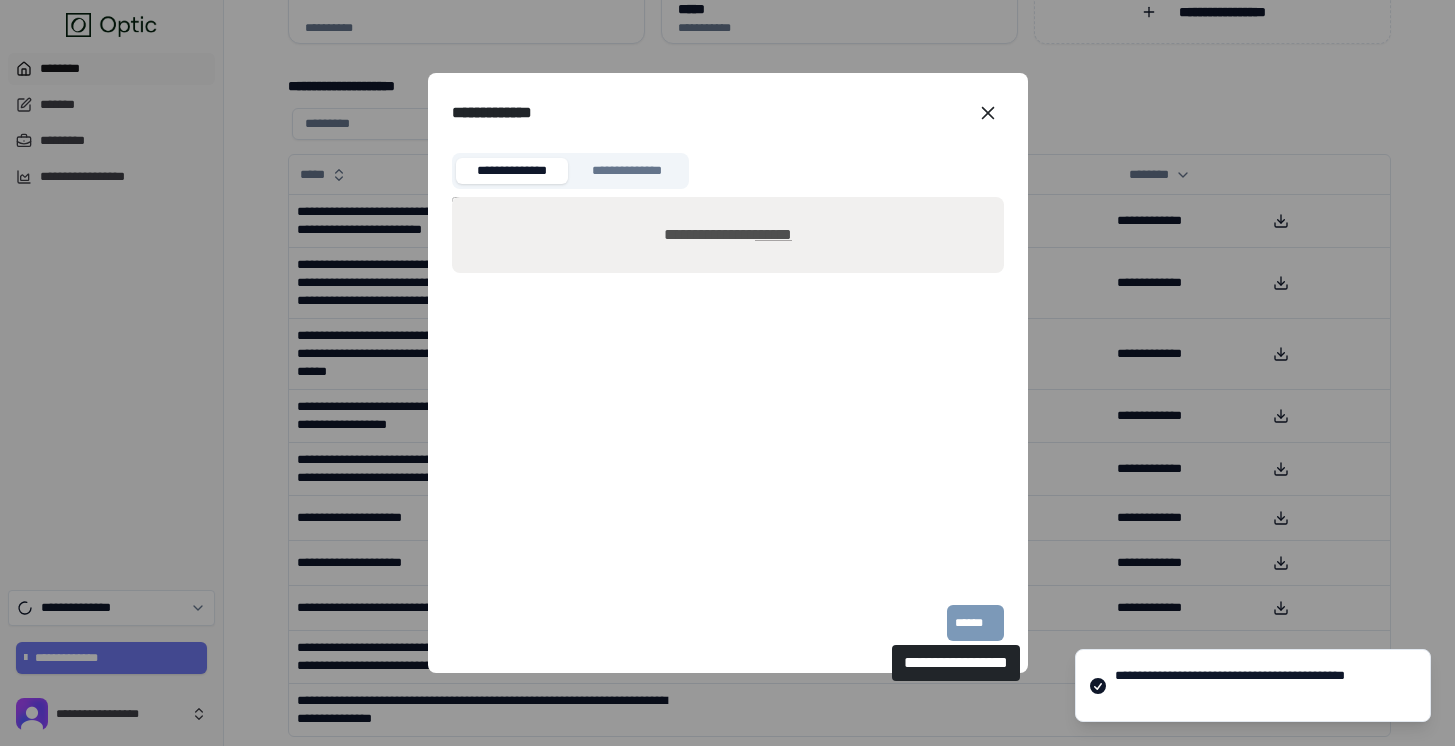 type 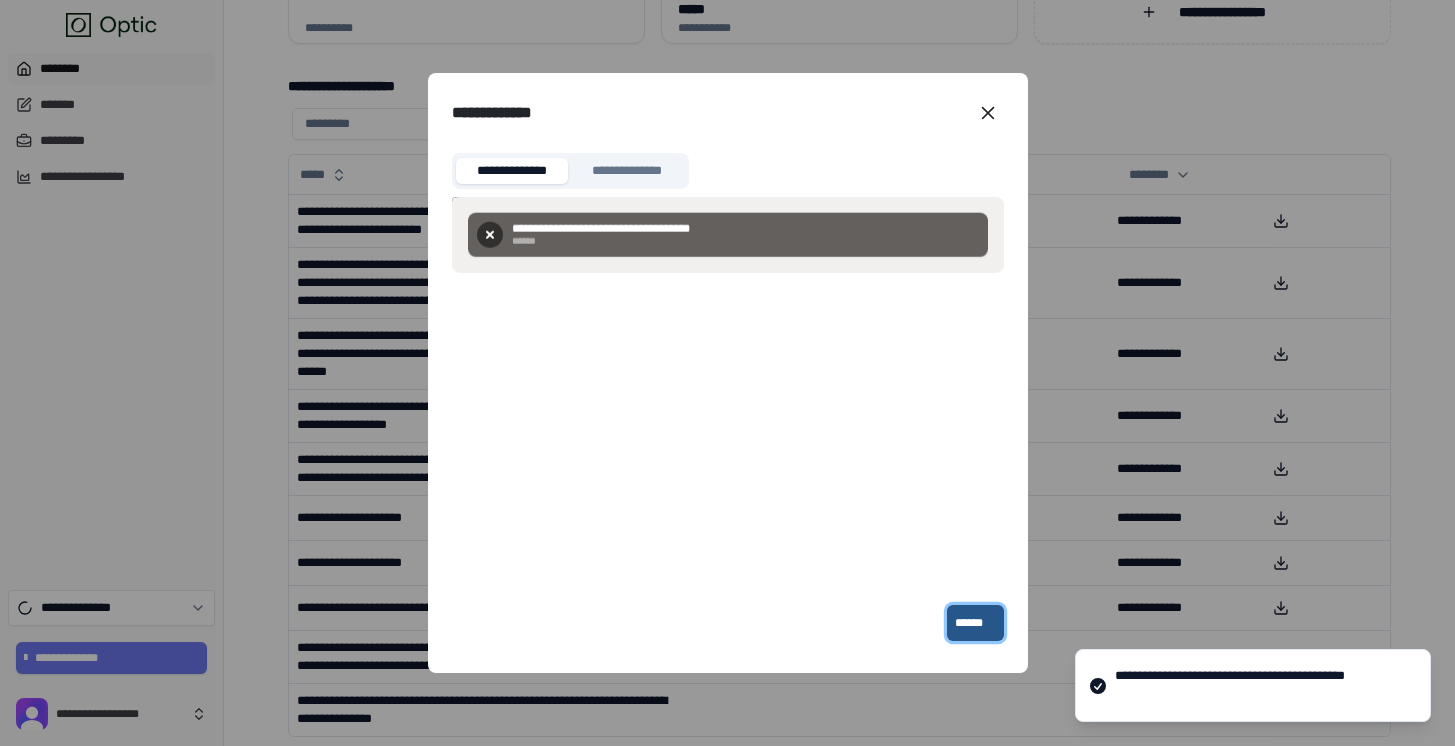 click on "******" at bounding box center (975, 623) 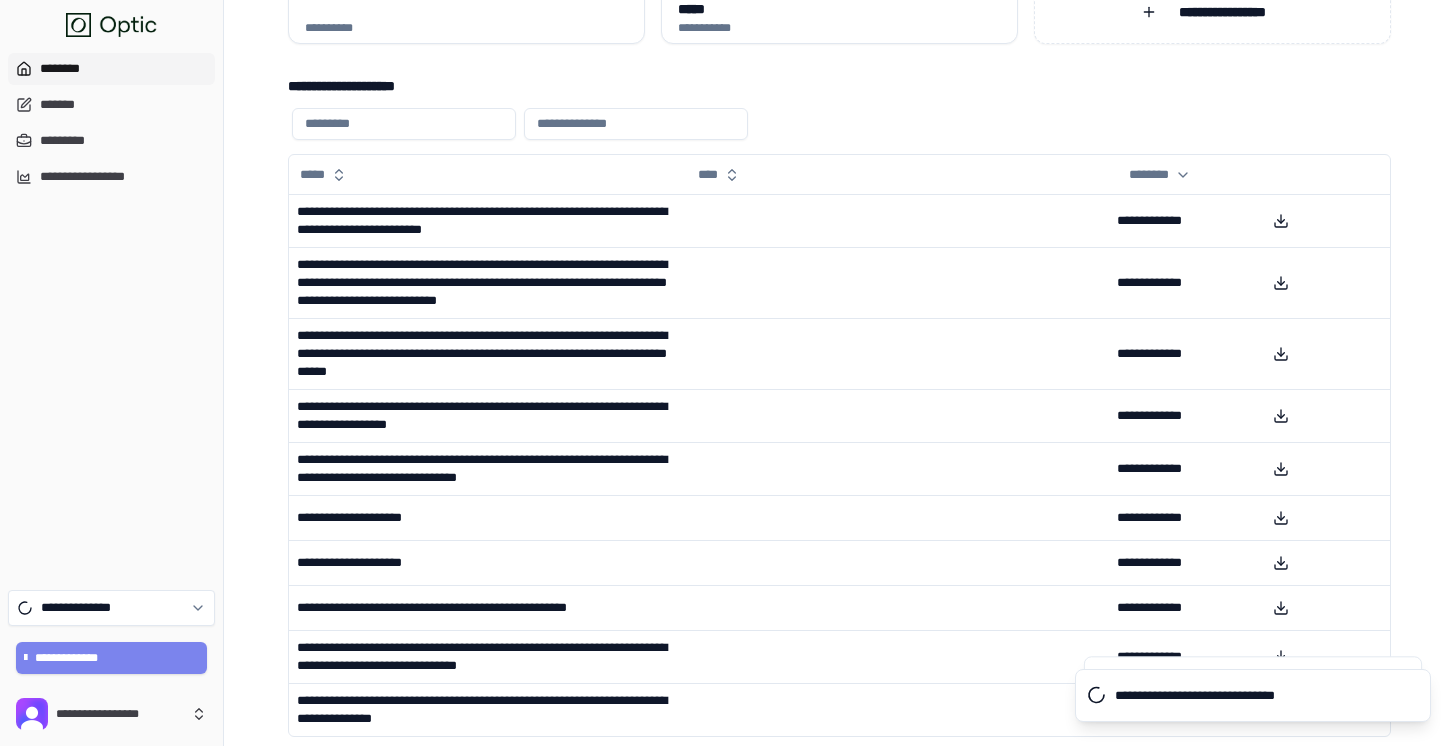 click on "**********" at bounding box center (112, 658) 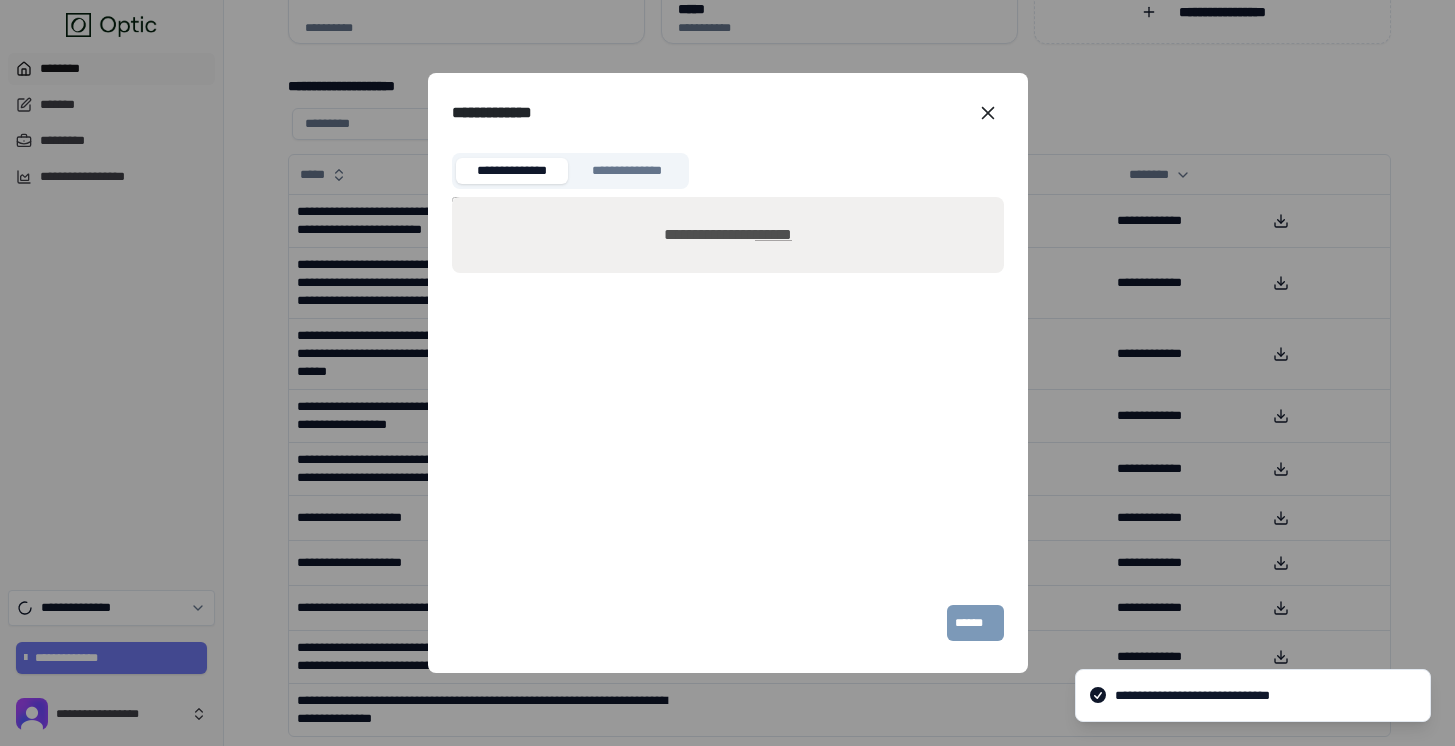 click on "******" at bounding box center [773, 234] 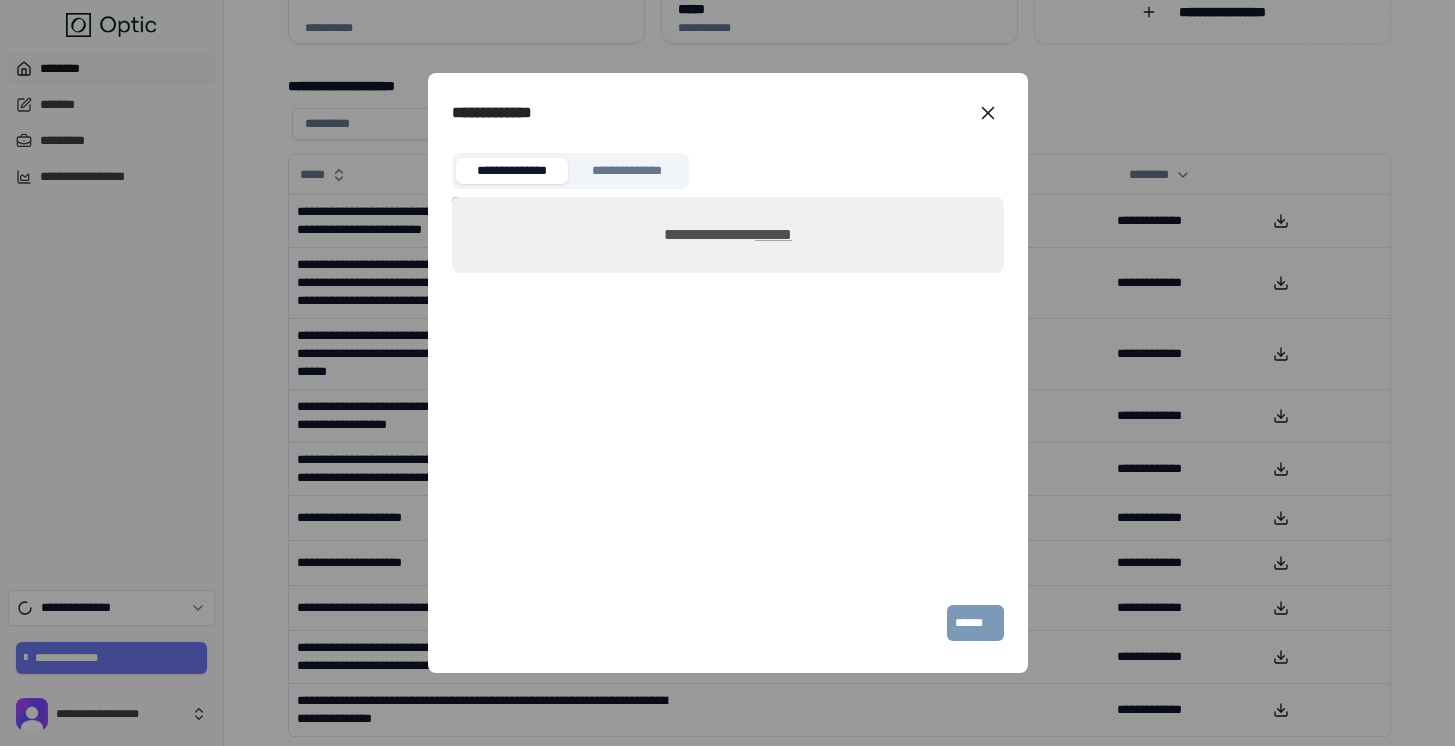 type on "**********" 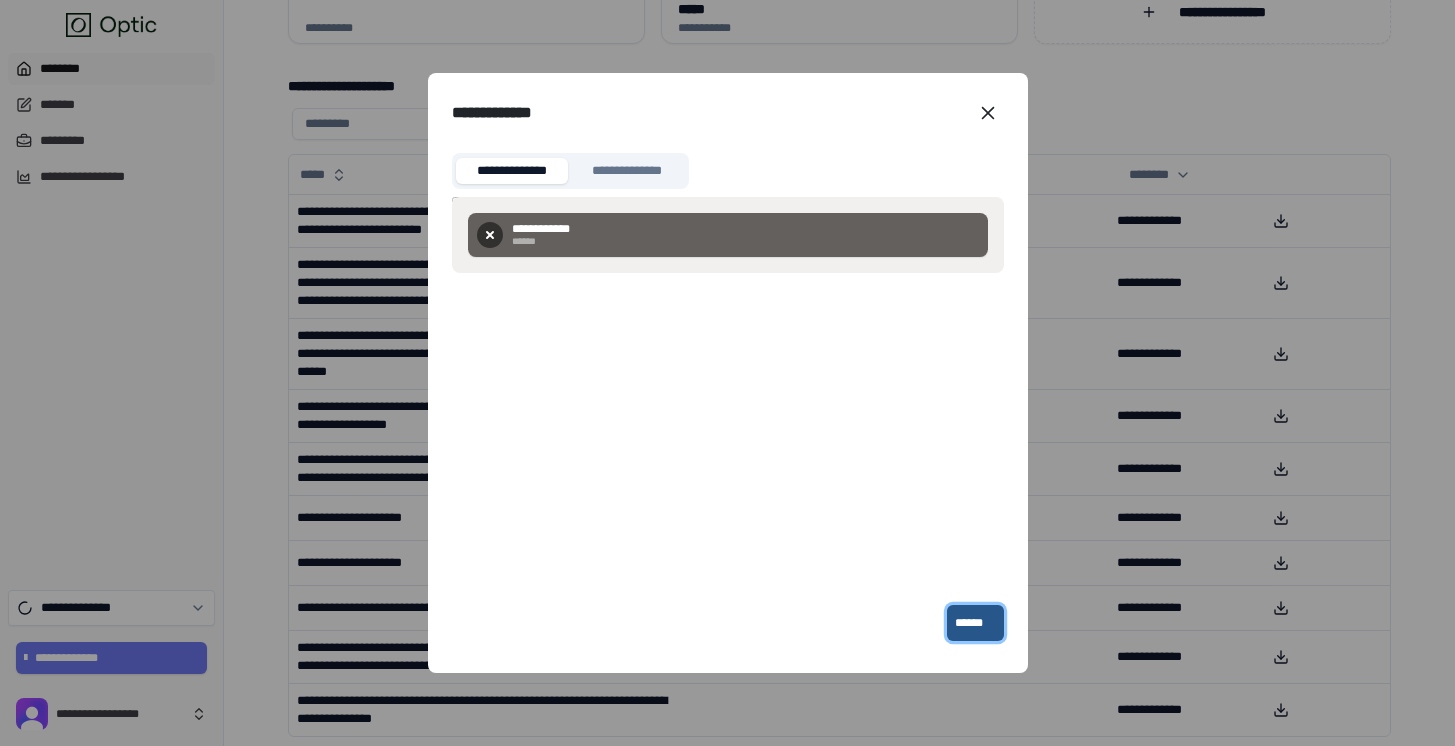 click on "******" at bounding box center [975, 623] 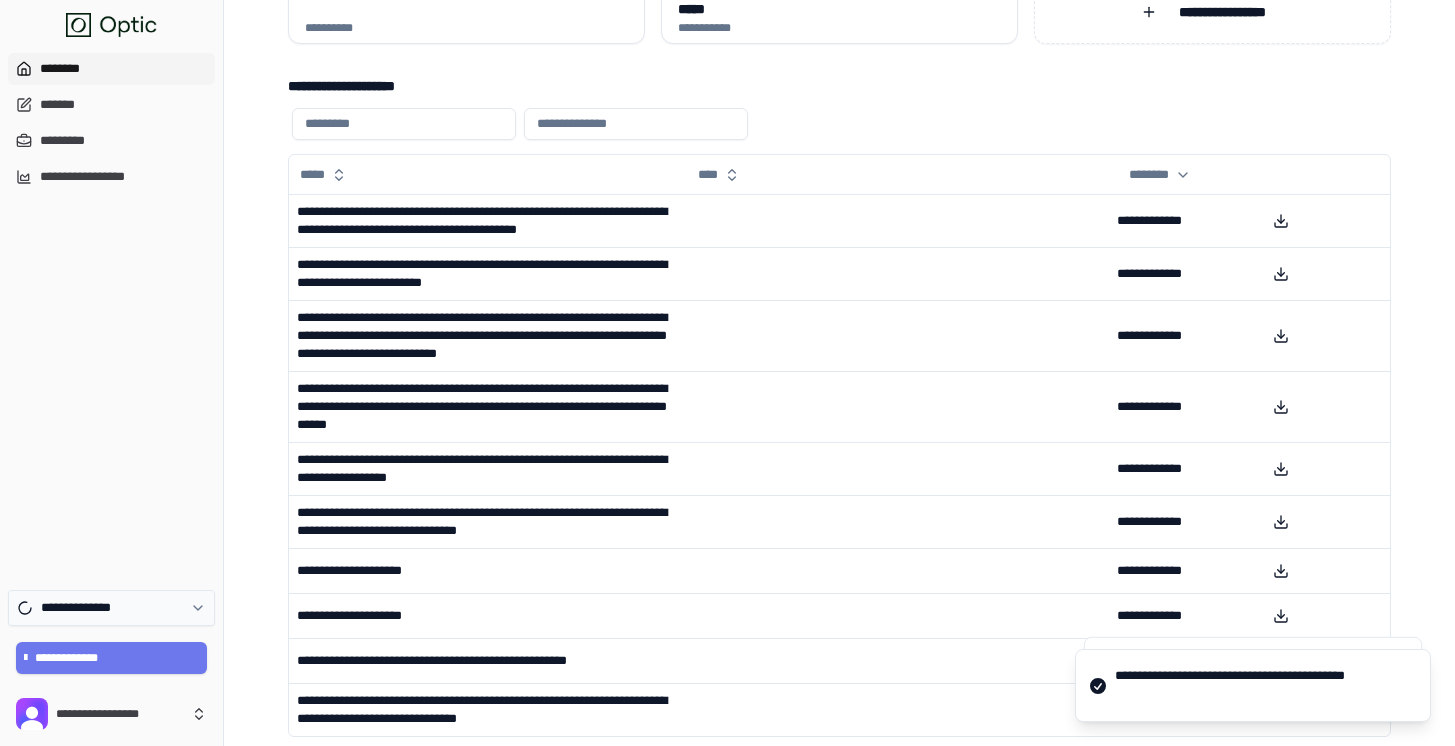 click 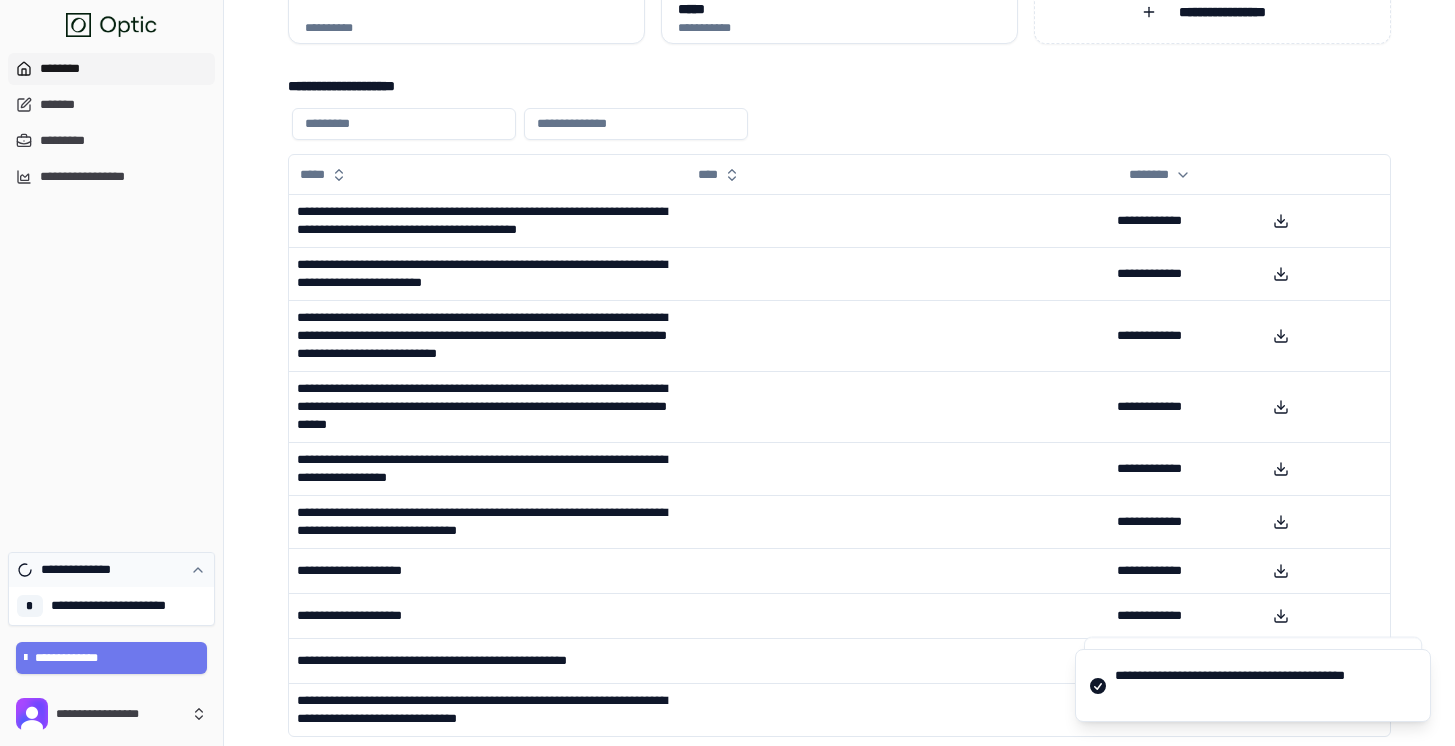 click 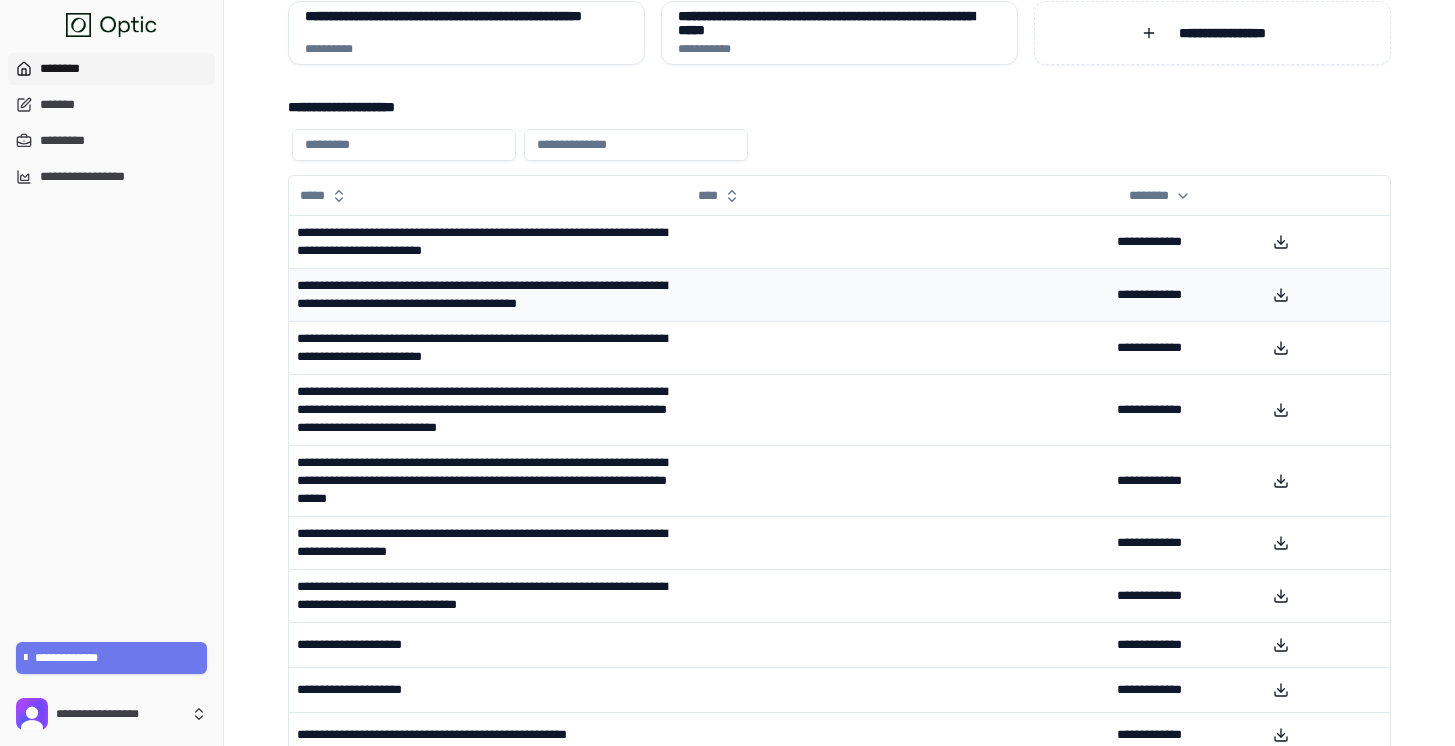 scroll, scrollTop: 162, scrollLeft: 0, axis: vertical 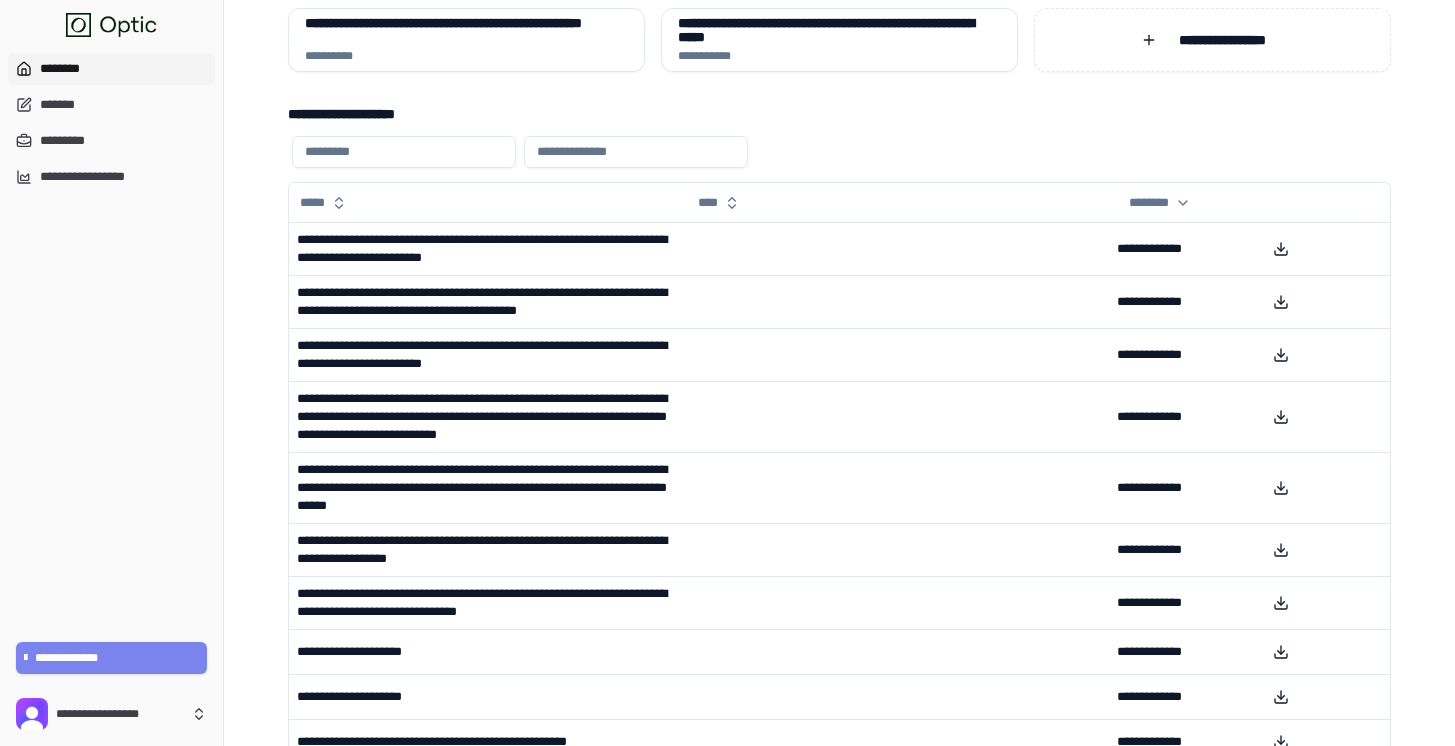 click on "**********" at bounding box center [112, 658] 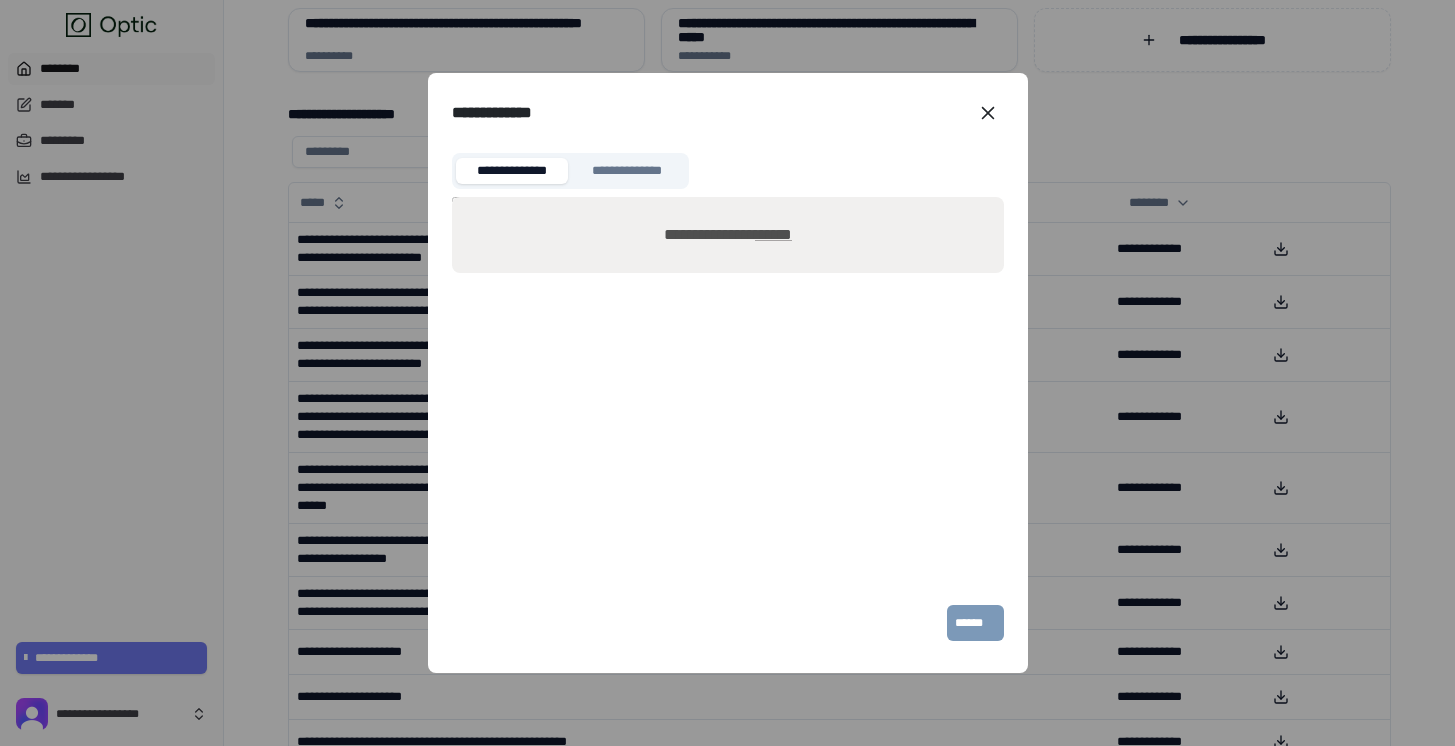 click on "**********" at bounding box center (727, 235) 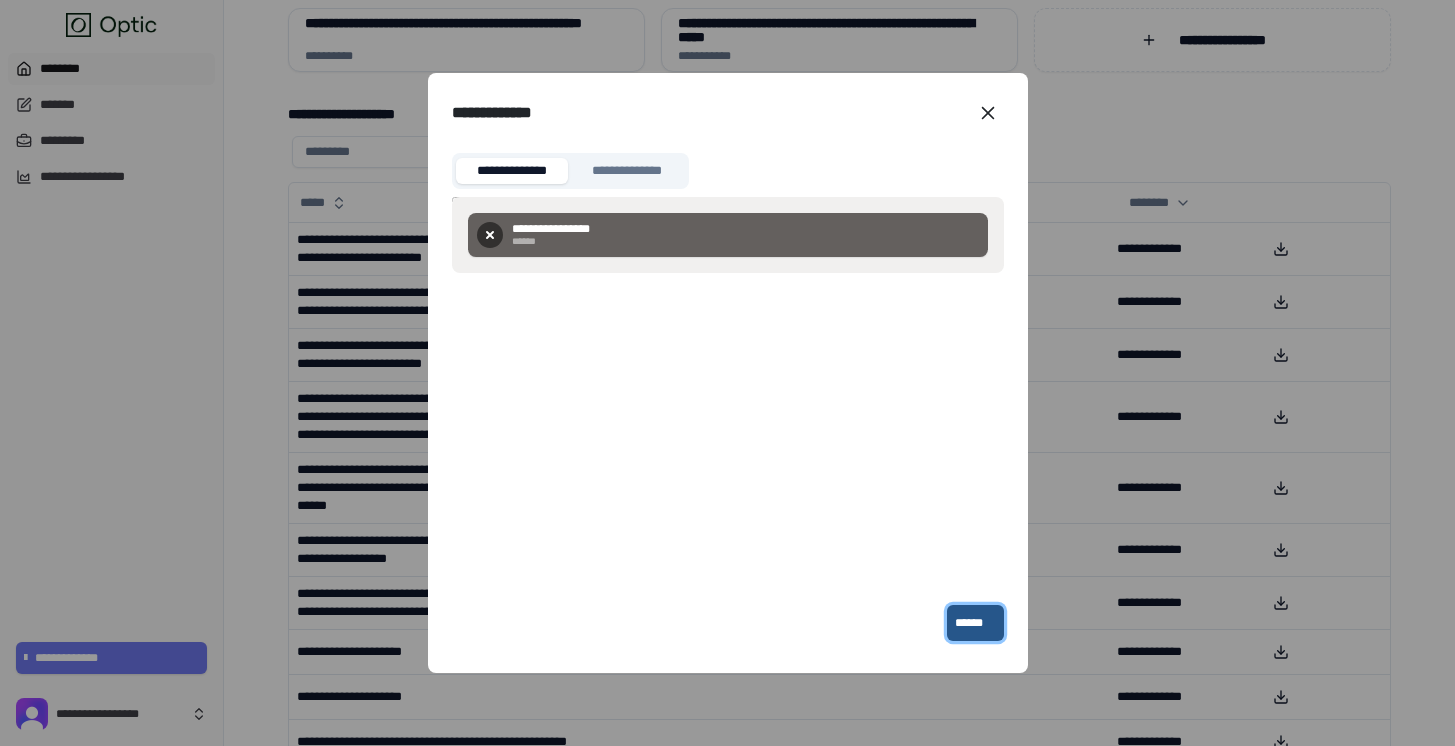 click on "******" at bounding box center [975, 623] 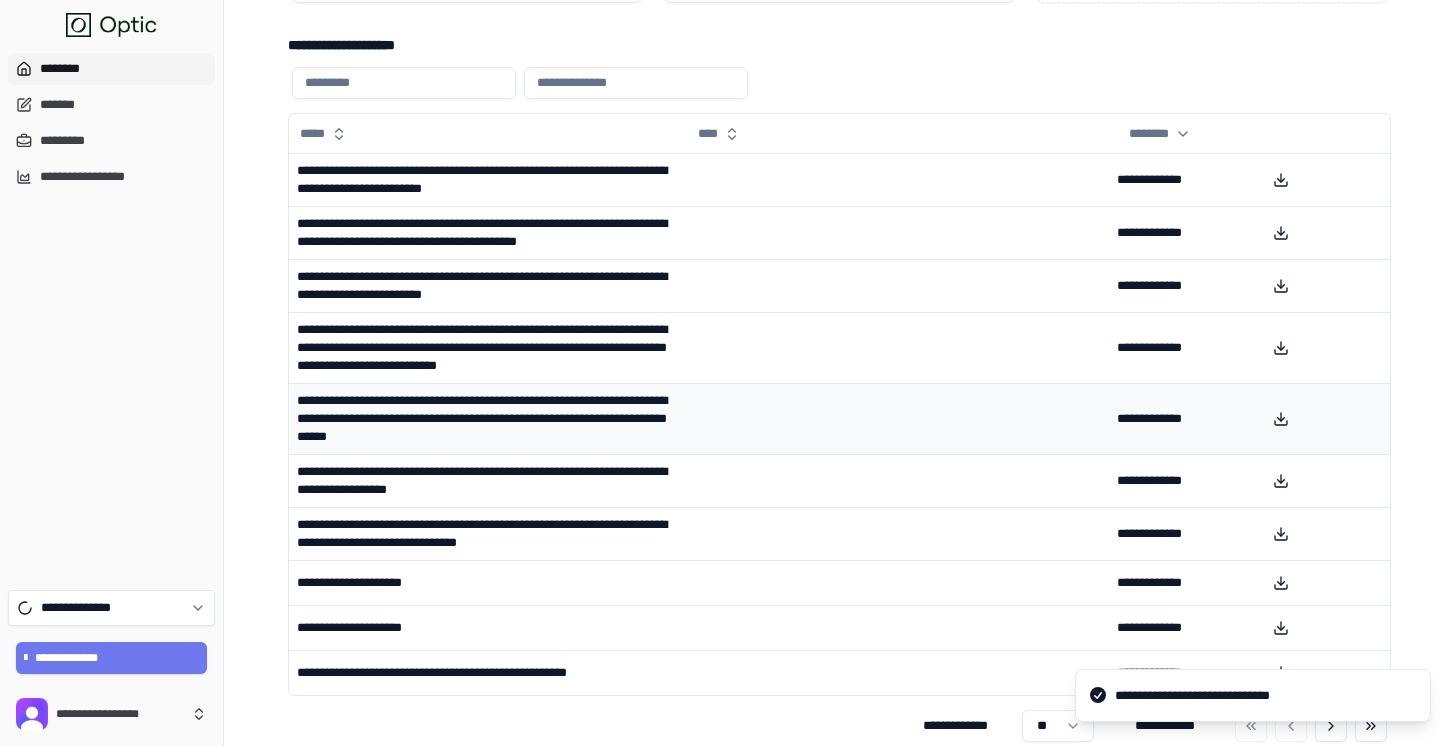 scroll, scrollTop: 232, scrollLeft: 0, axis: vertical 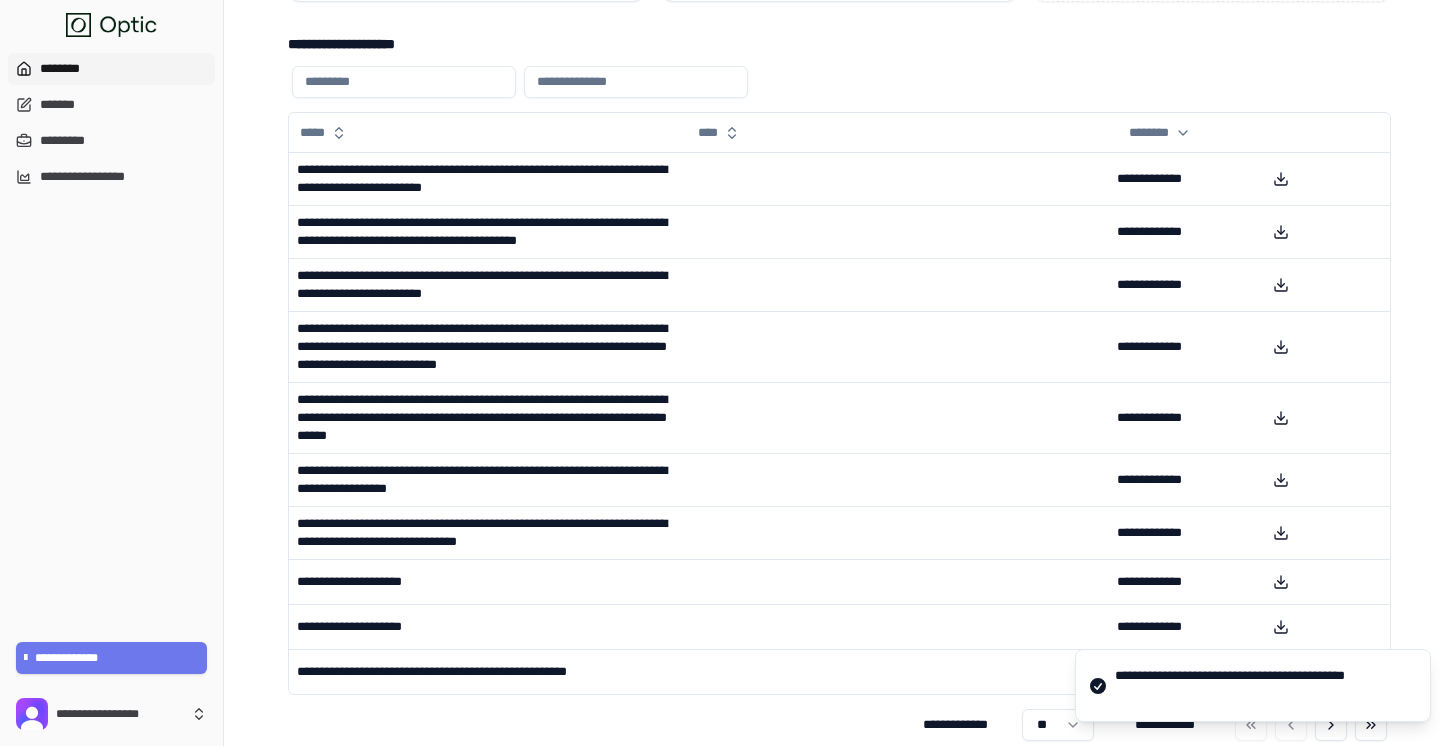 click on "**********" at bounding box center (1264, 685) 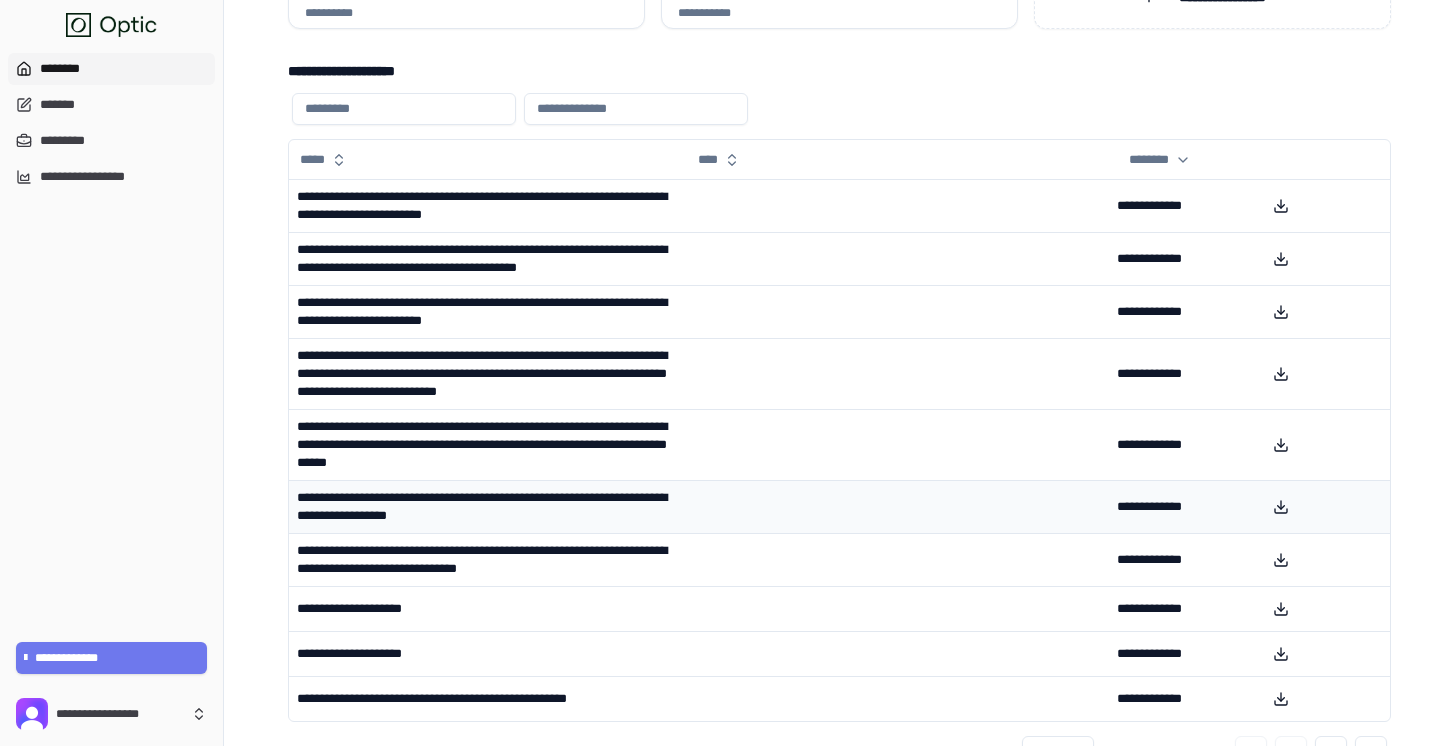 scroll, scrollTop: 98, scrollLeft: 0, axis: vertical 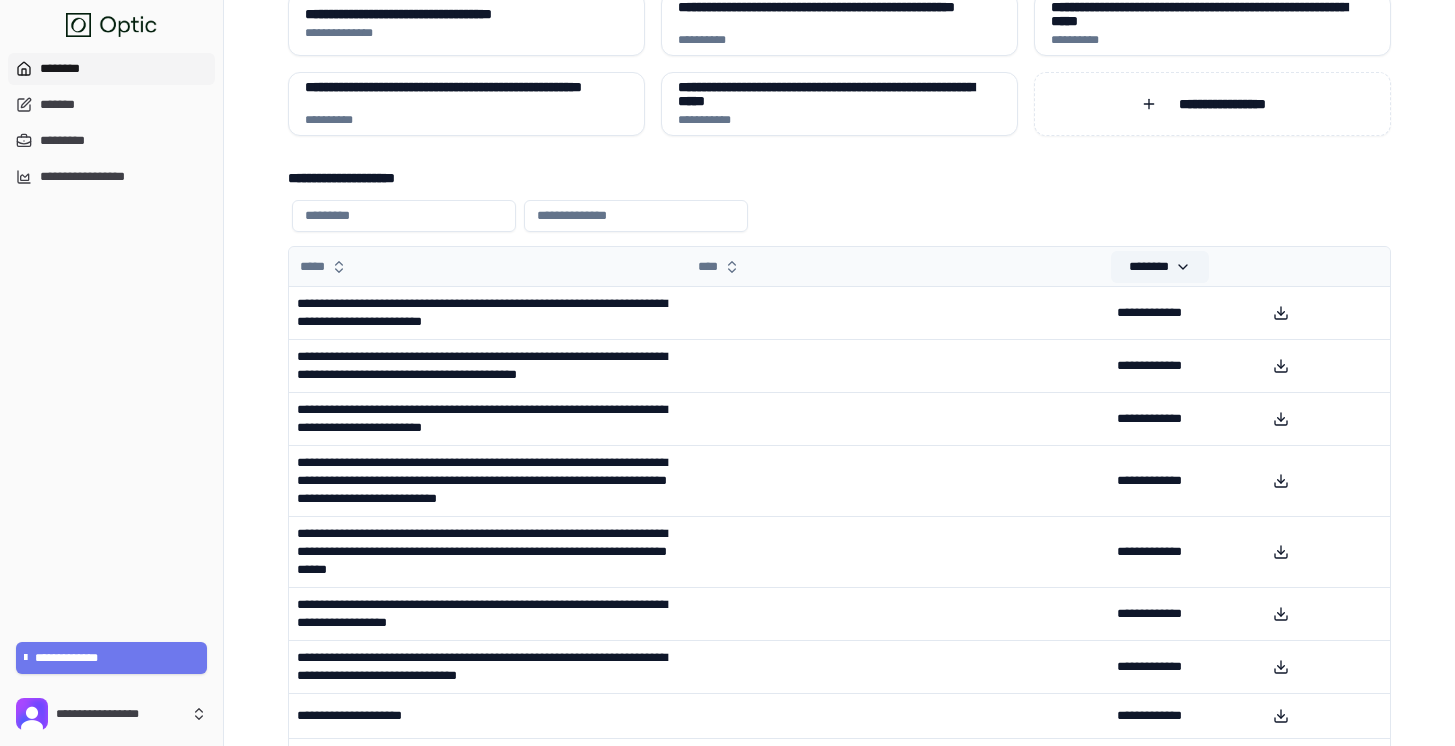 click on "********" at bounding box center (1160, 267) 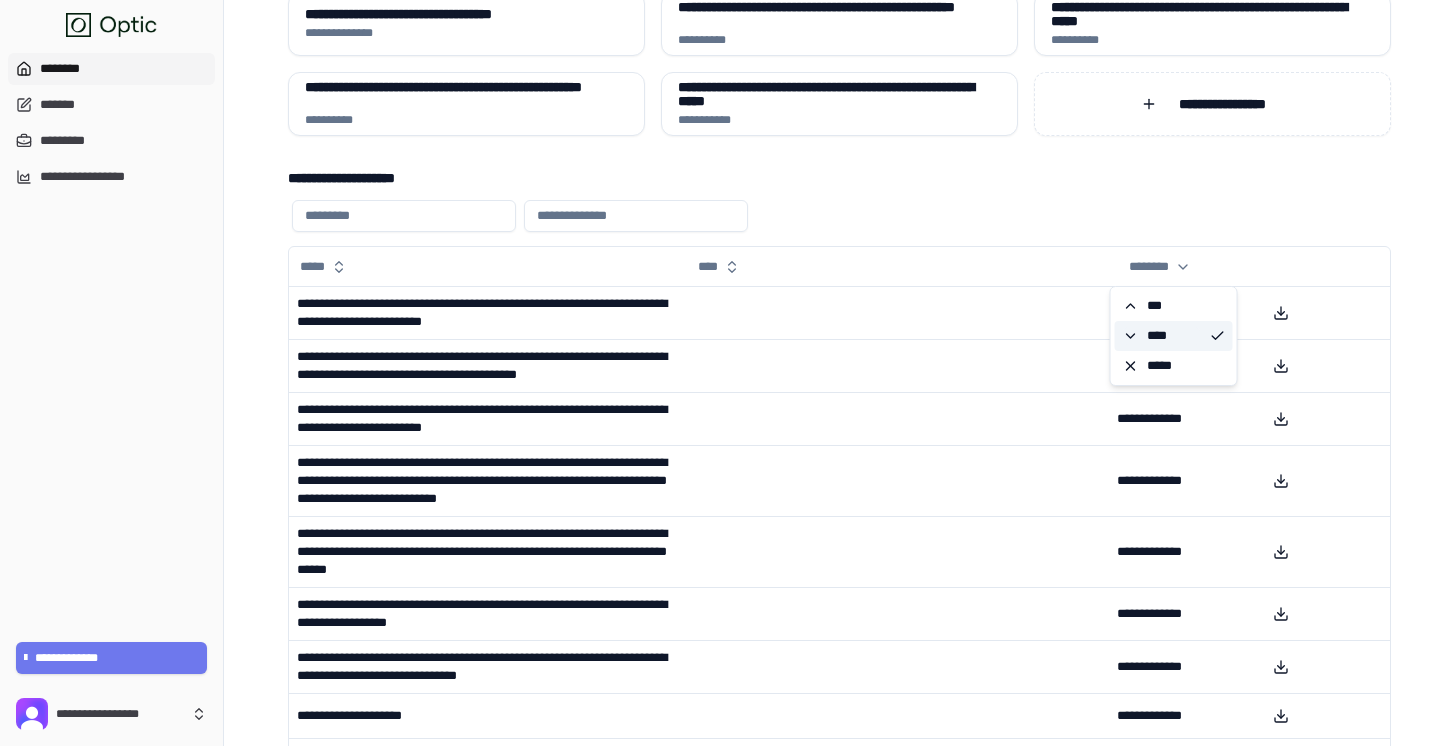 click on "****" at bounding box center [1162, 336] 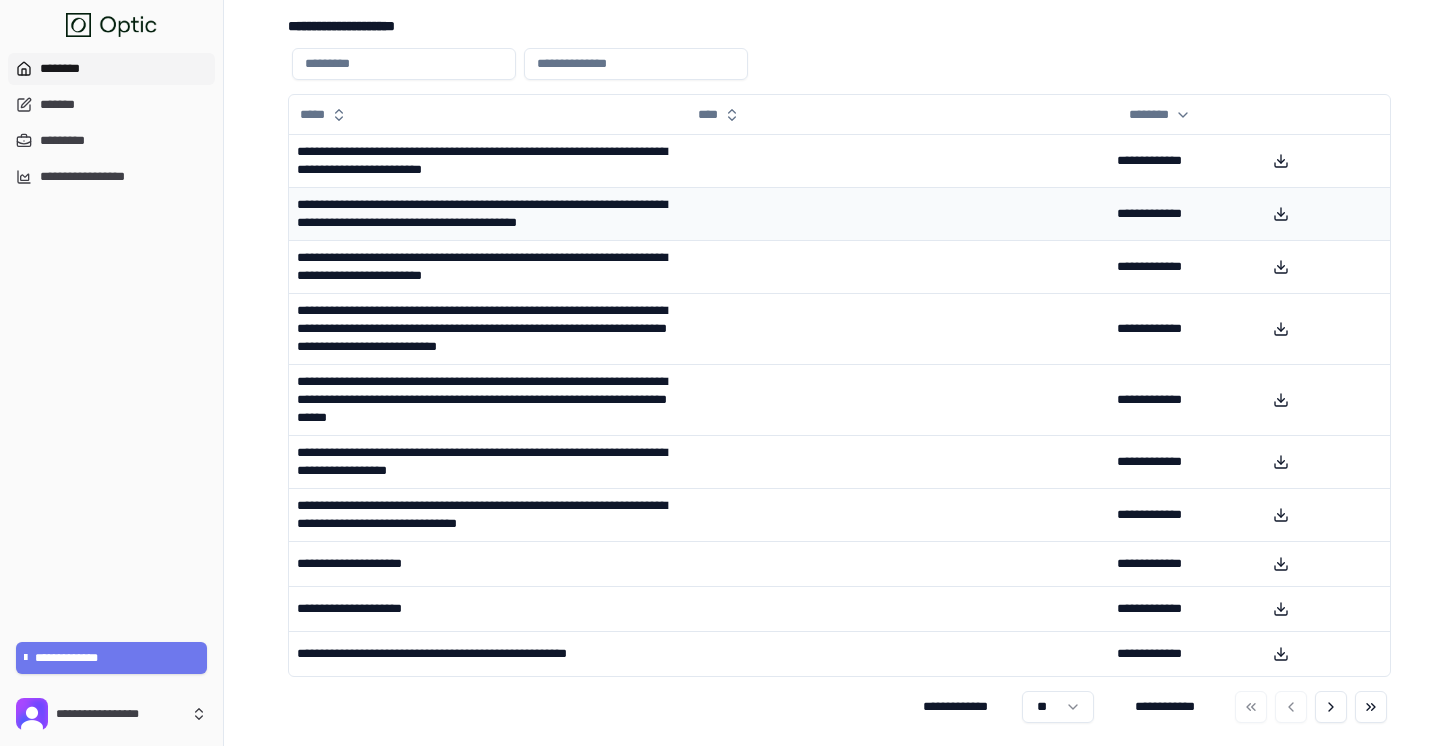 scroll, scrollTop: 293, scrollLeft: 0, axis: vertical 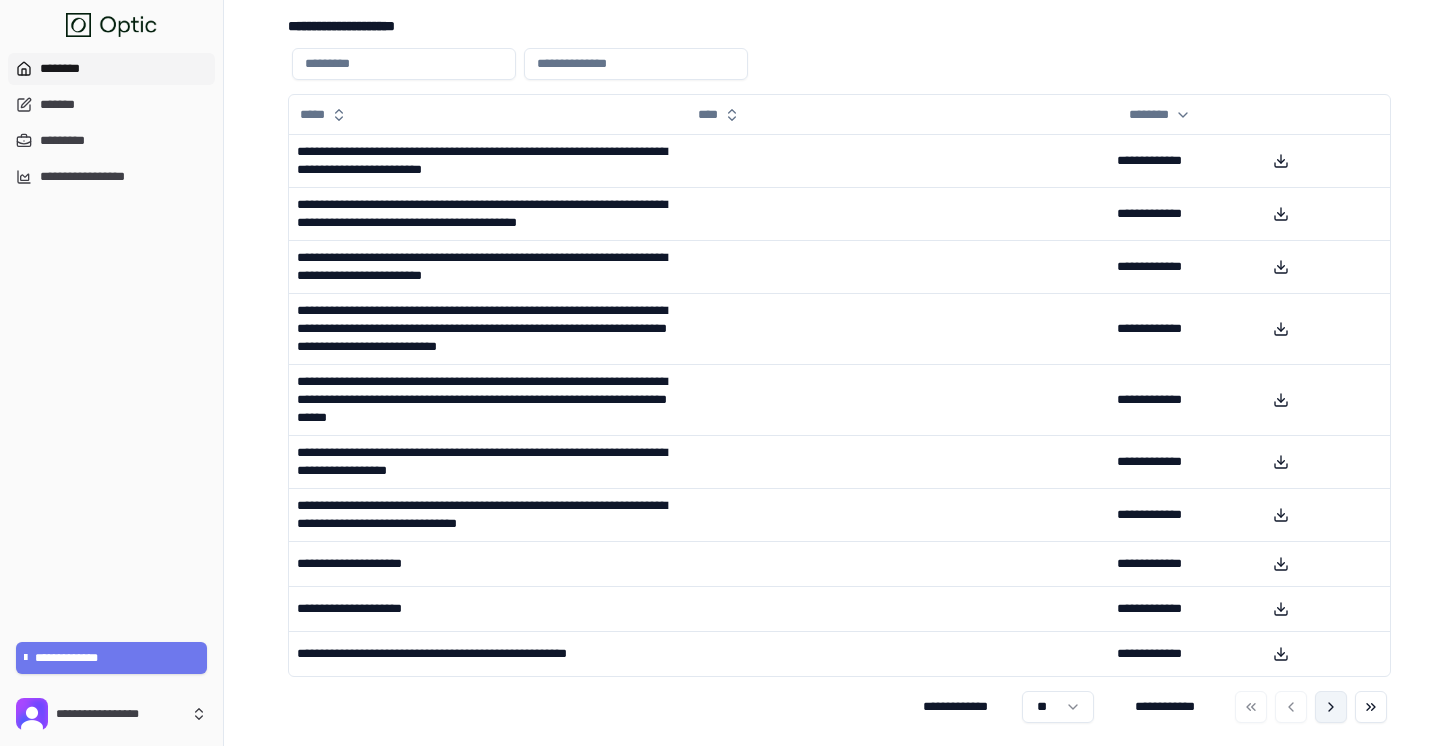 click at bounding box center (1331, 707) 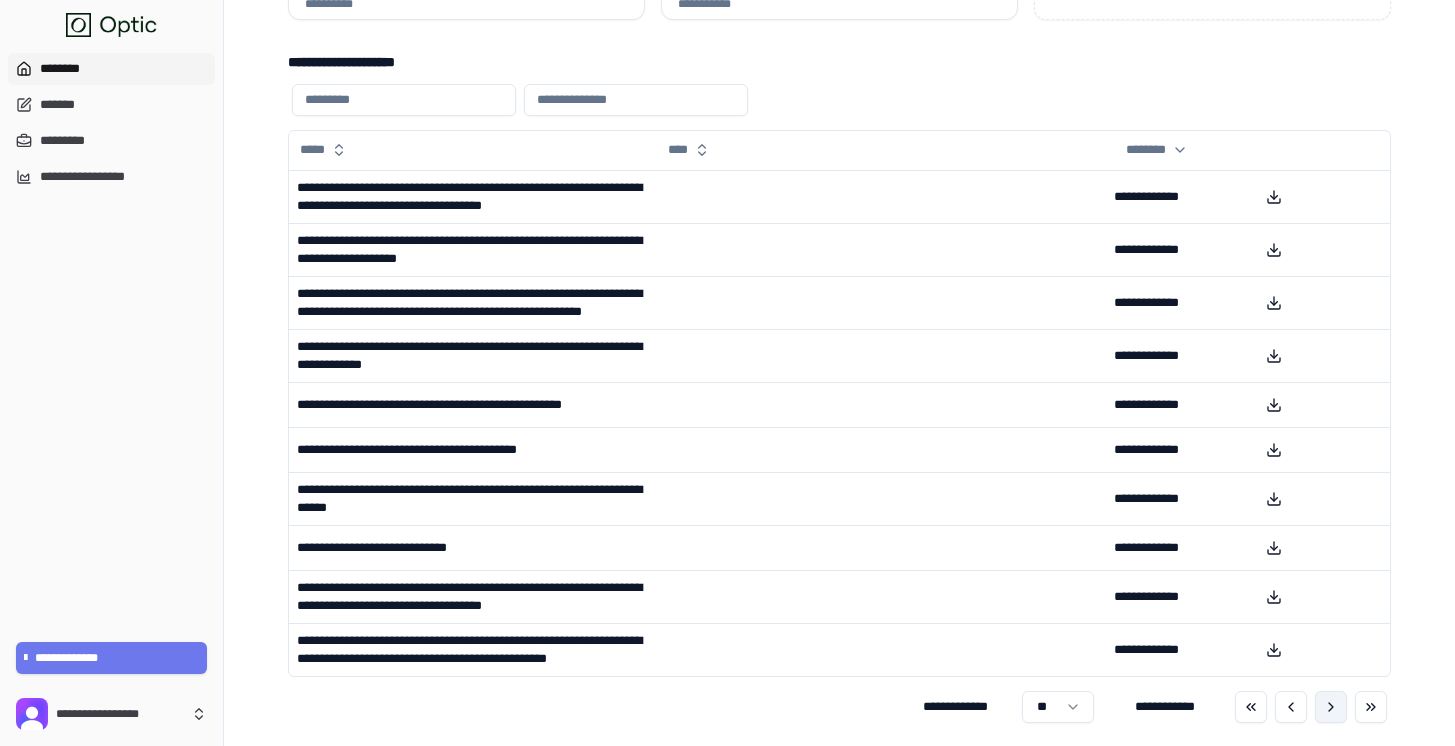scroll, scrollTop: 249, scrollLeft: 0, axis: vertical 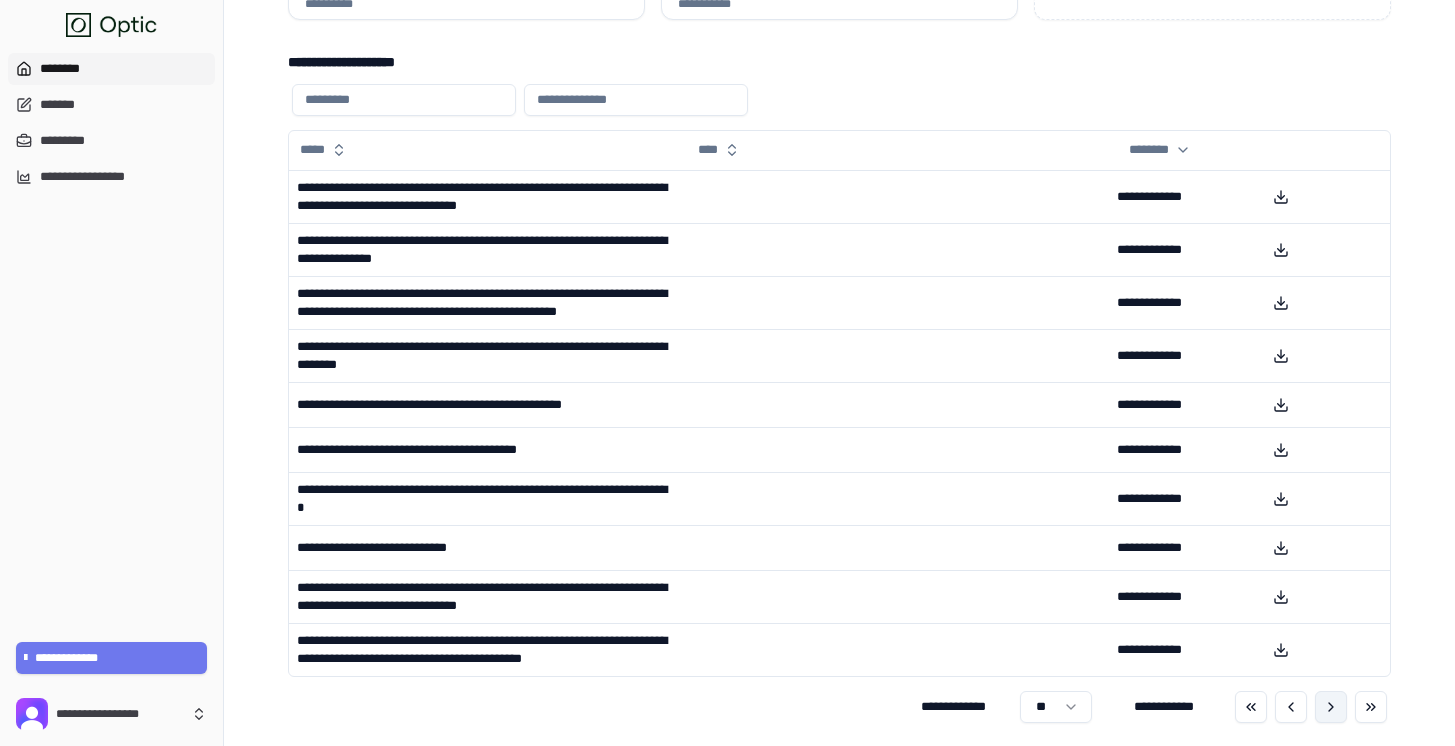 click at bounding box center (1331, 707) 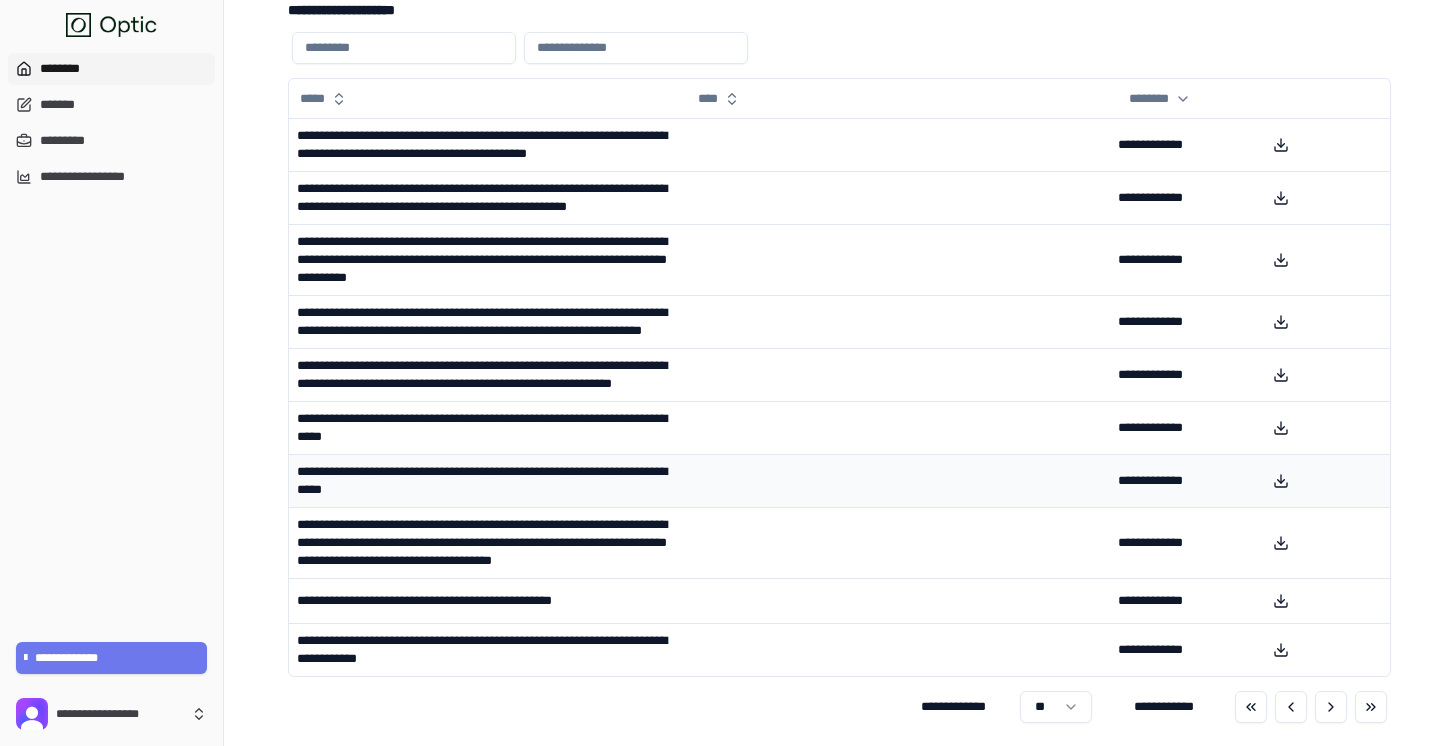 scroll, scrollTop: 355, scrollLeft: 0, axis: vertical 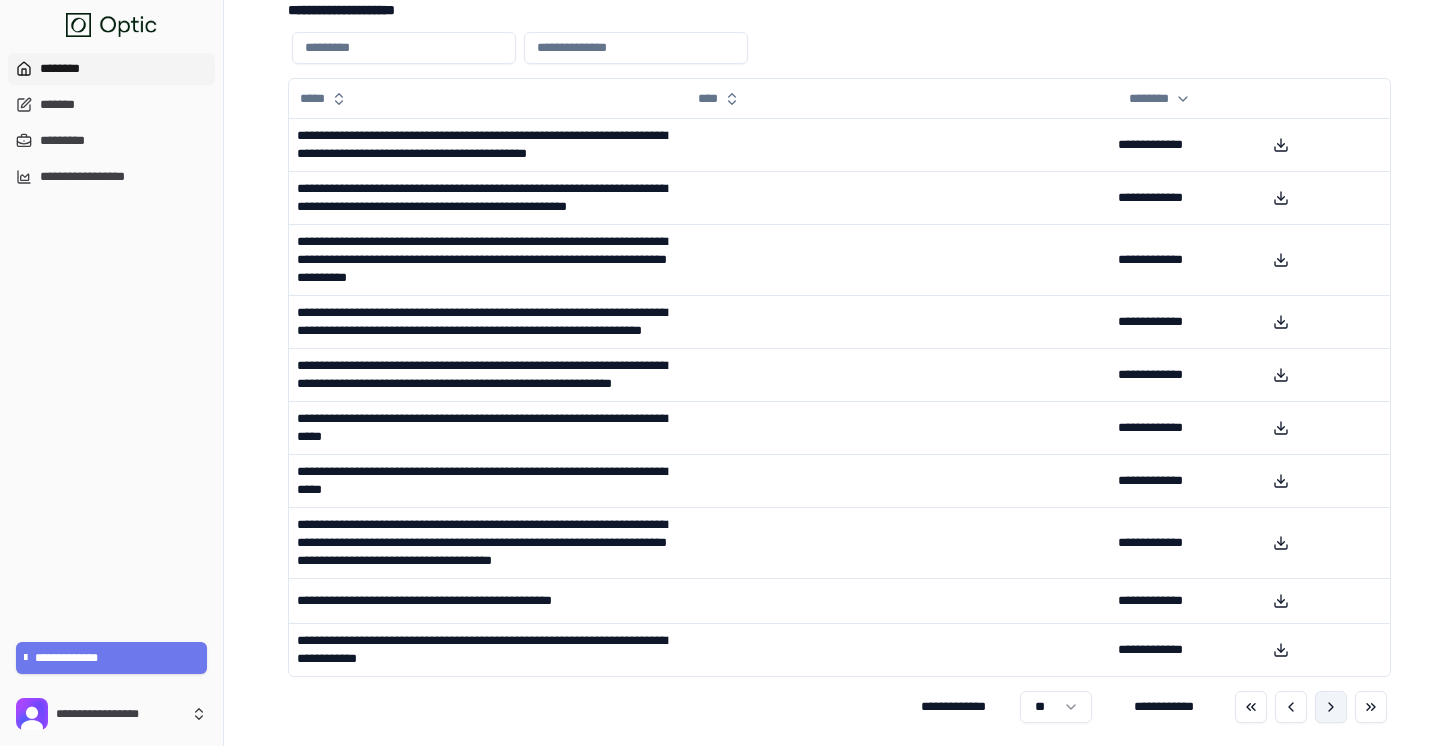 click at bounding box center [1331, 707] 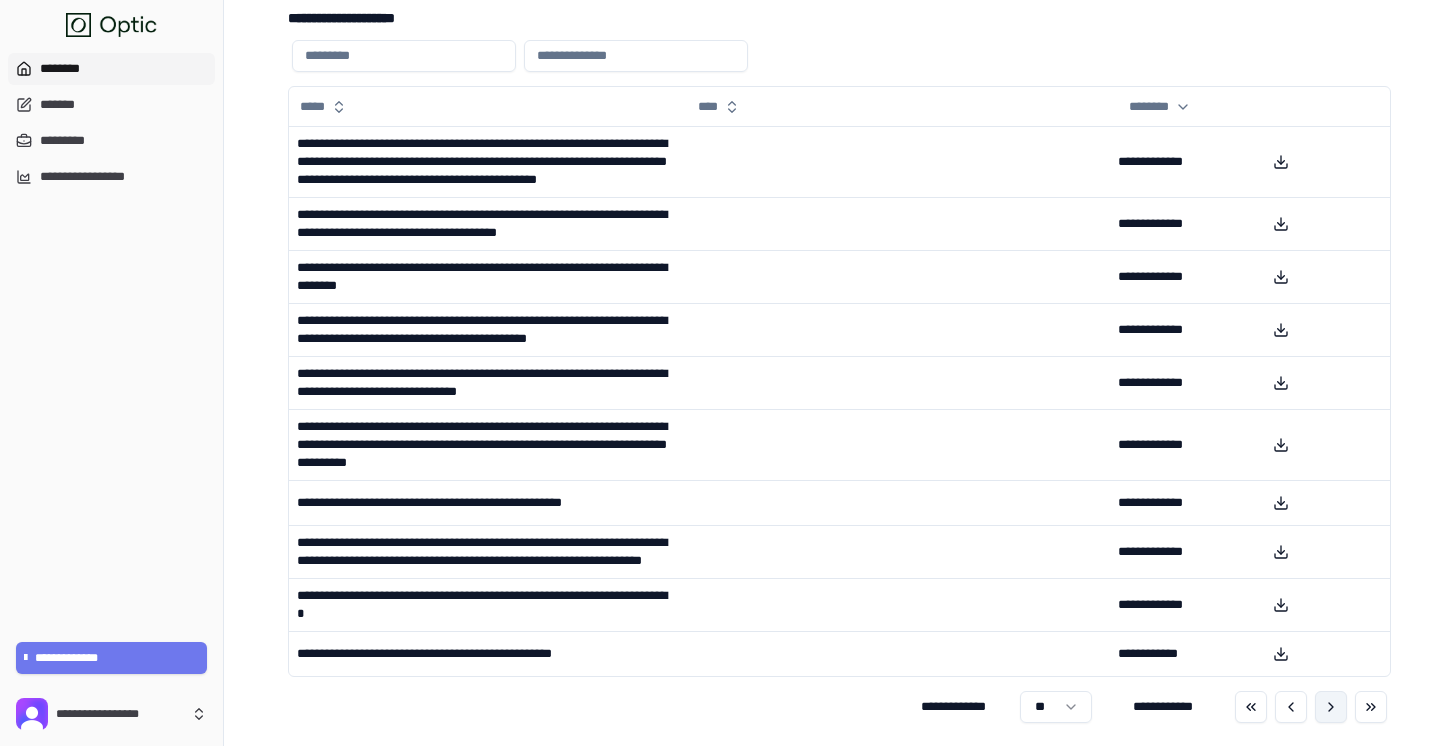 scroll, scrollTop: 329, scrollLeft: 0, axis: vertical 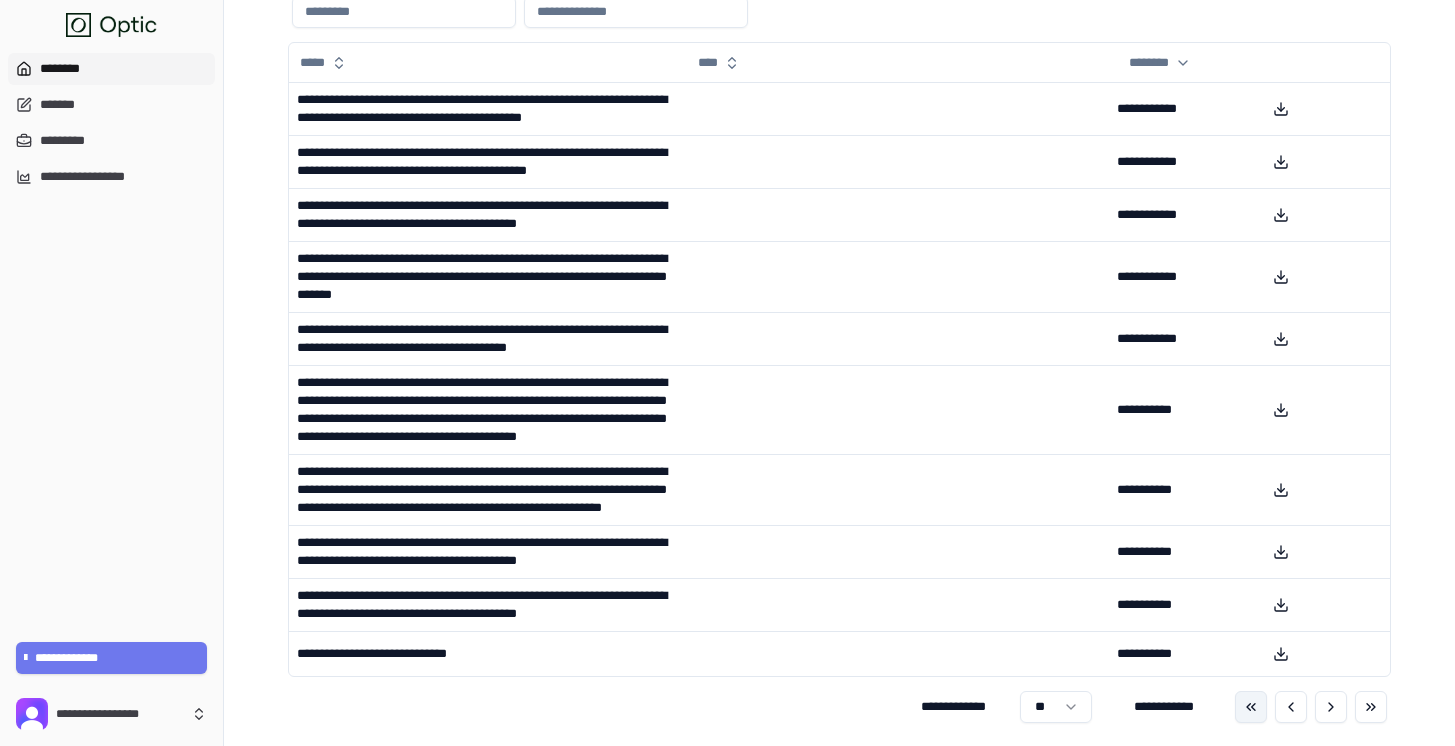 click at bounding box center (1251, 707) 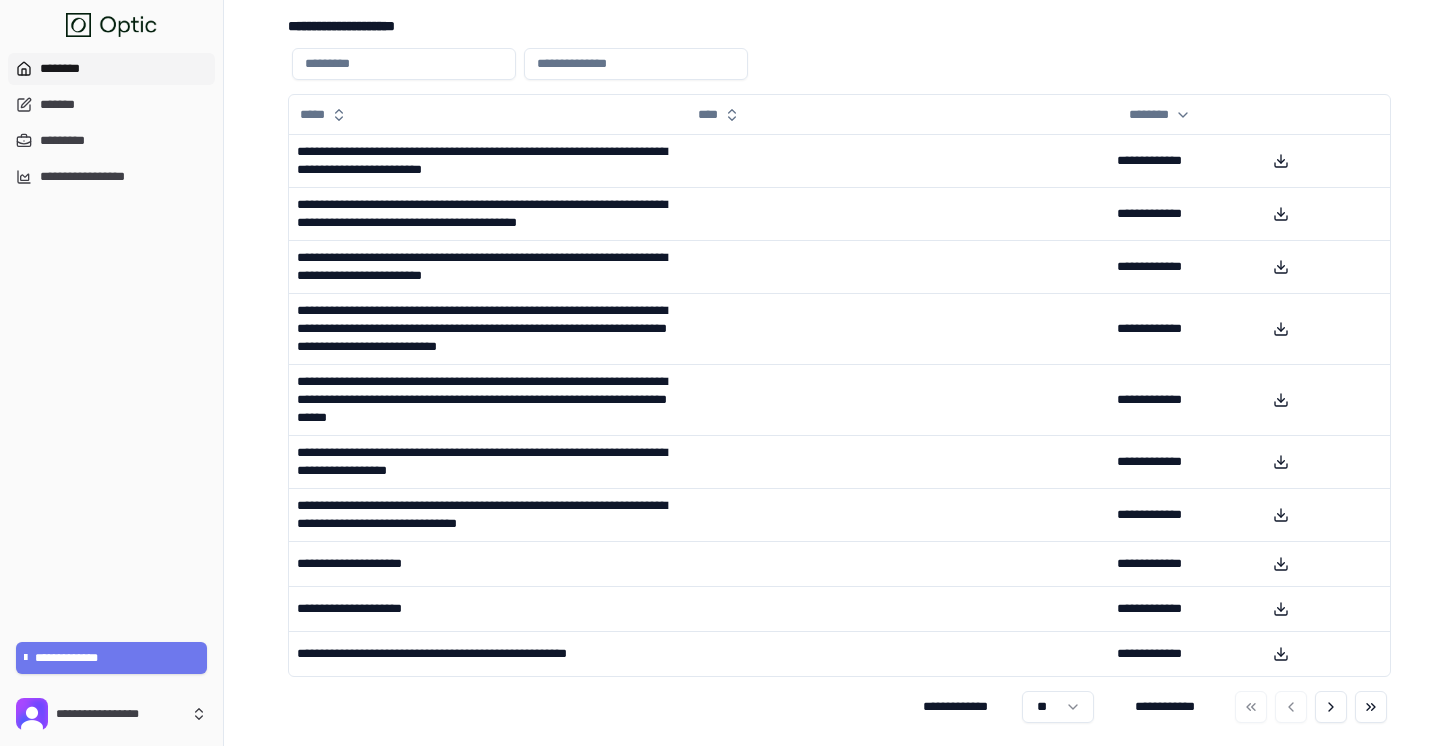 scroll, scrollTop: 24, scrollLeft: 0, axis: vertical 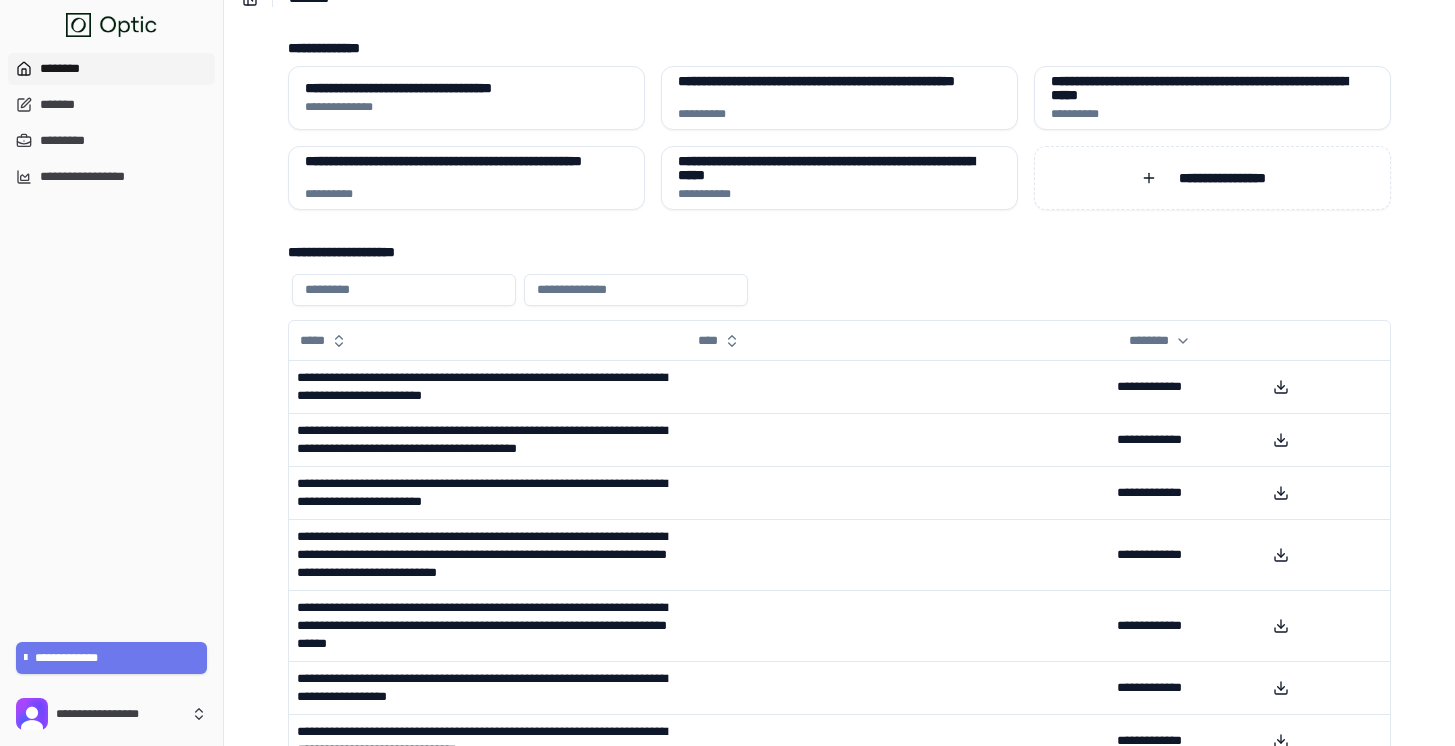 click at bounding box center (404, 290) 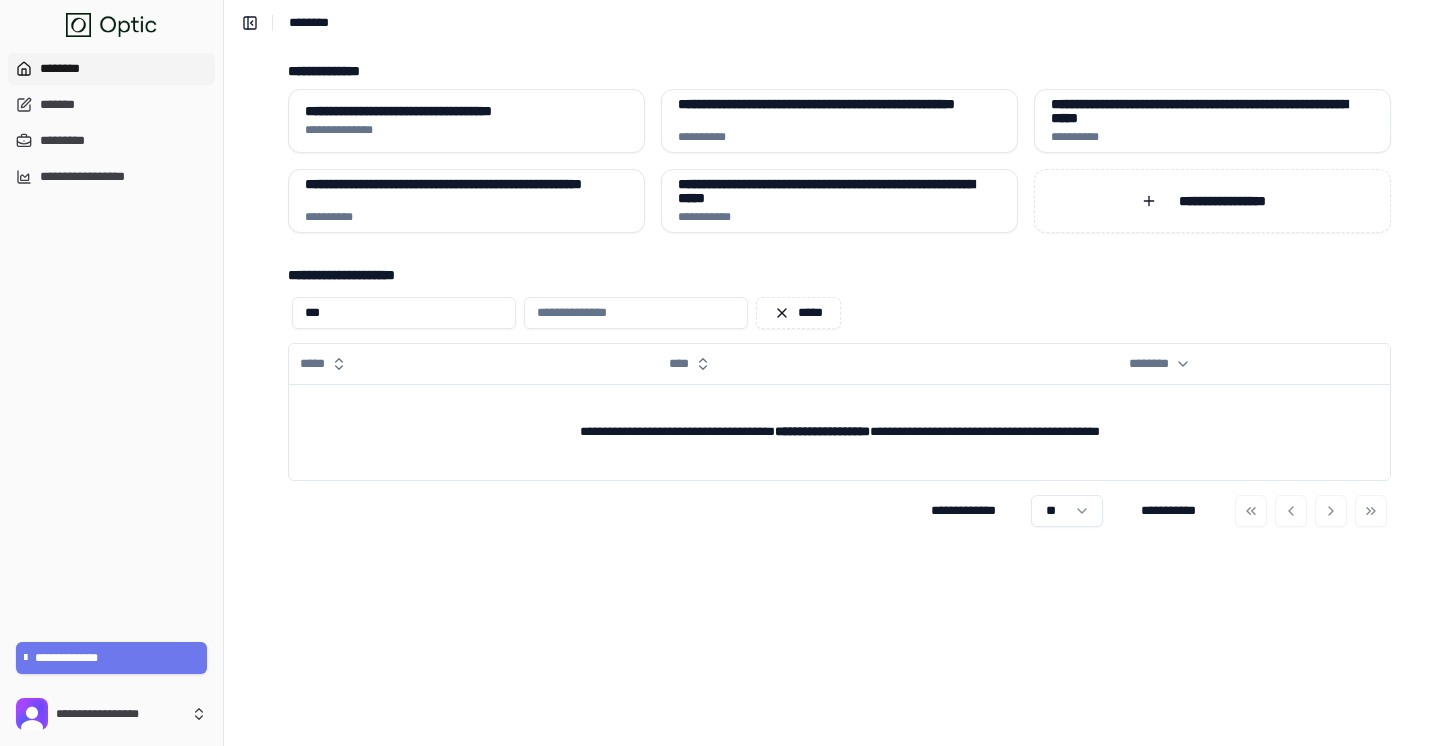 scroll, scrollTop: 0, scrollLeft: 0, axis: both 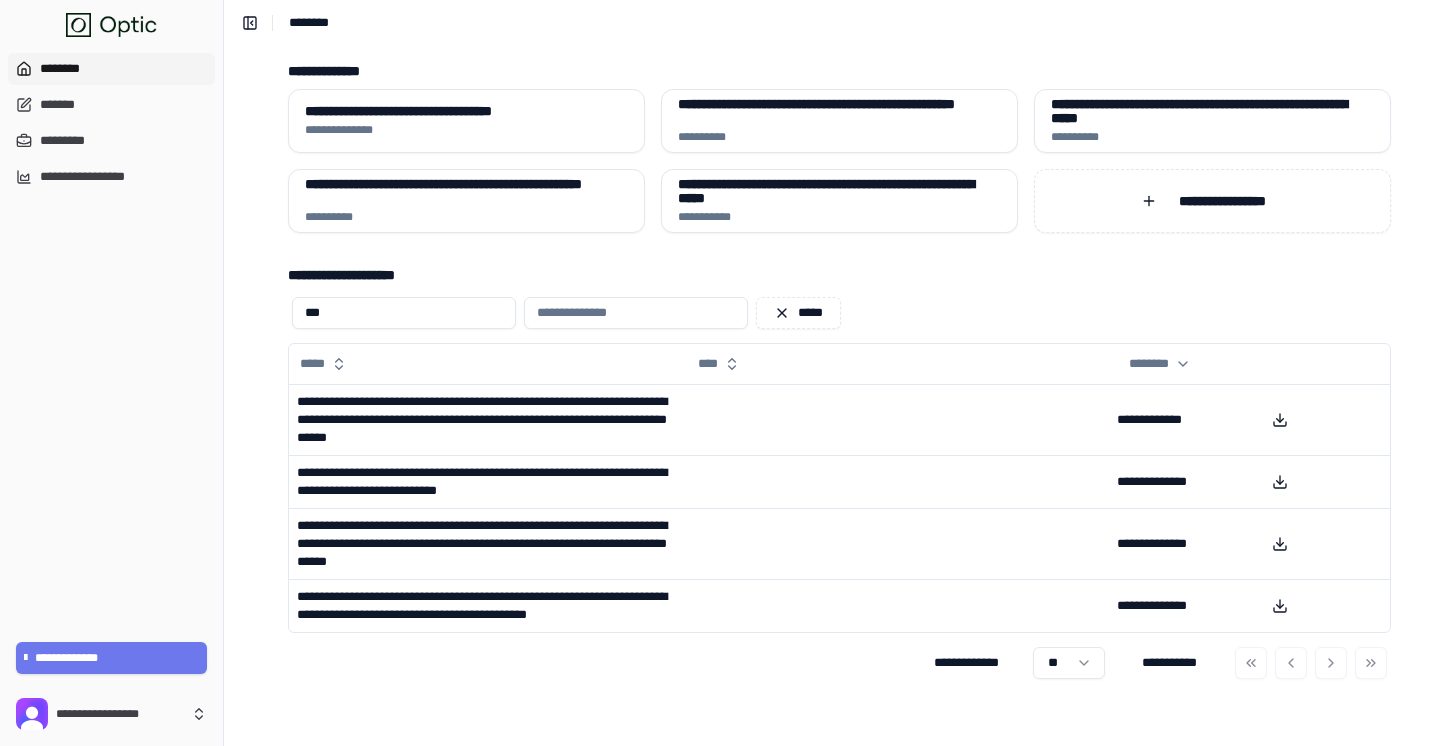click on "***" at bounding box center [404, 313] 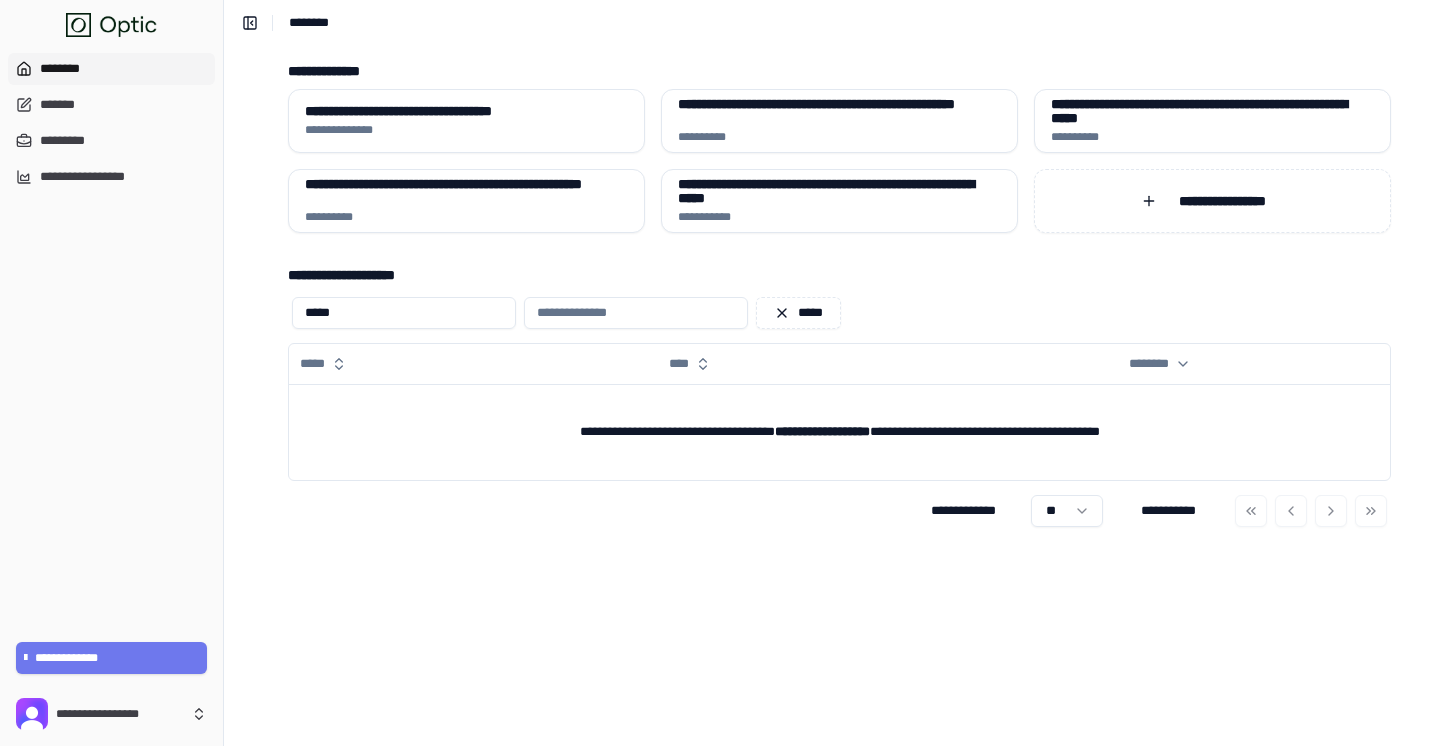 type on "******" 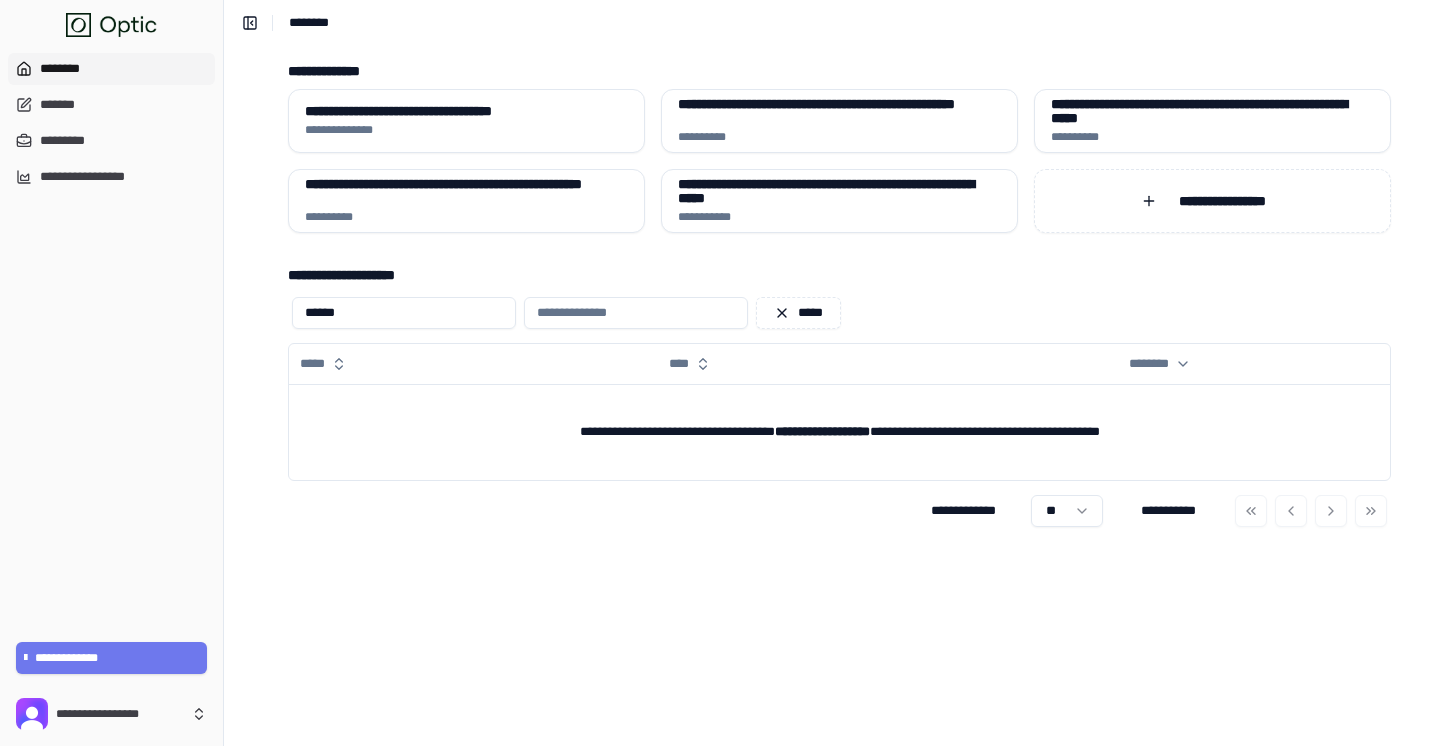 click on "******" at bounding box center (404, 313) 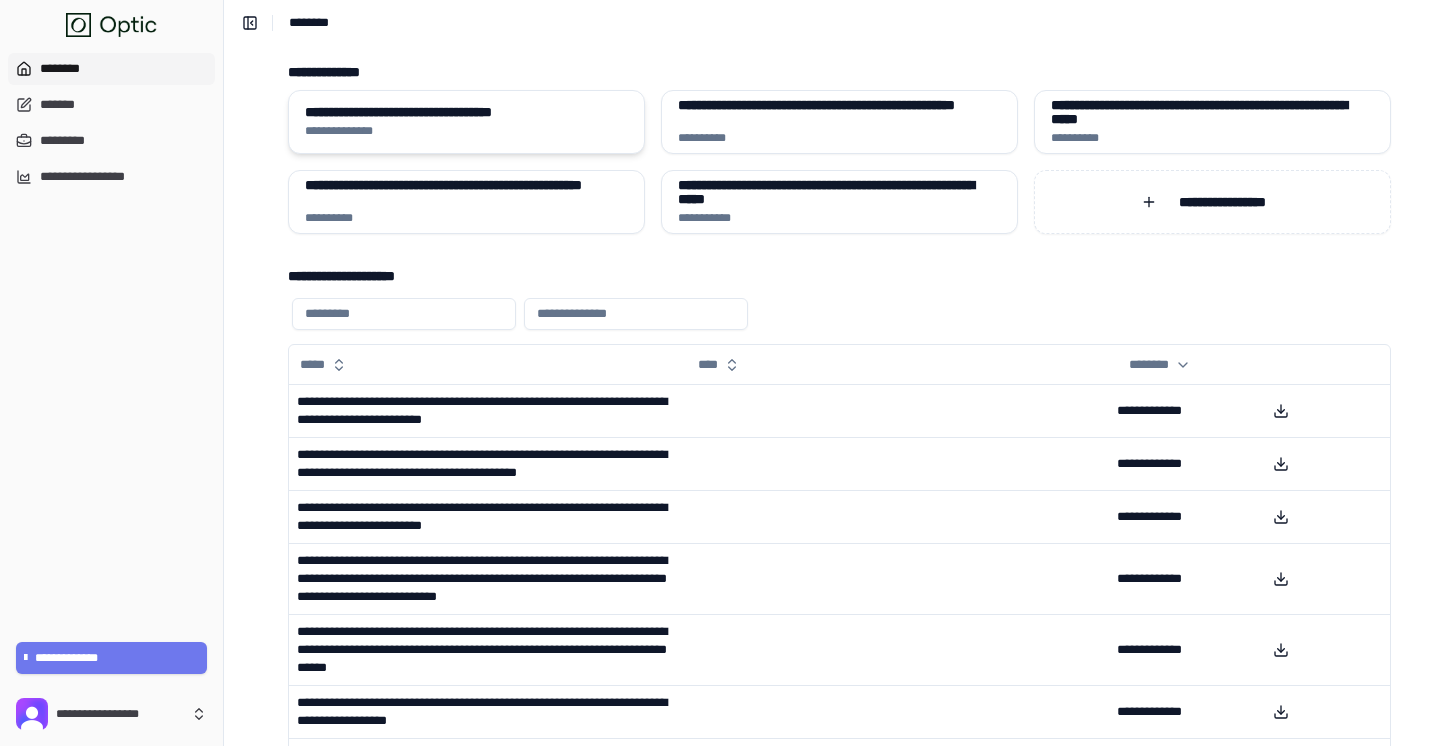 click on "**********" at bounding box center (466, 112) 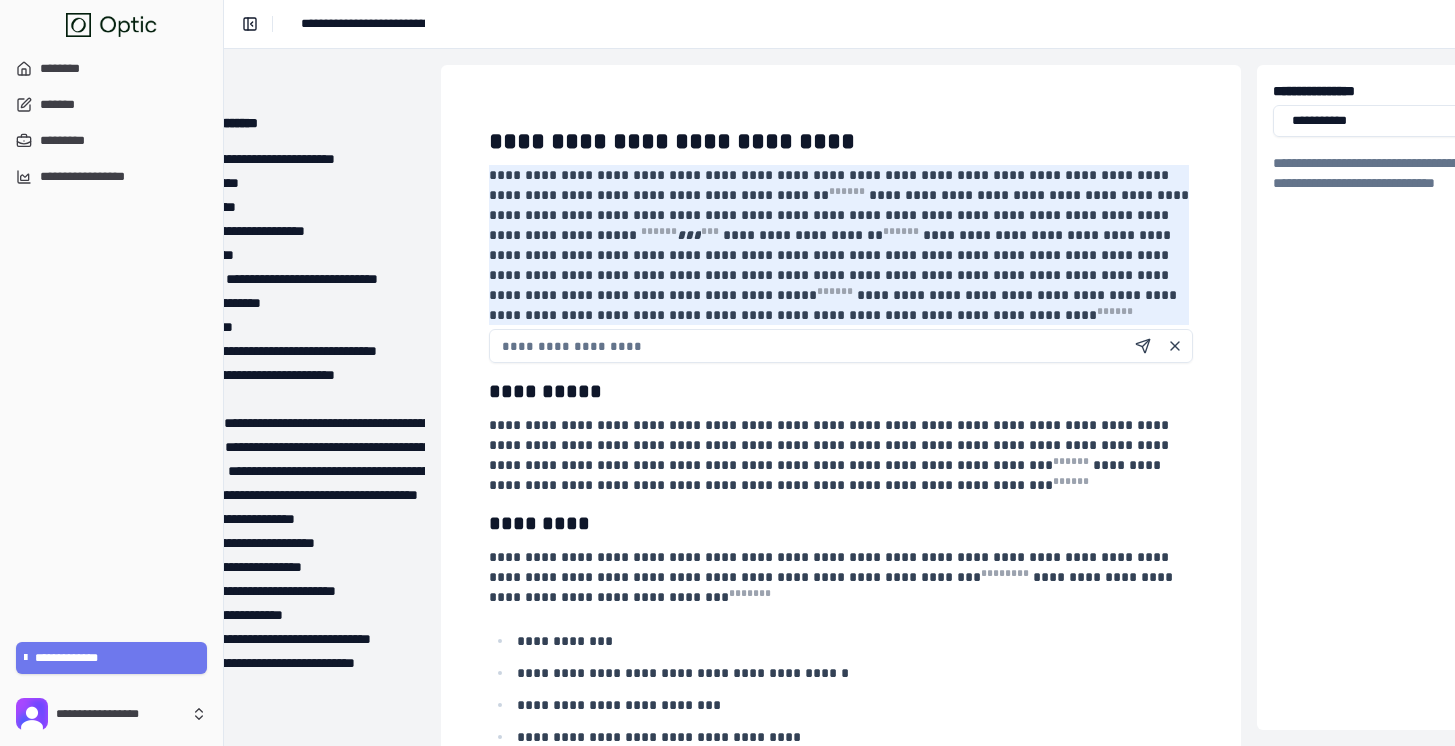 scroll, scrollTop: 0, scrollLeft: 245, axis: horizontal 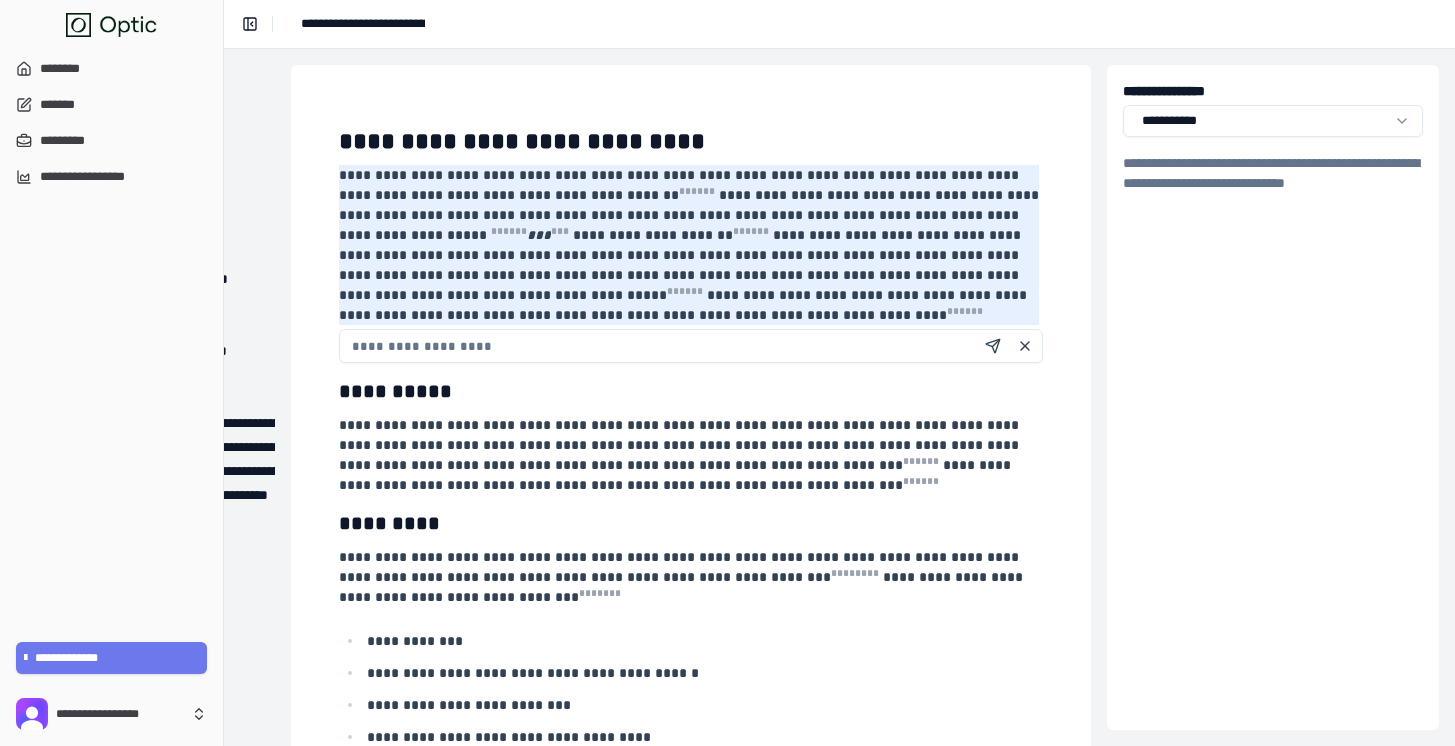 click on "**********" at bounding box center (691, 2688) 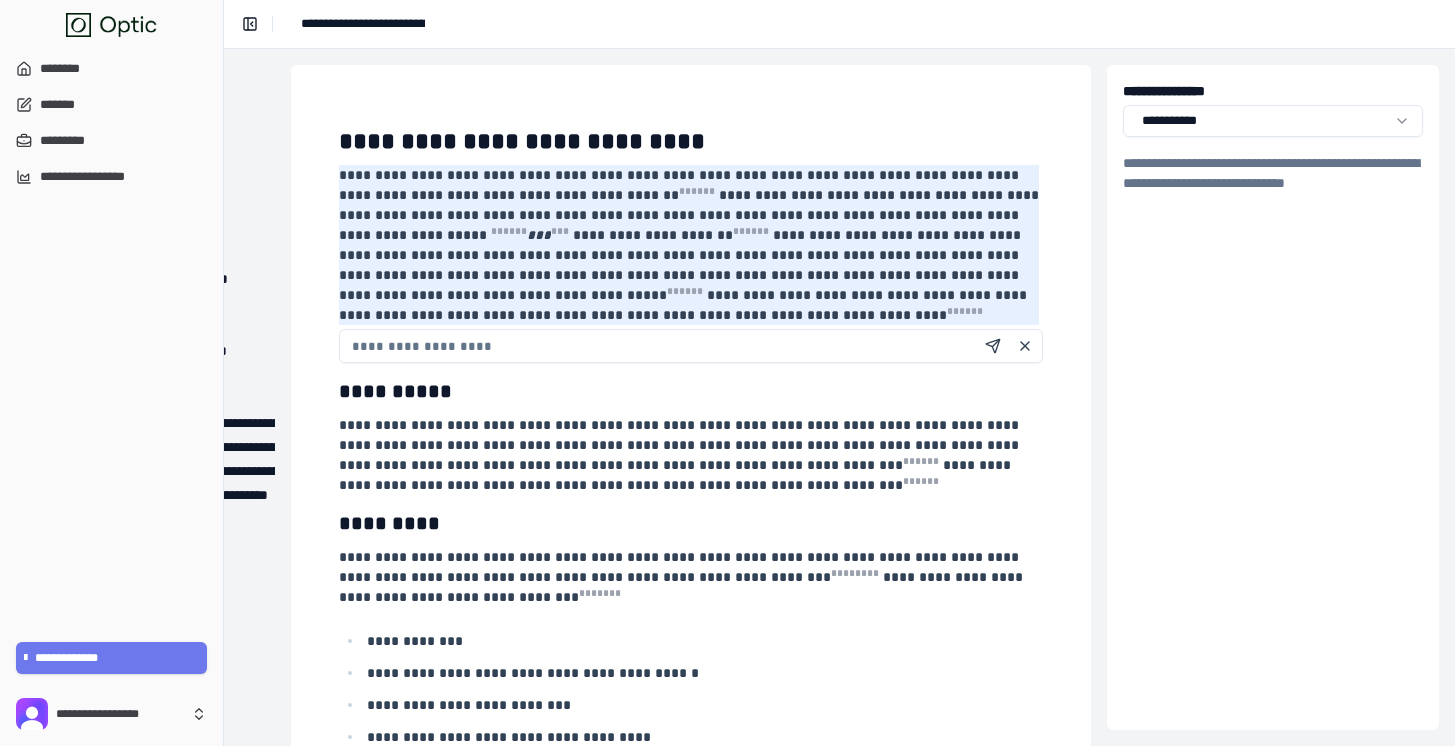 click on "**********" at bounding box center (691, 2688) 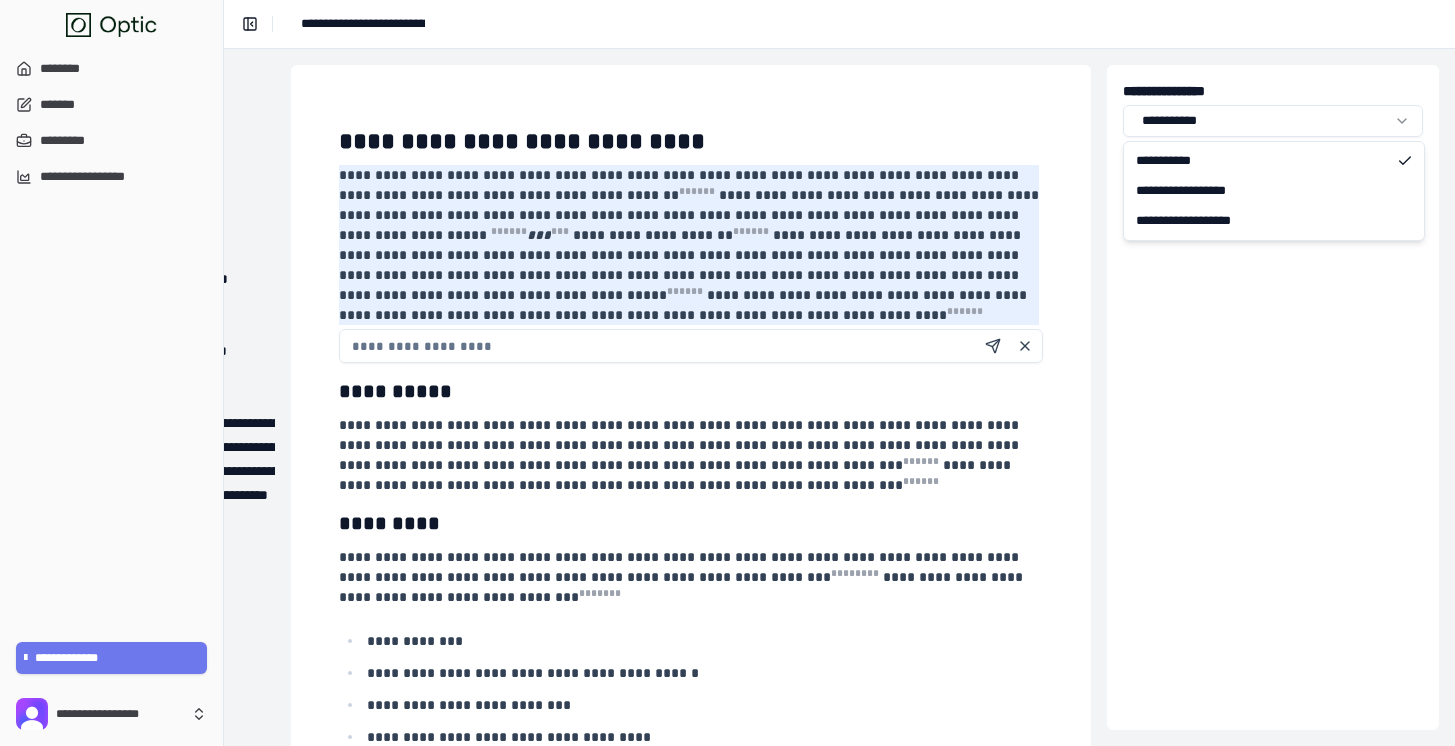 click on "**********" at bounding box center (727, 373) 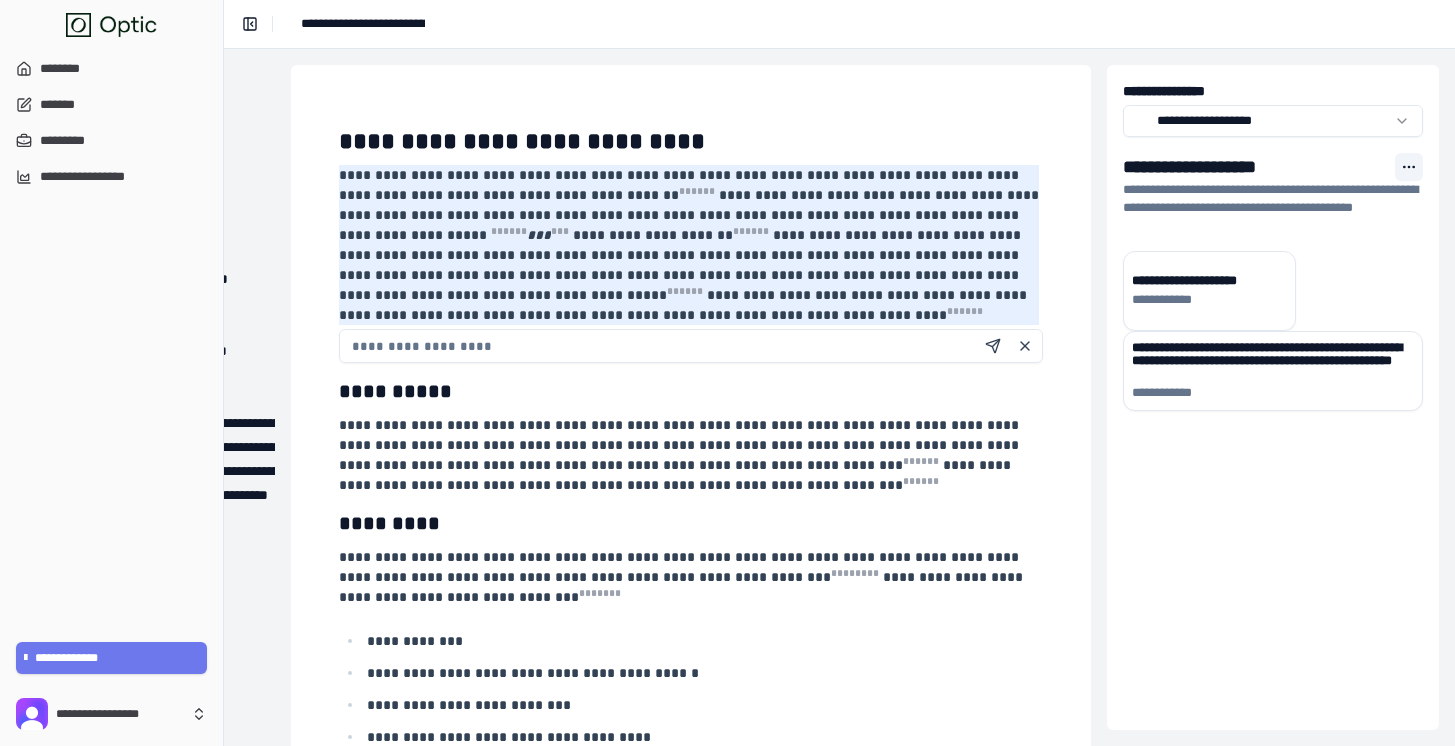 click at bounding box center (1409, 167) 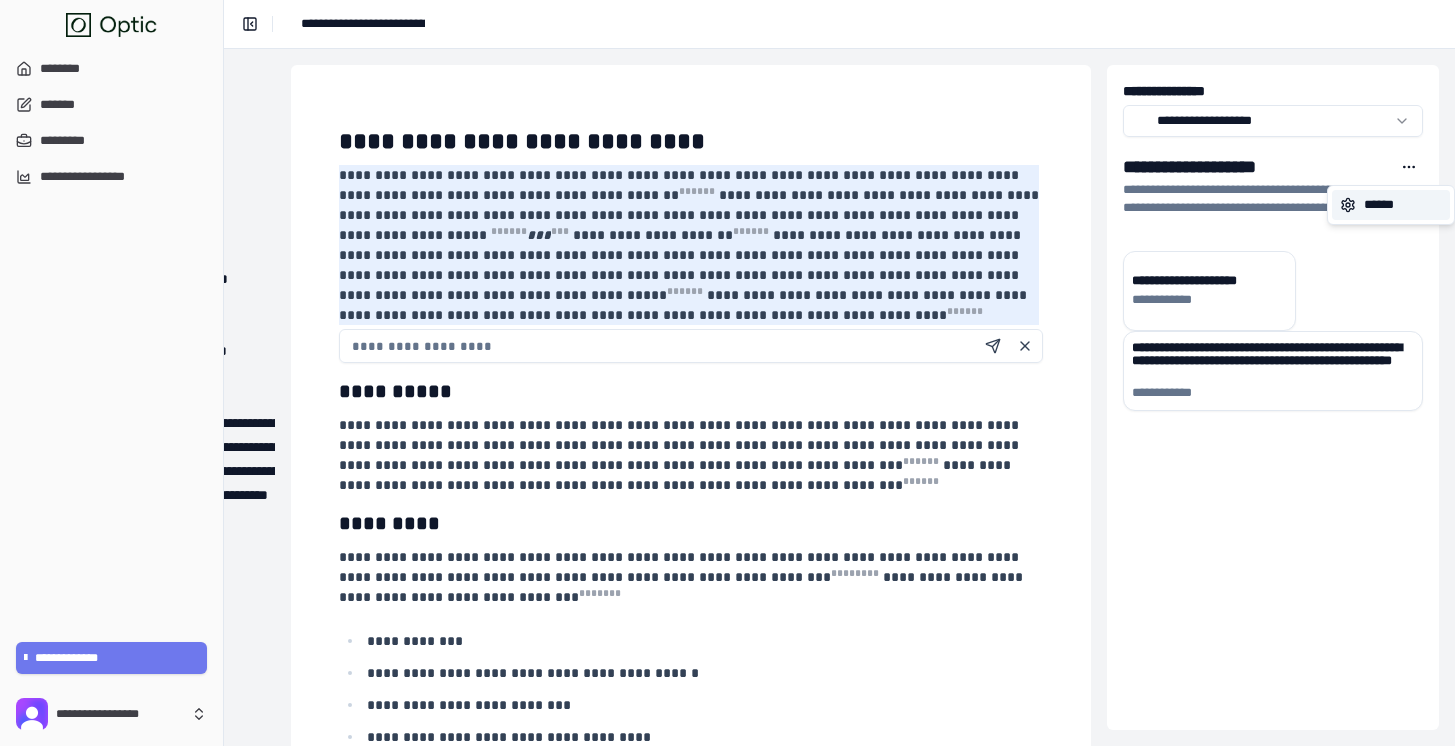 click on "******" at bounding box center (1391, 205) 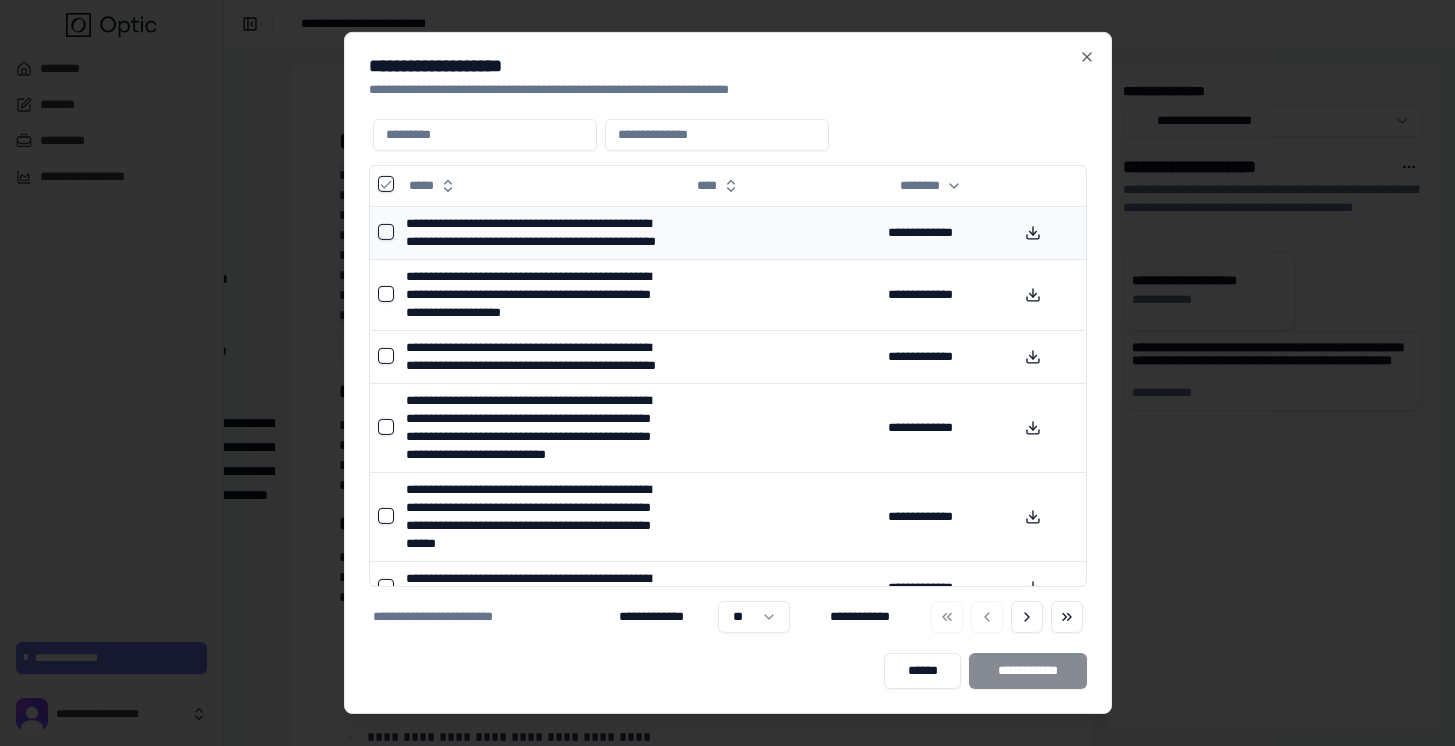 click at bounding box center (384, 232) 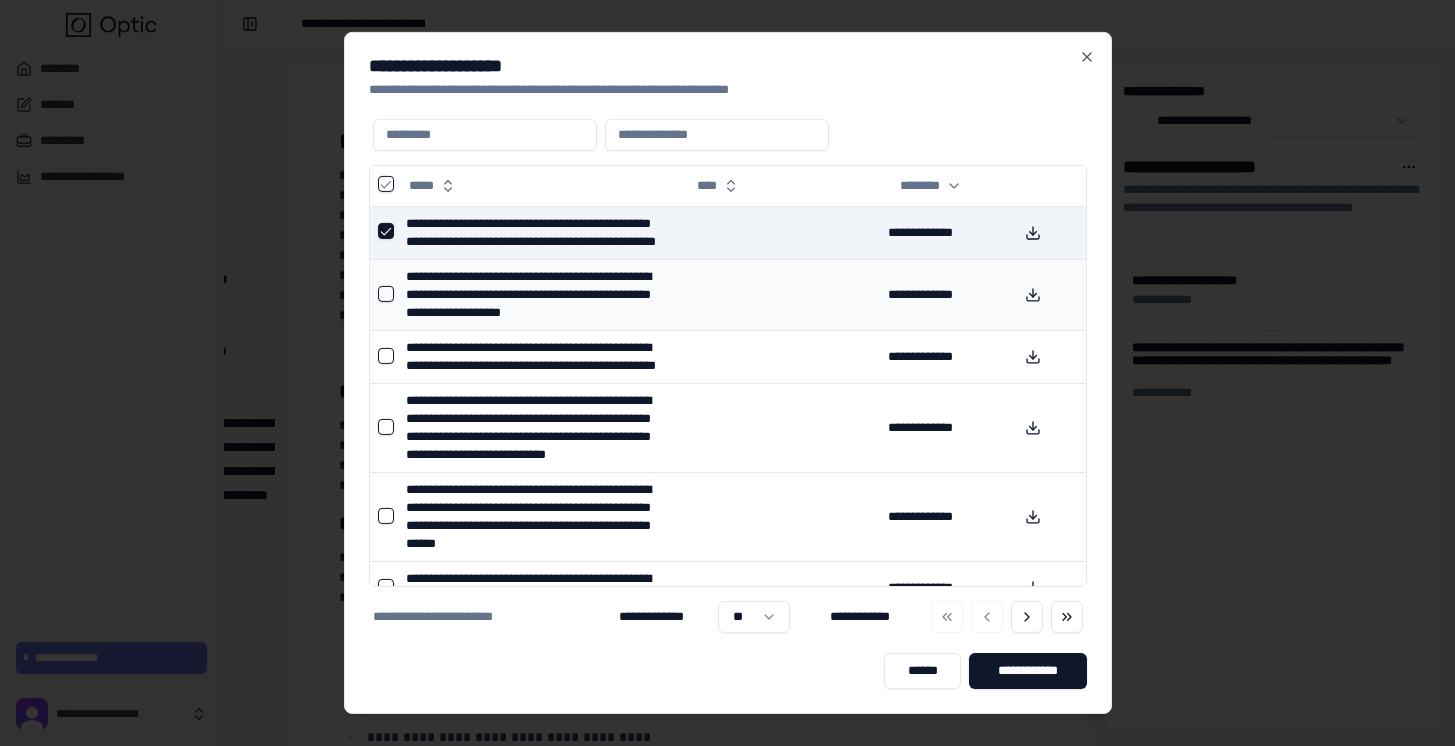 click at bounding box center [386, 294] 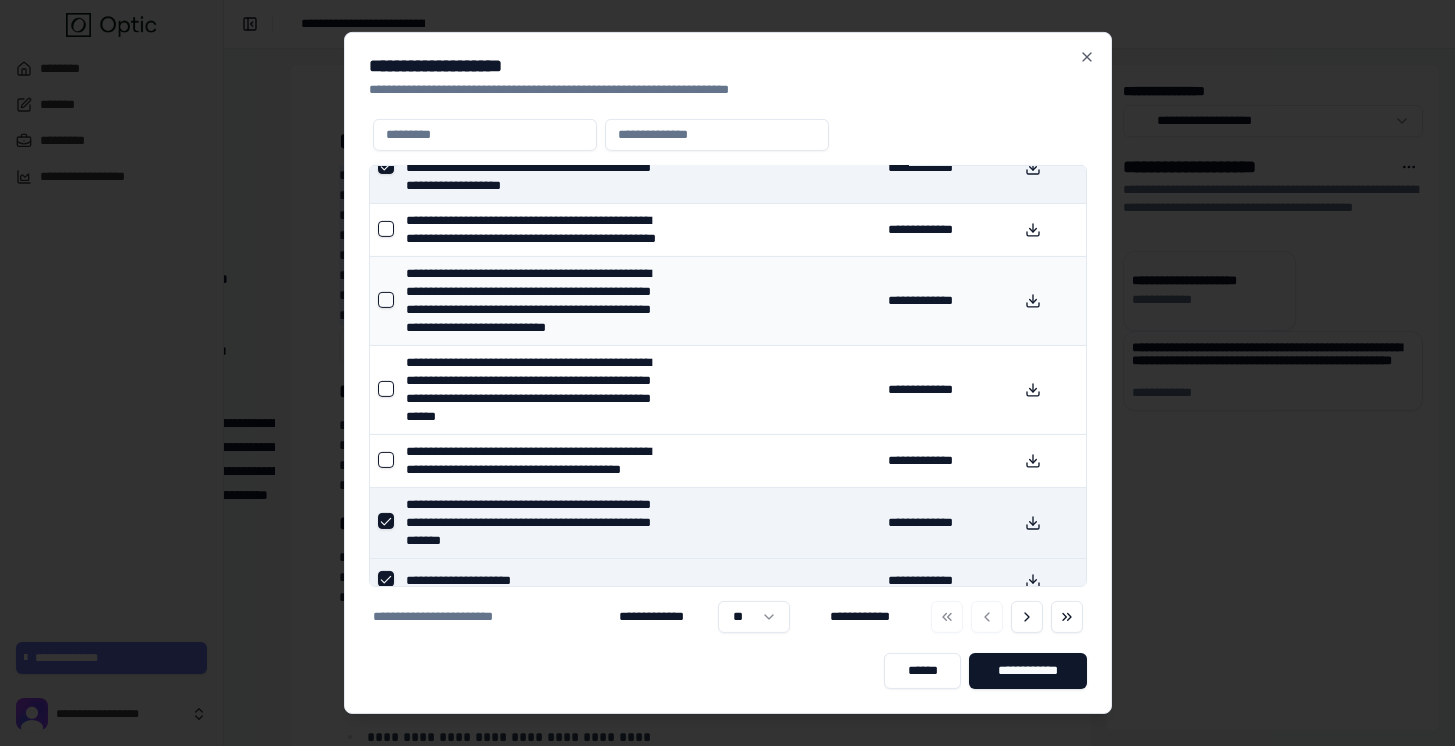 scroll, scrollTop: 150, scrollLeft: 0, axis: vertical 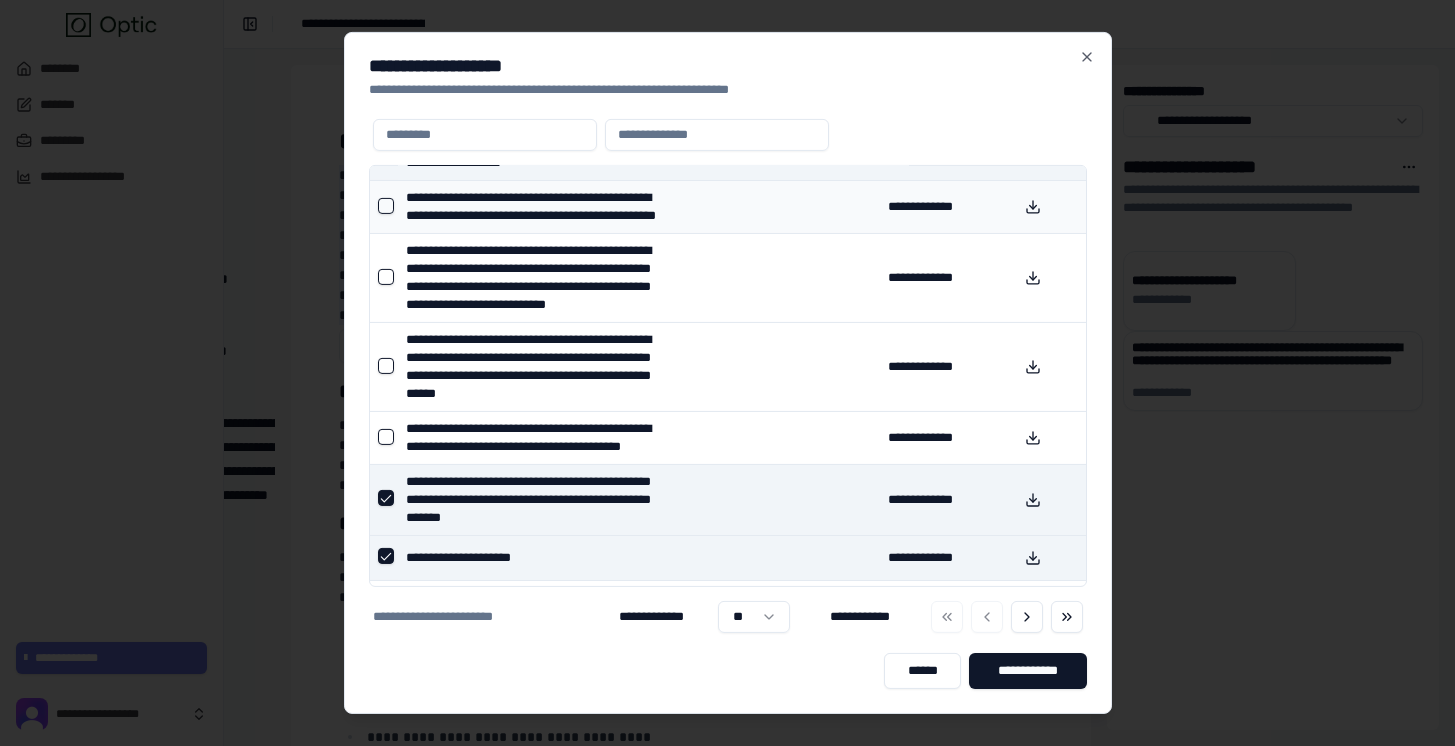 click at bounding box center [386, 206] 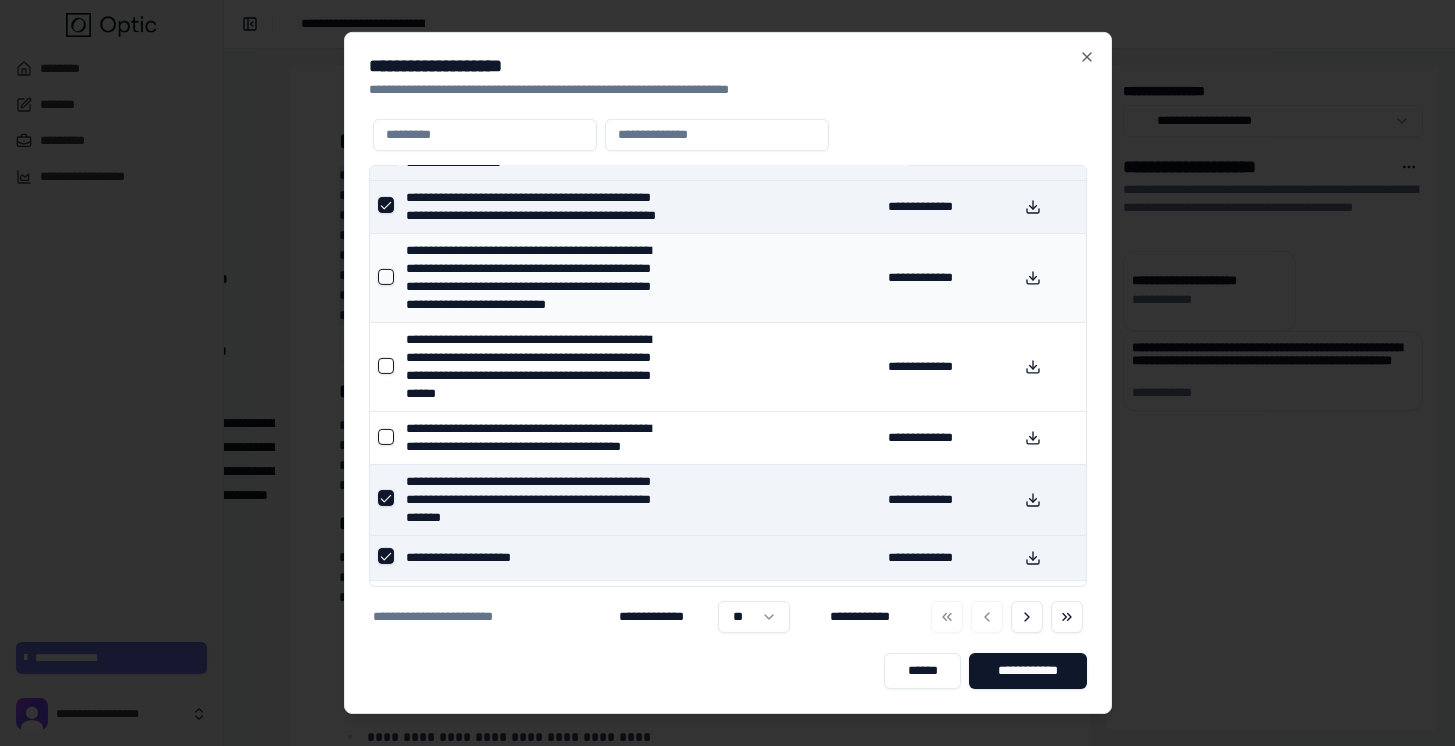 click at bounding box center (386, 277) 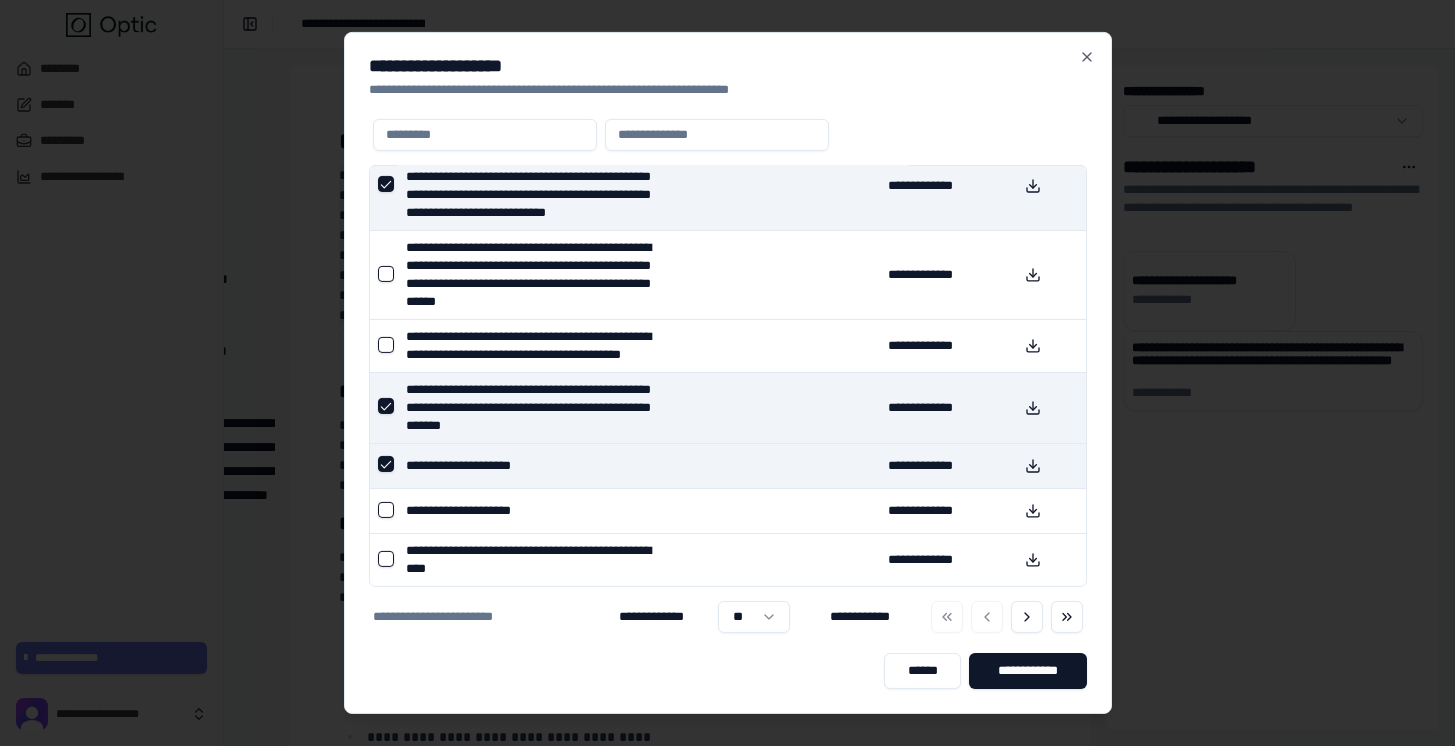 scroll, scrollTop: 298, scrollLeft: 0, axis: vertical 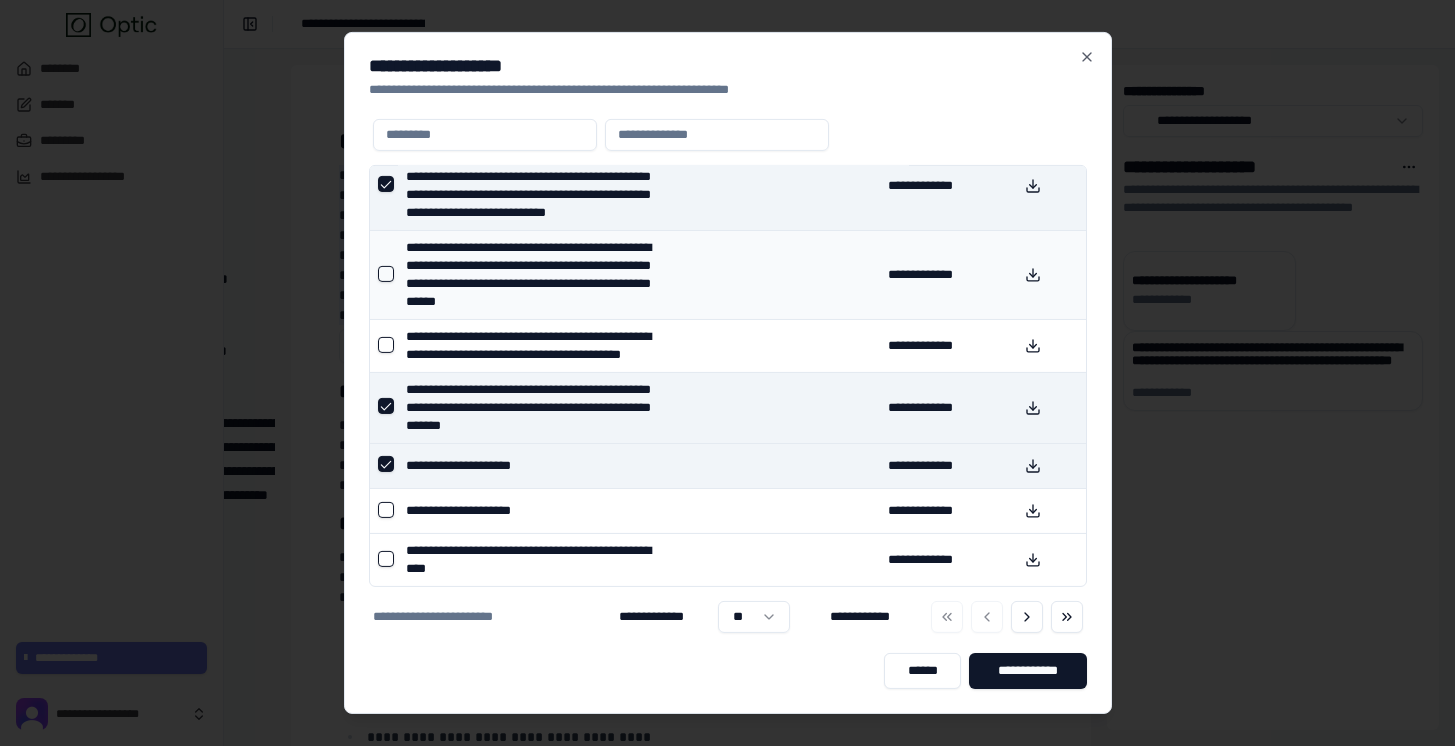 click at bounding box center (386, 274) 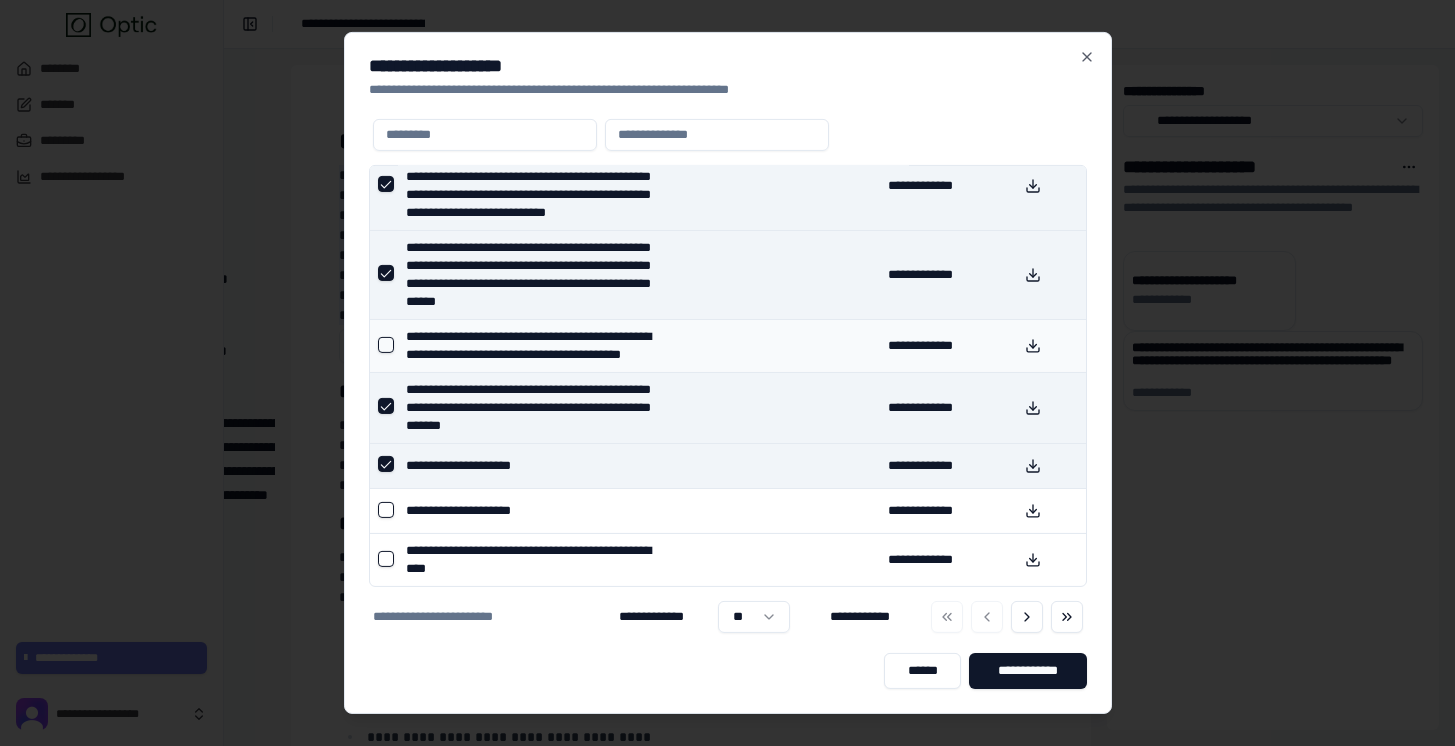 click at bounding box center [386, 345] 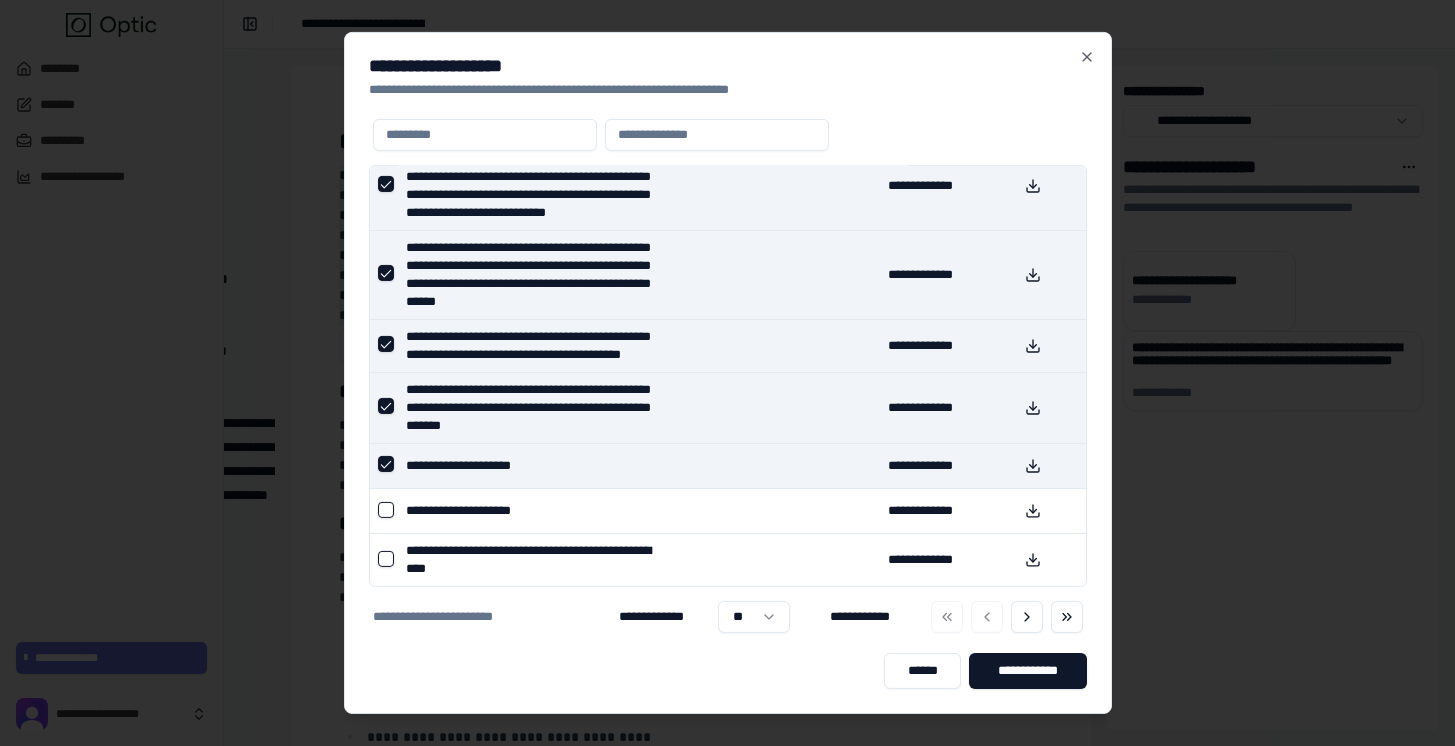 scroll, scrollTop: 421, scrollLeft: 0, axis: vertical 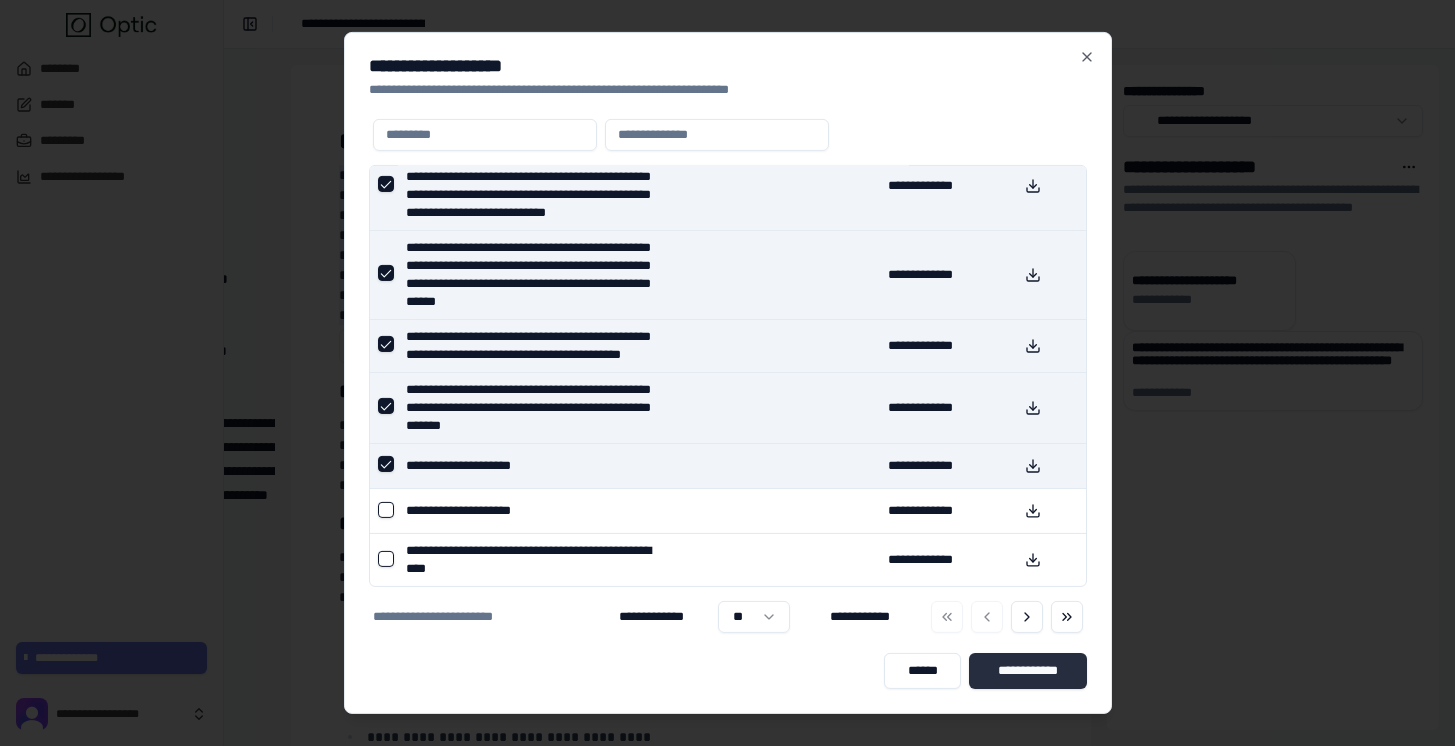 click on "**********" at bounding box center [1028, 671] 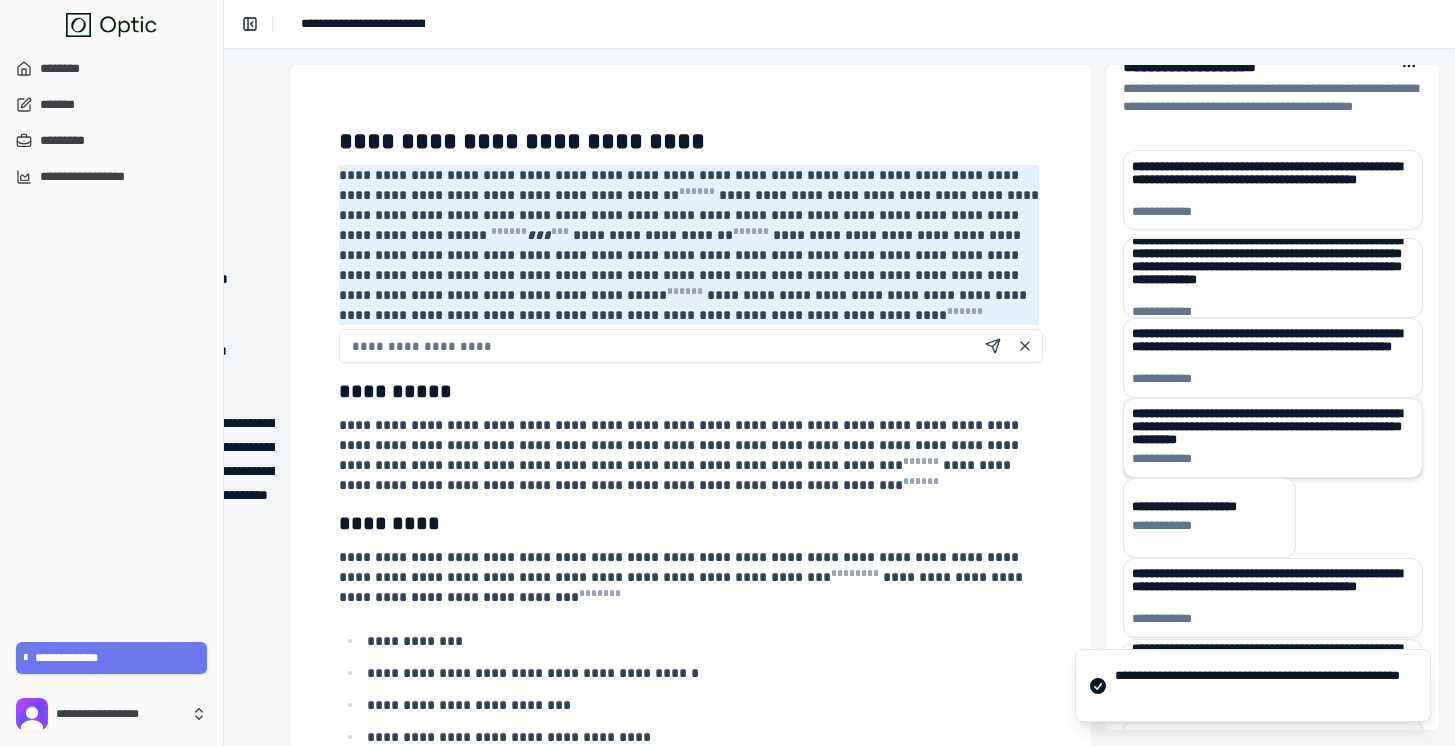 scroll, scrollTop: 184, scrollLeft: 0, axis: vertical 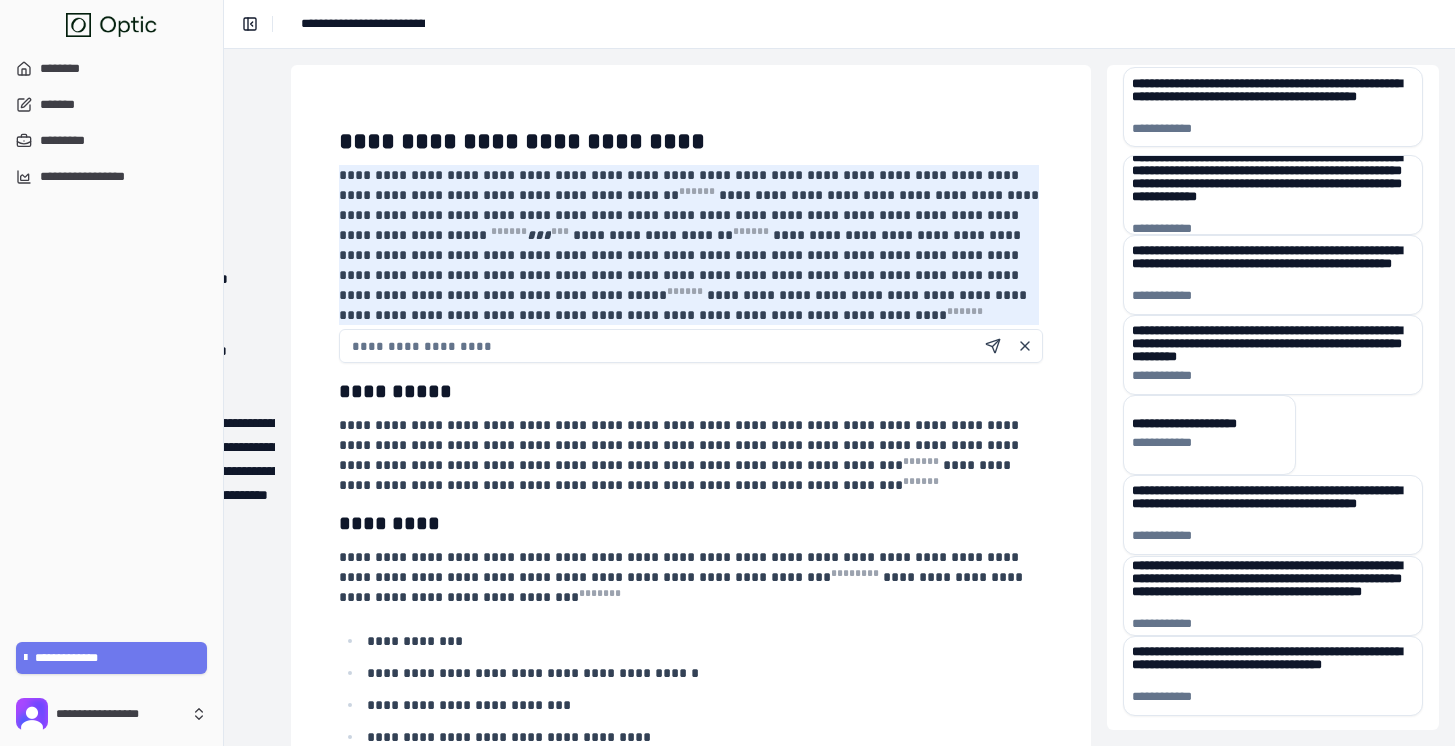 click on "**********" at bounding box center [691, 2688] 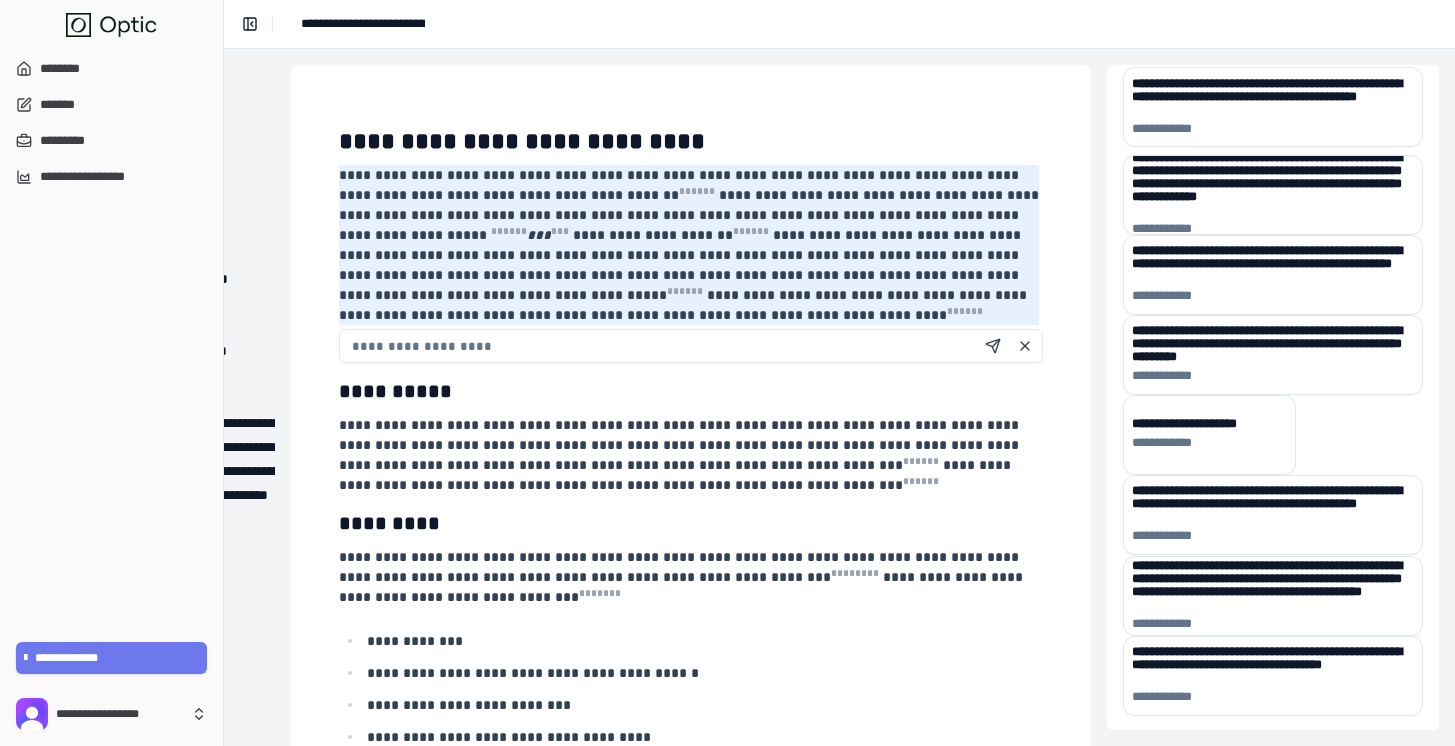 click on "**********" at bounding box center [135, 411] 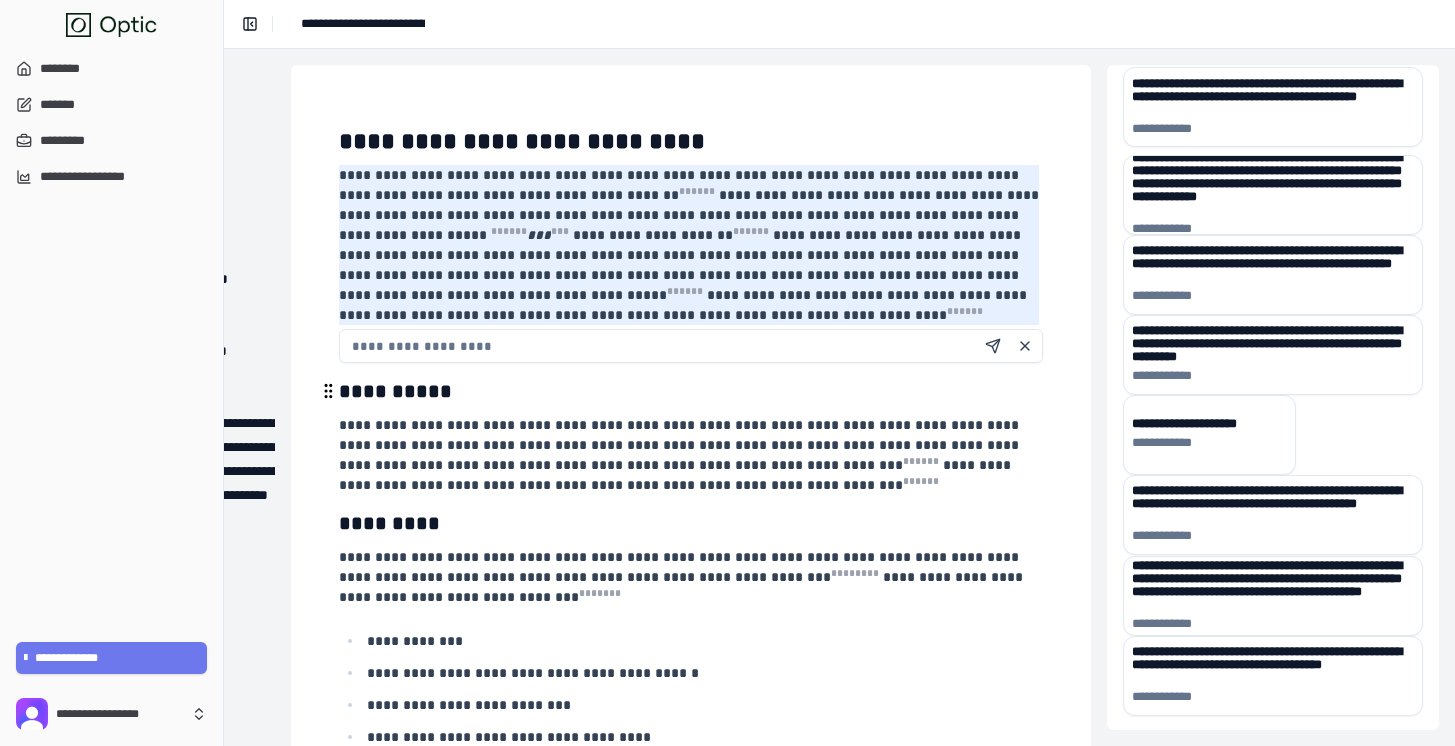 click on "**********" at bounding box center (691, 391) 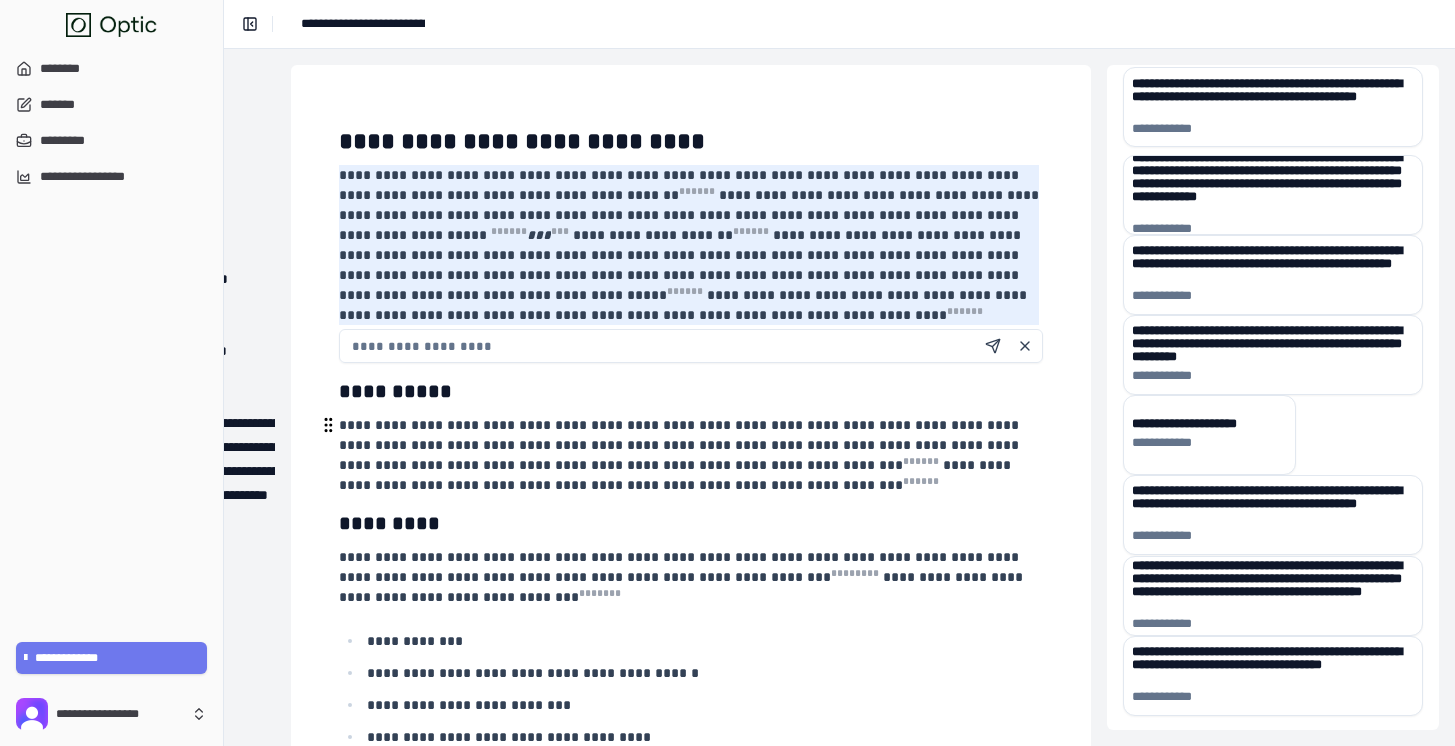 click on "**********" at bounding box center [681, 455] 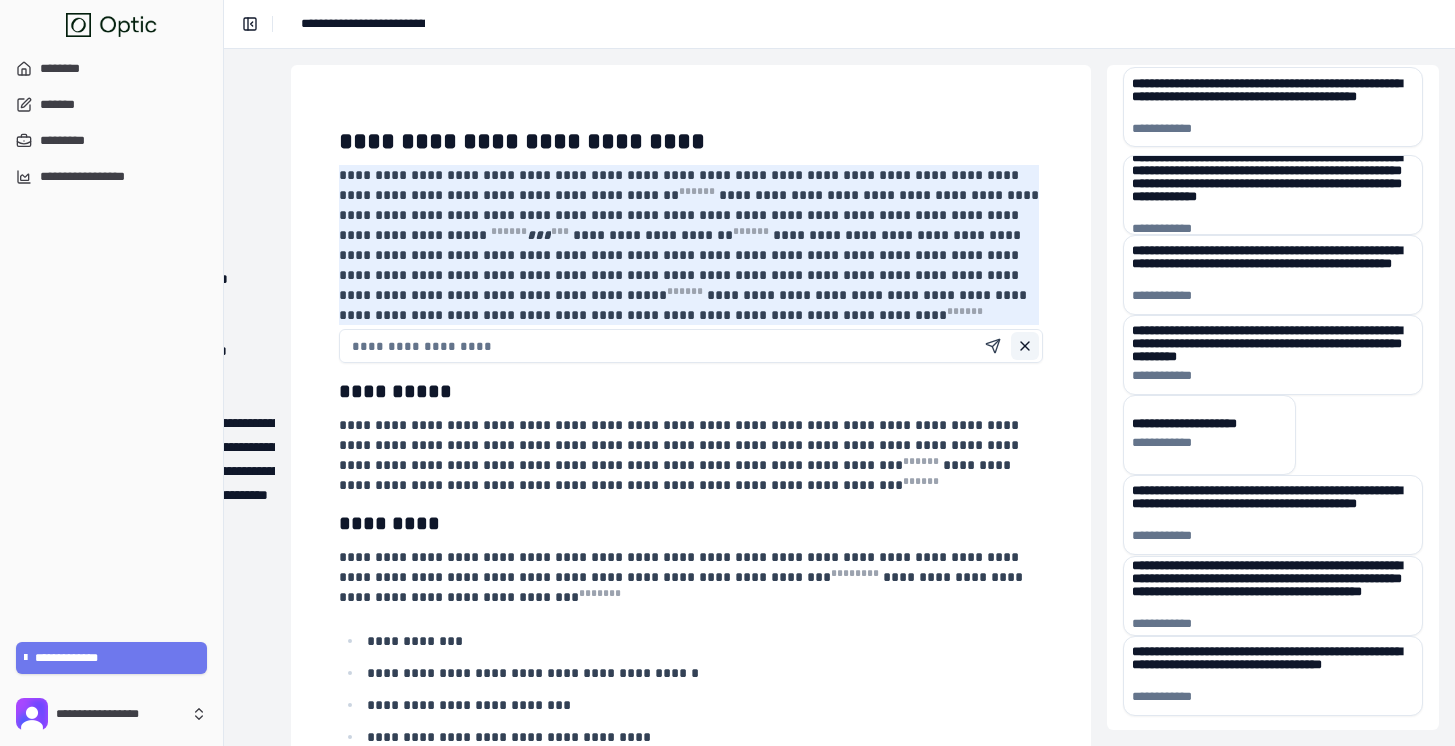 click at bounding box center (1025, 346) 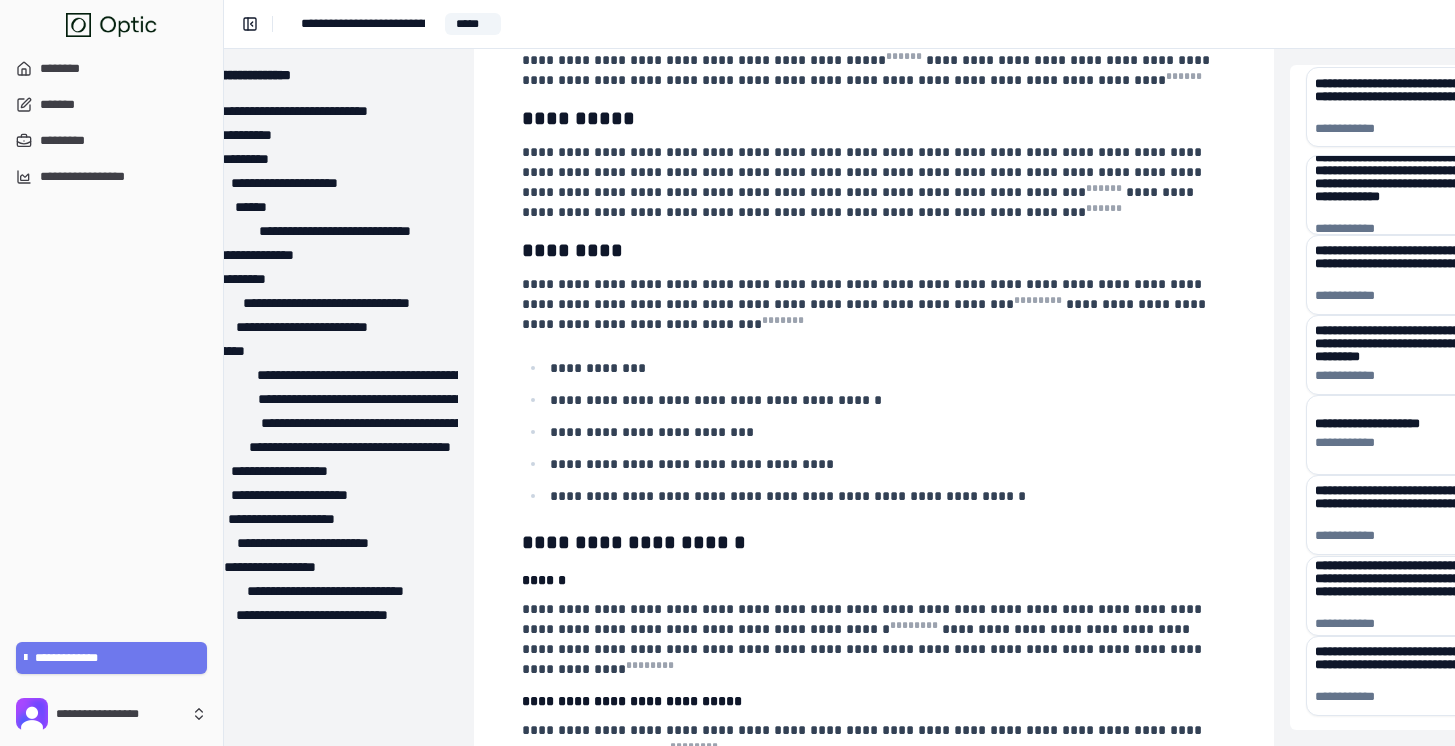 scroll, scrollTop: 237, scrollLeft: 62, axis: both 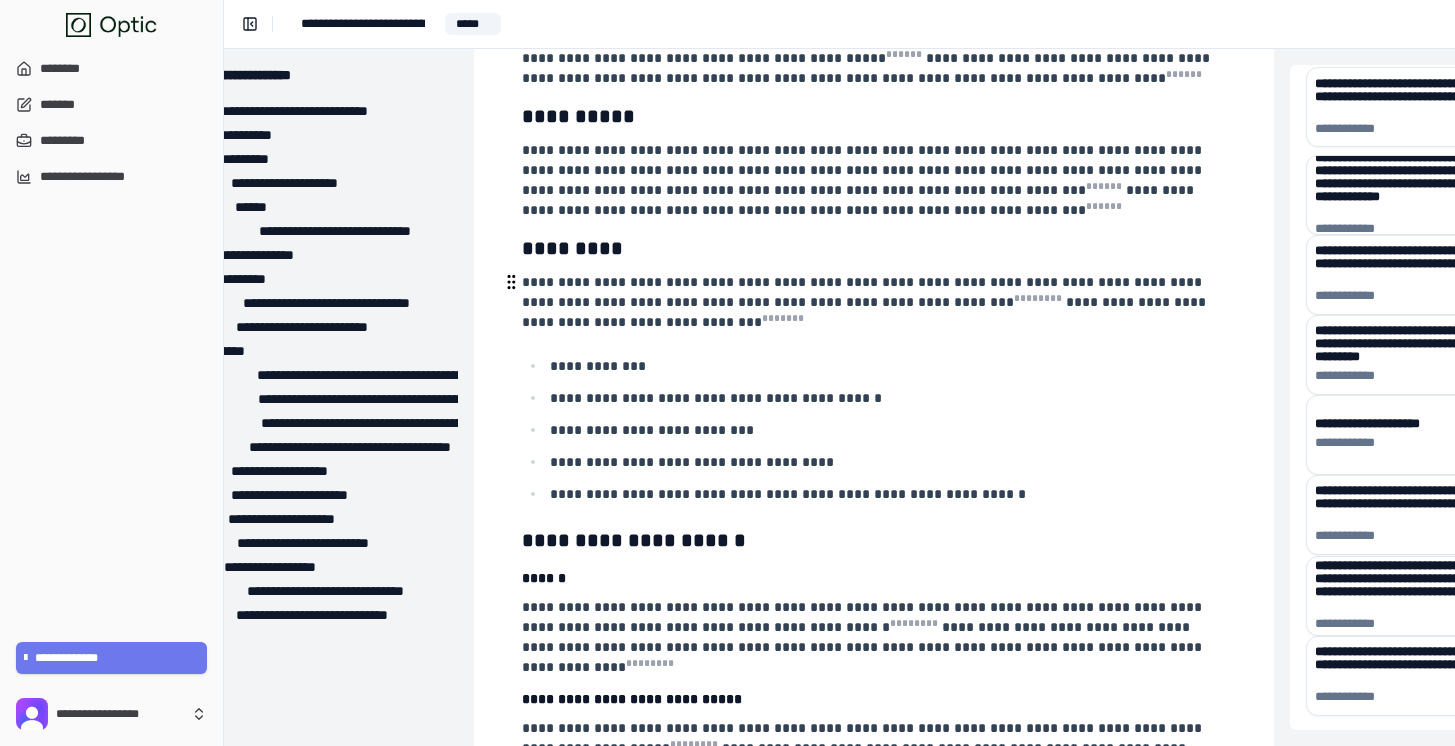 click on "**********" at bounding box center [866, 302] 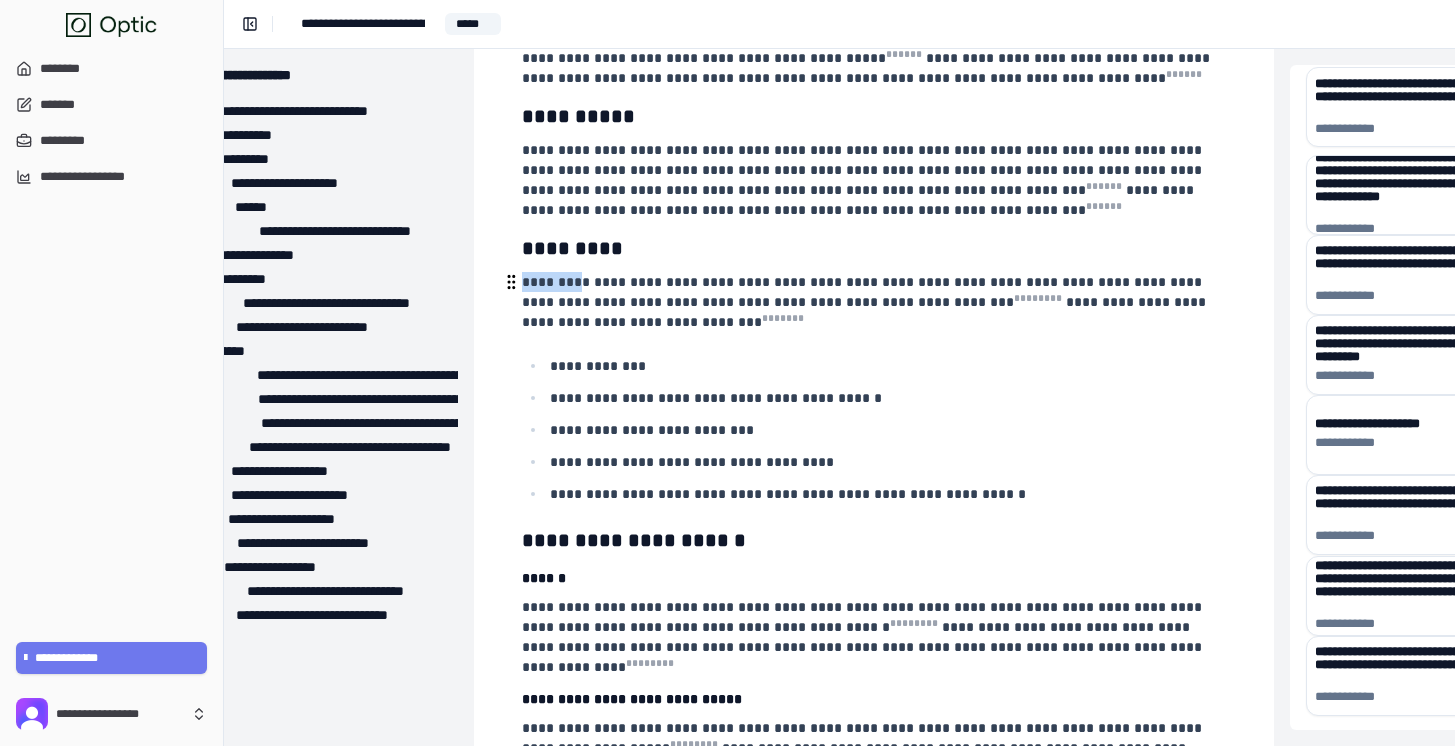 click on "**********" at bounding box center [866, 302] 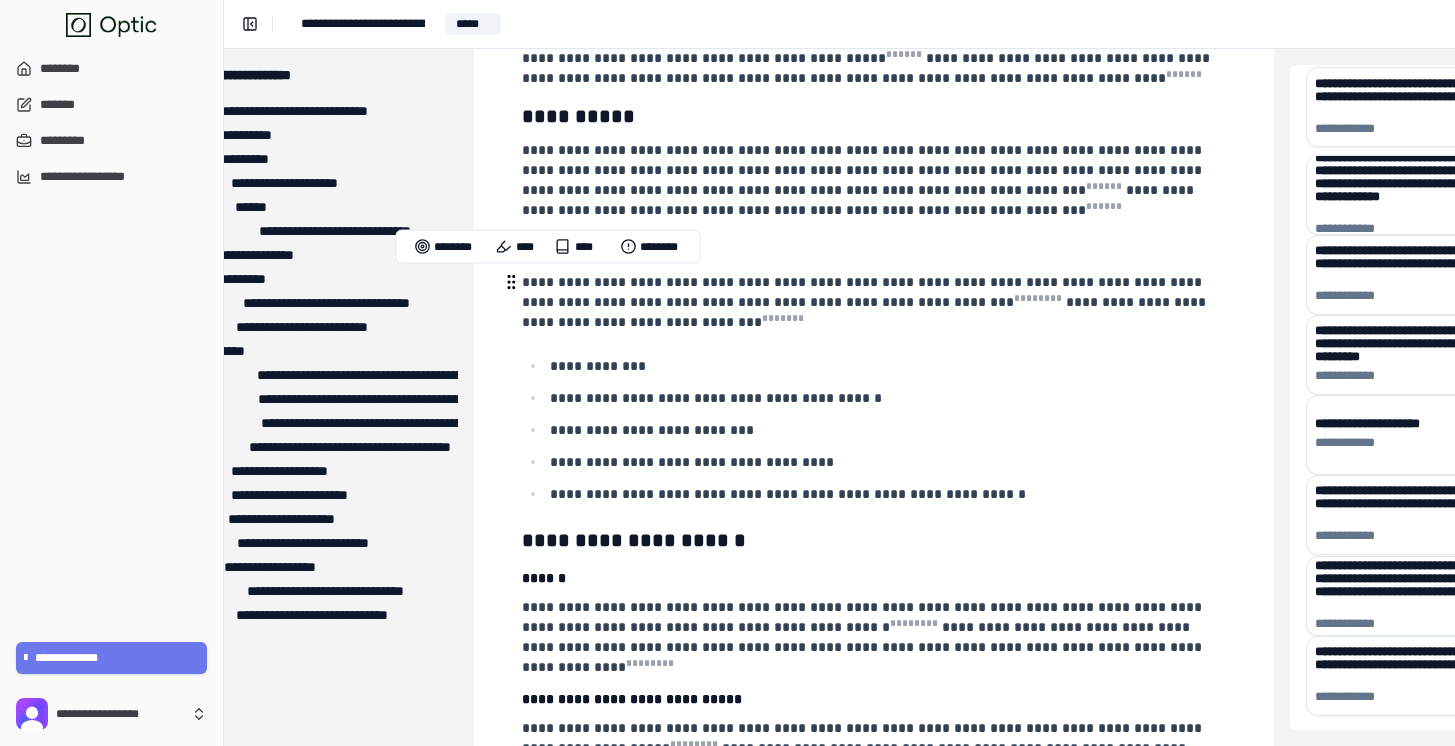 click on "**********" at bounding box center (866, 302) 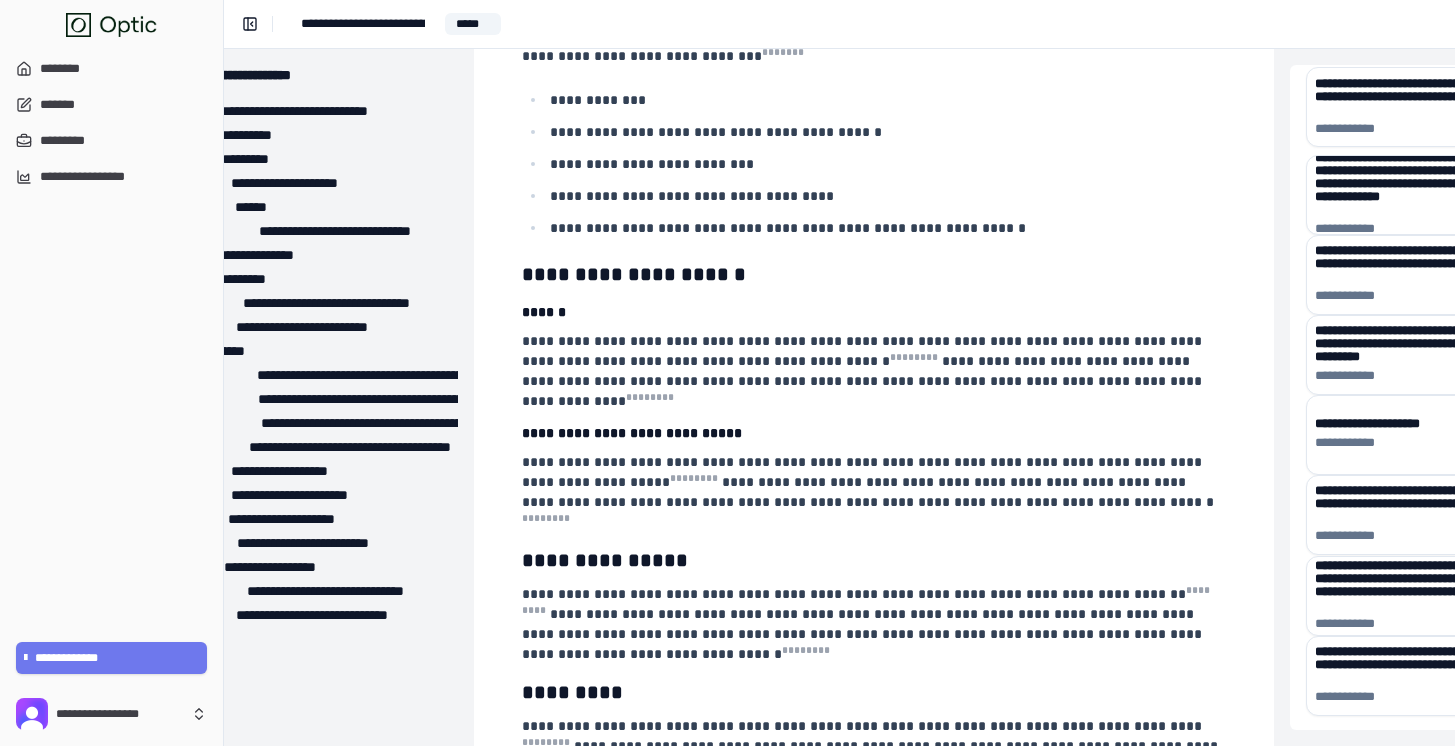 scroll, scrollTop: 517, scrollLeft: 62, axis: both 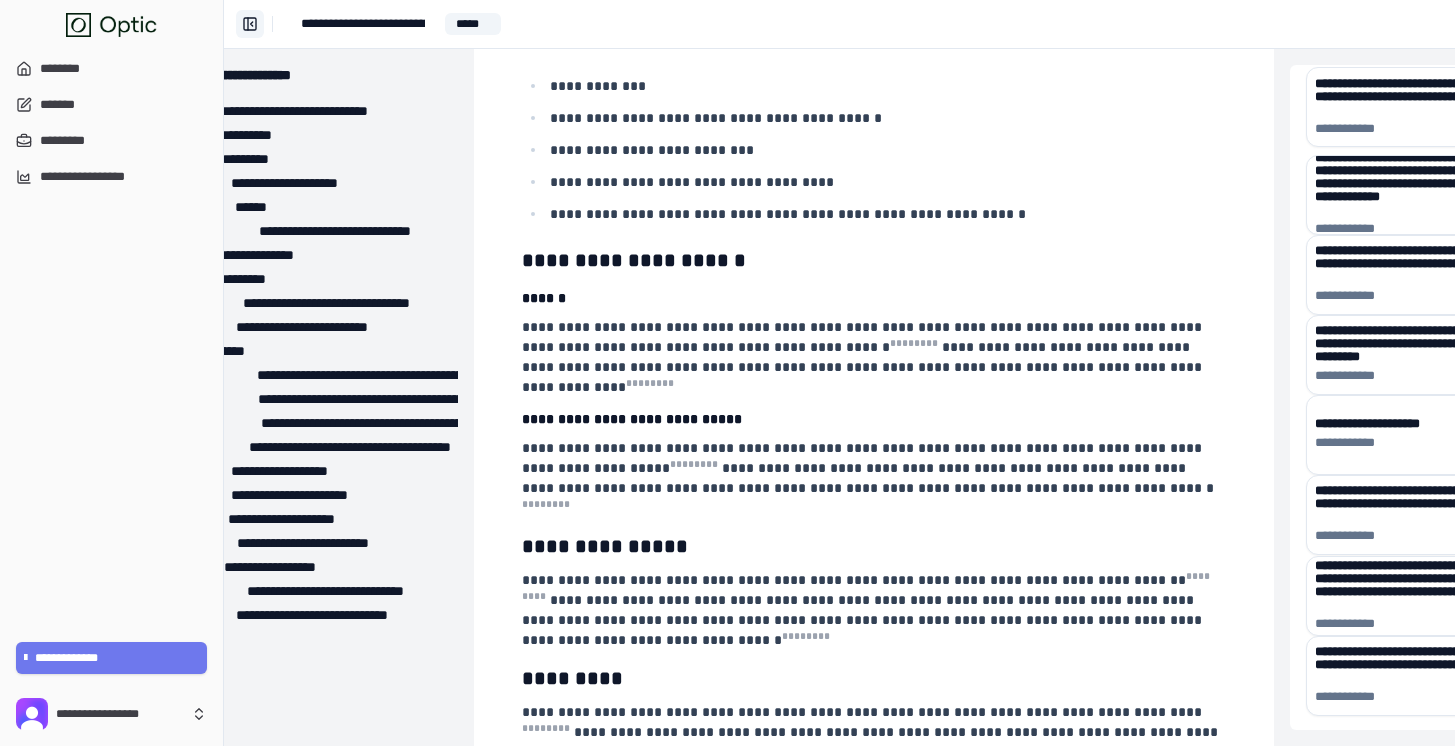 click on "**********" at bounding box center (250, 24) 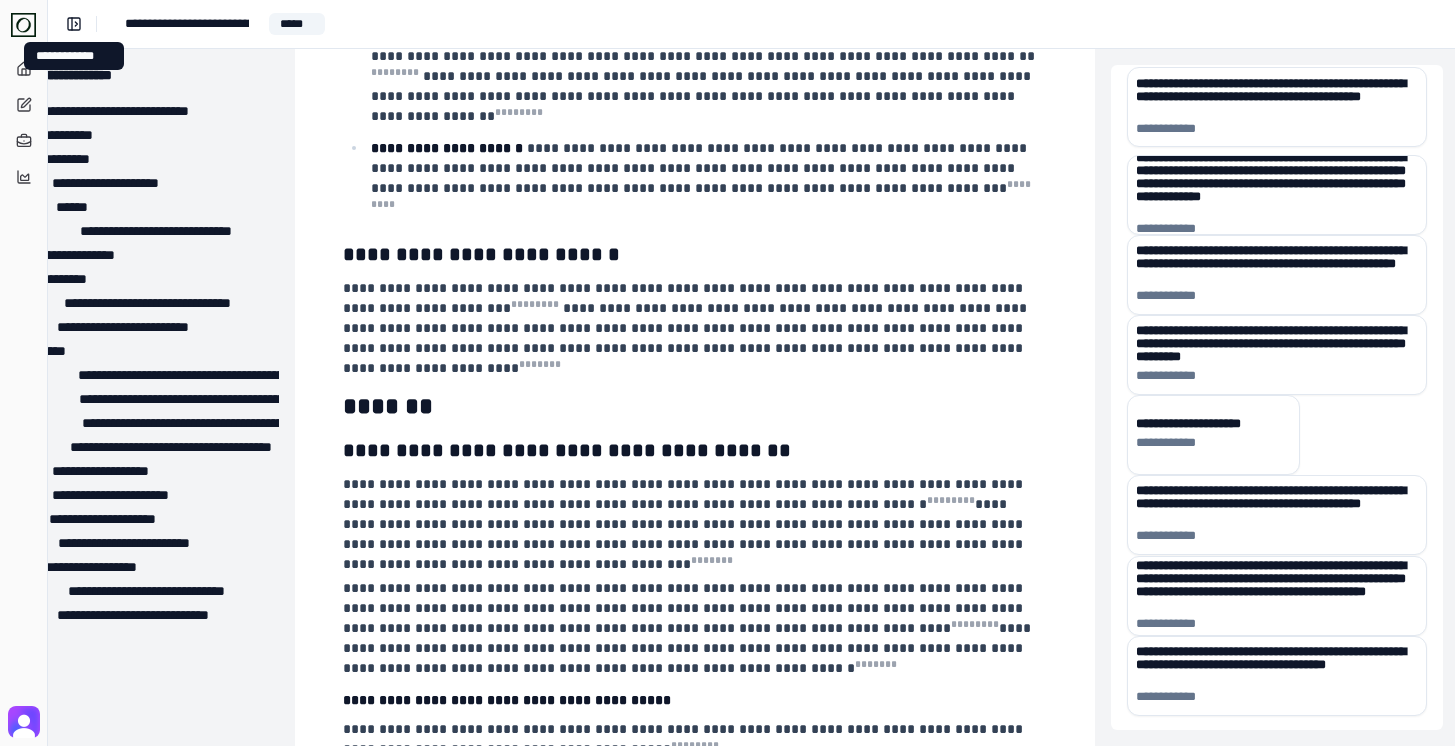 scroll, scrollTop: 1550, scrollLeft: 65, axis: both 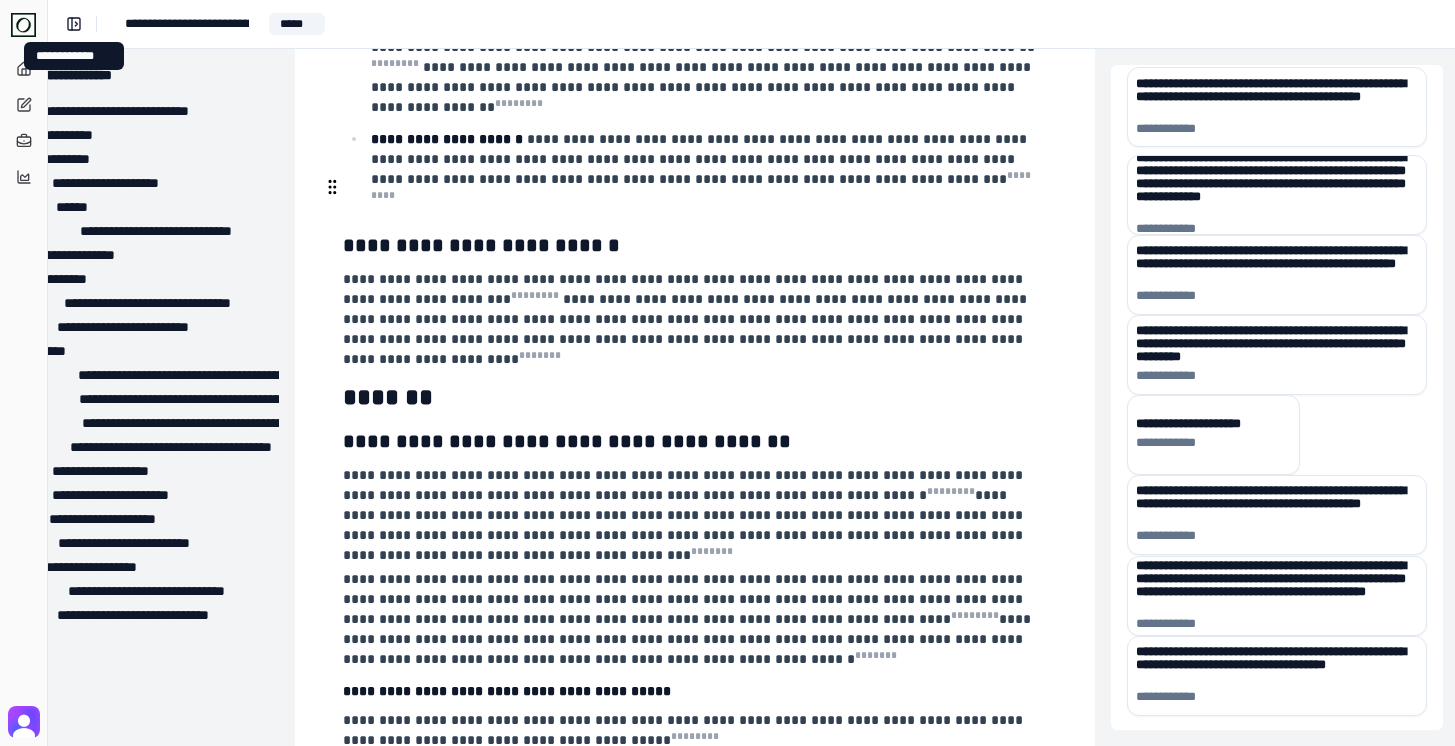 click on "**********" at bounding box center [687, 319] 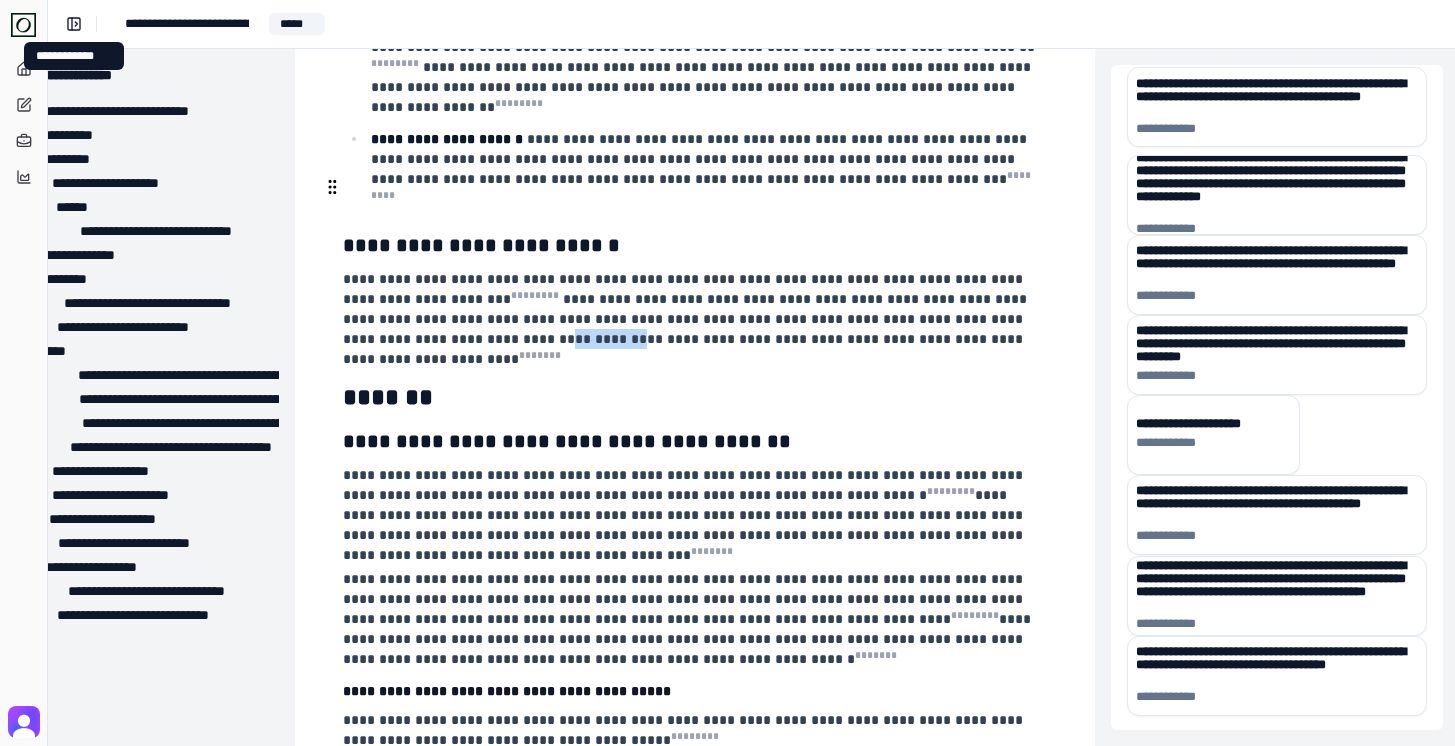 click on "**********" at bounding box center (687, 319) 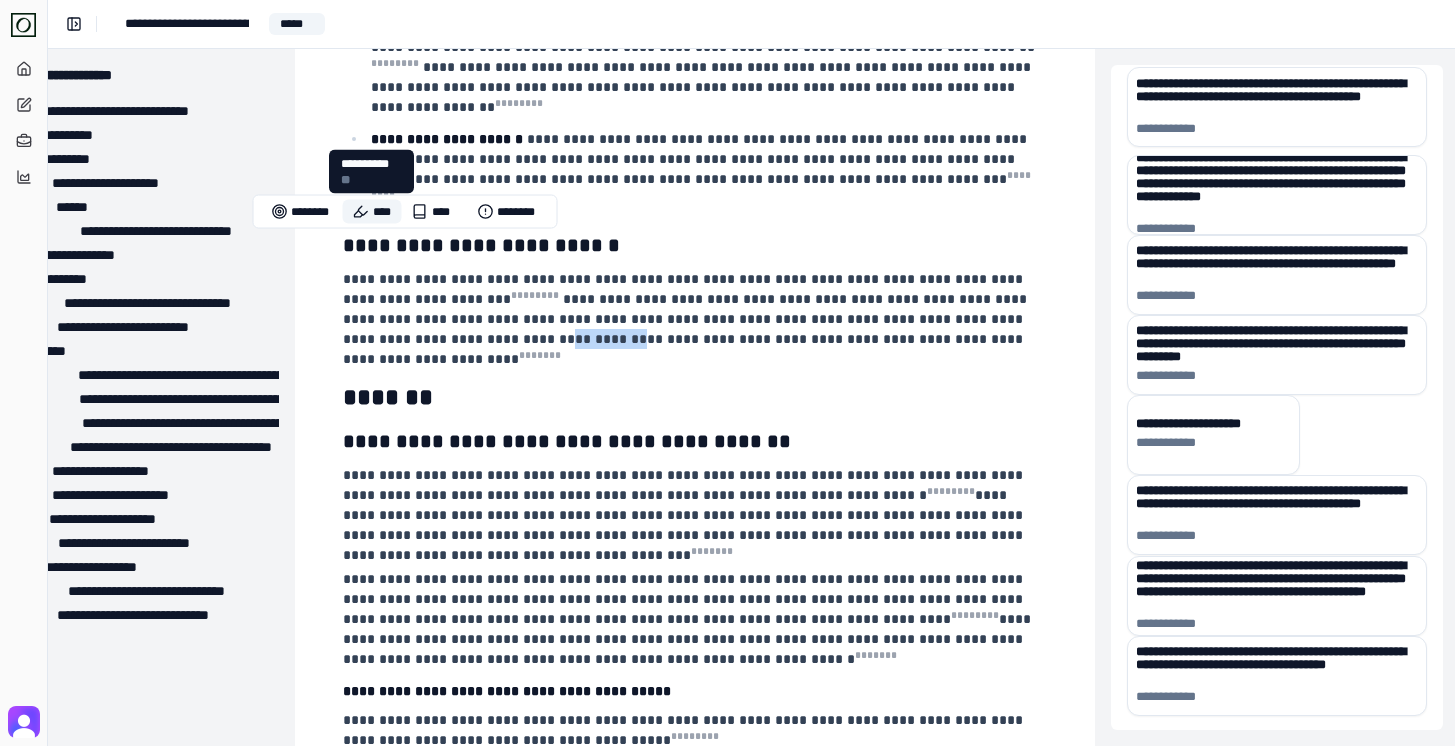 click on "****" at bounding box center (372, 212) 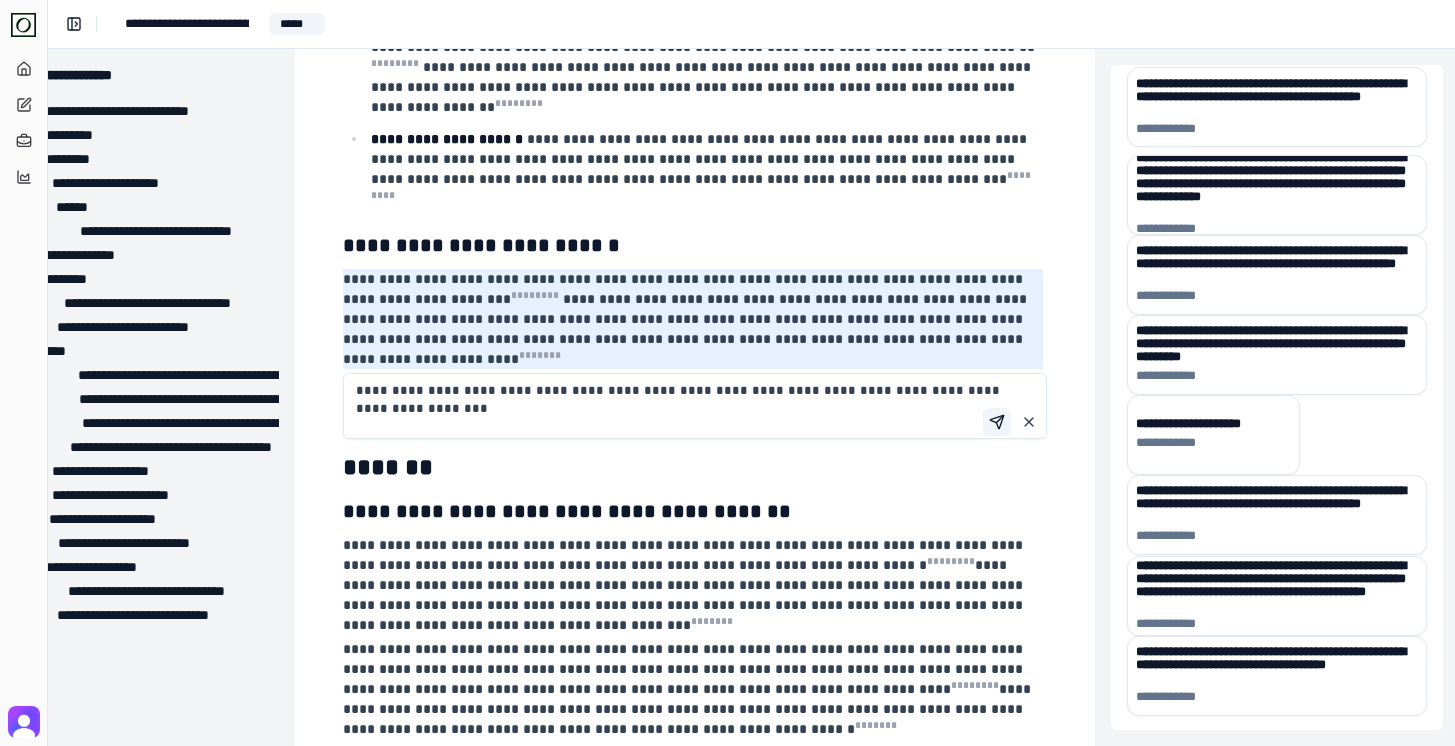 type on "**********" 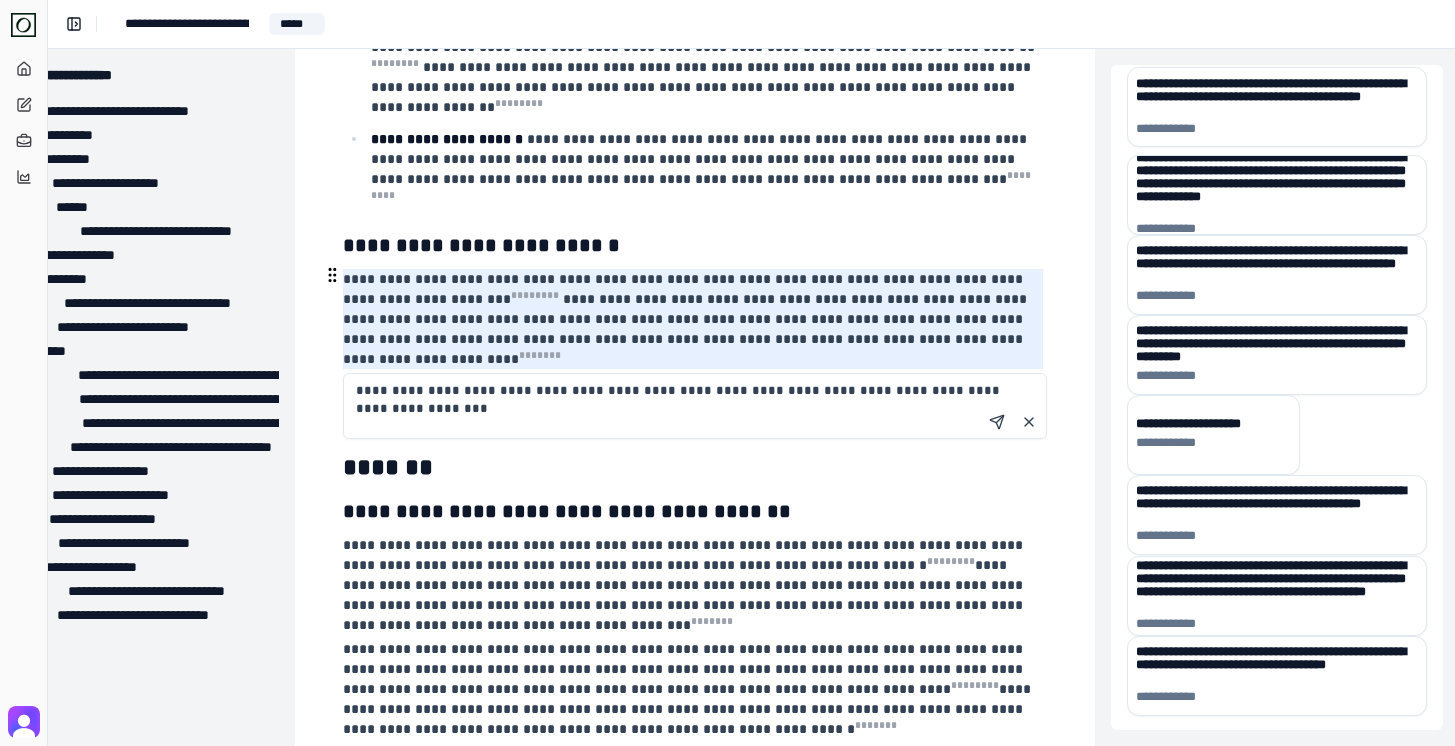 click on "**********" at bounding box center (695, 406) 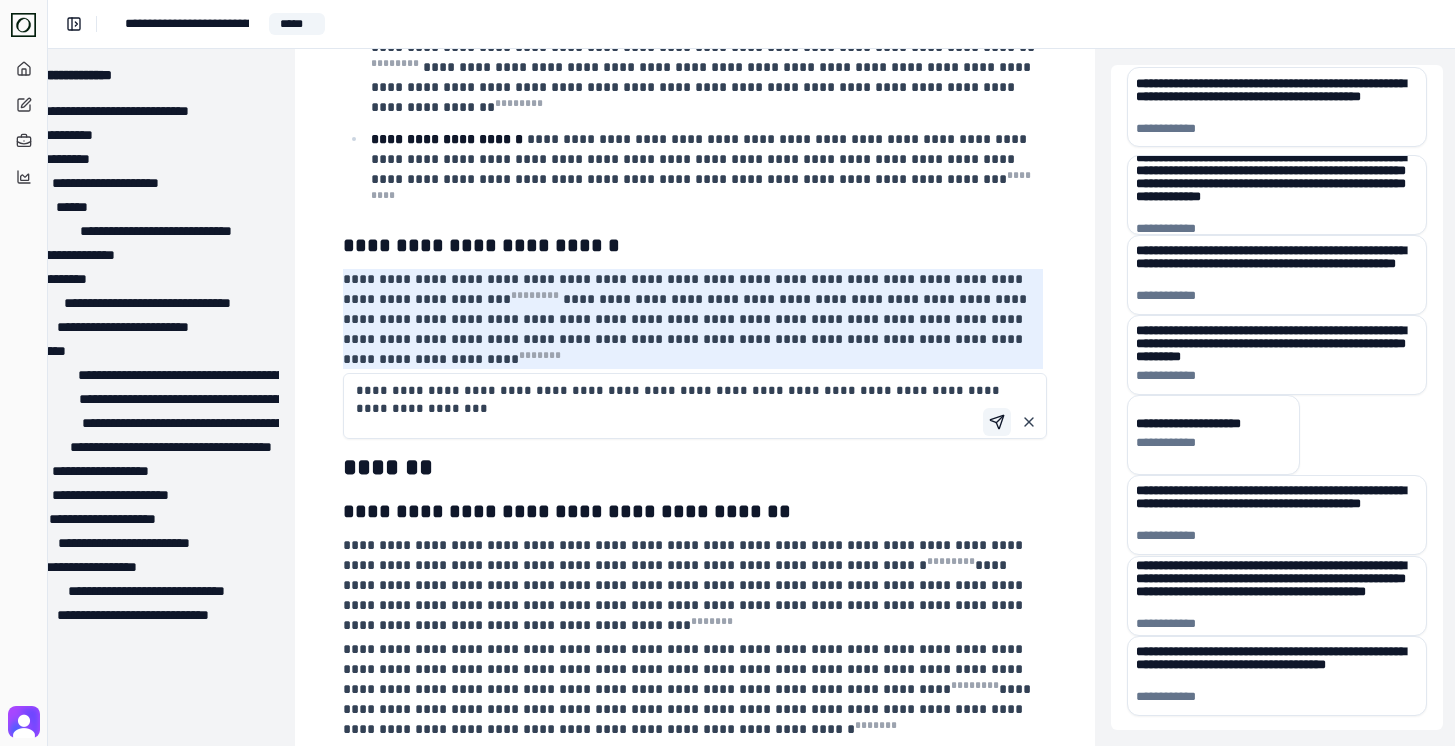click at bounding box center (997, 422) 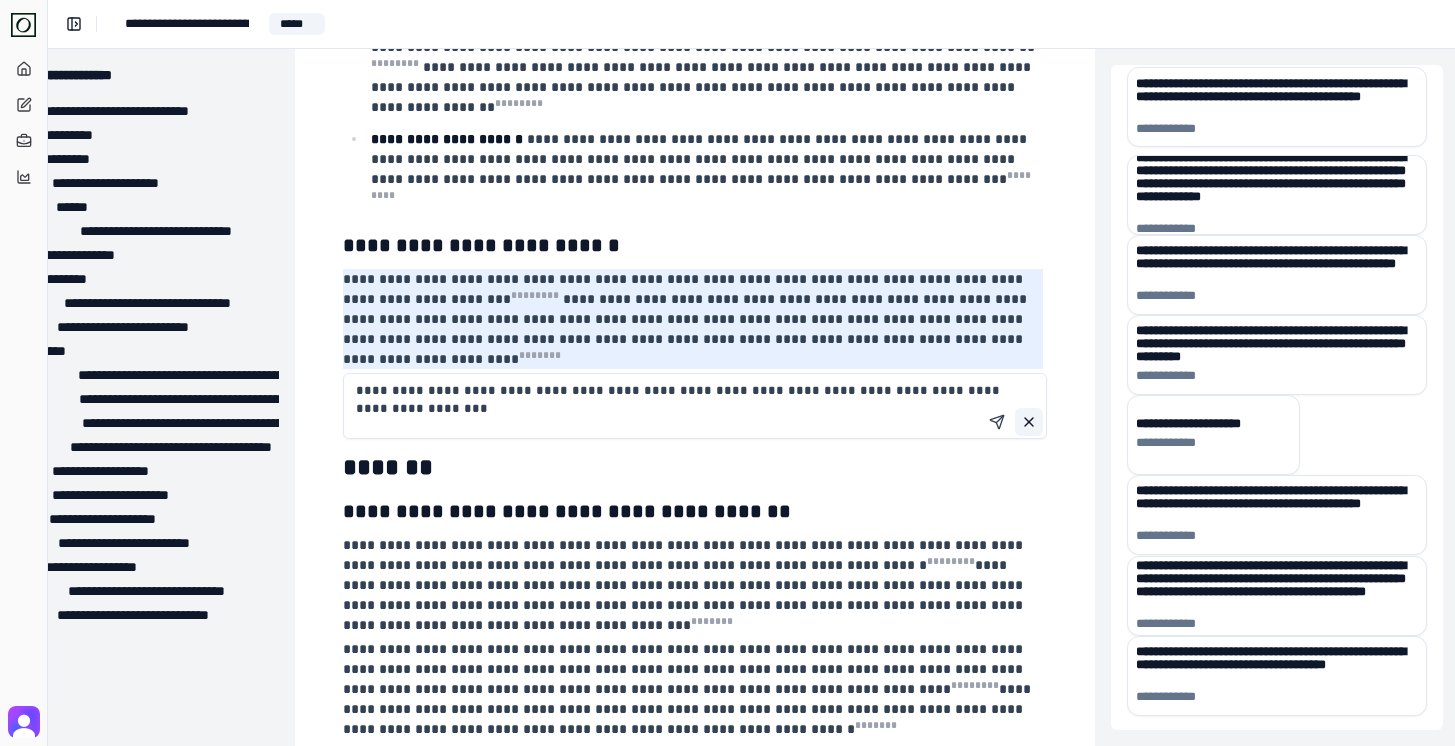 click at bounding box center (1029, 422) 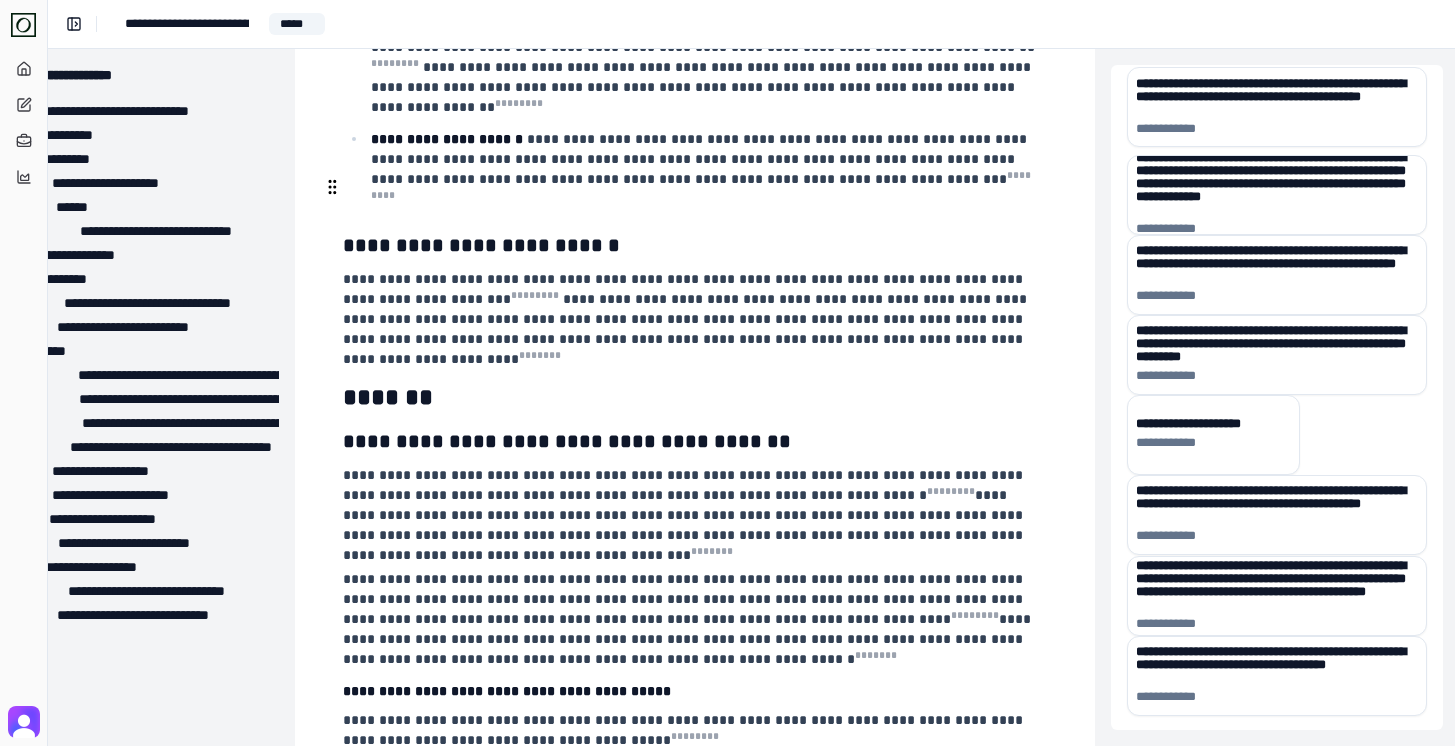 click on "**********" at bounding box center (687, 319) 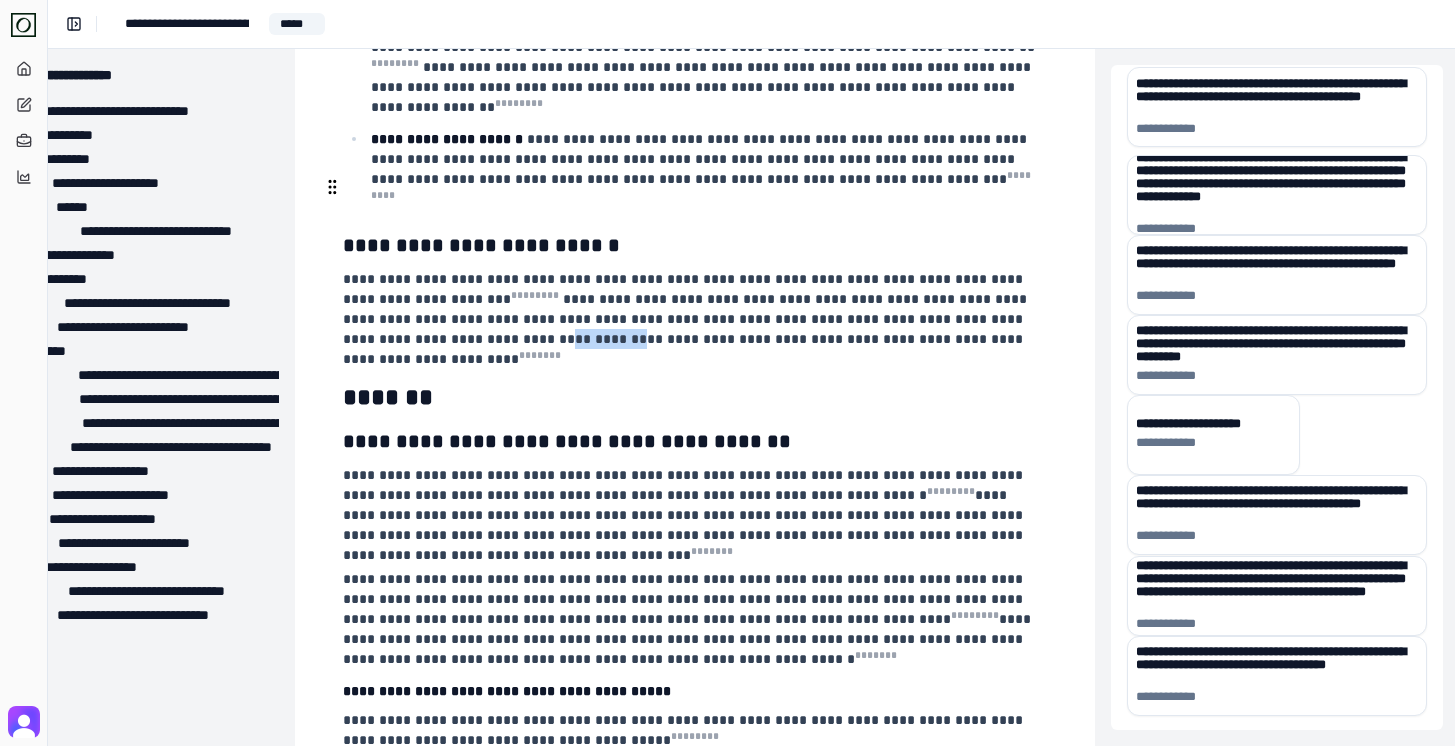 click on "**********" at bounding box center (687, 319) 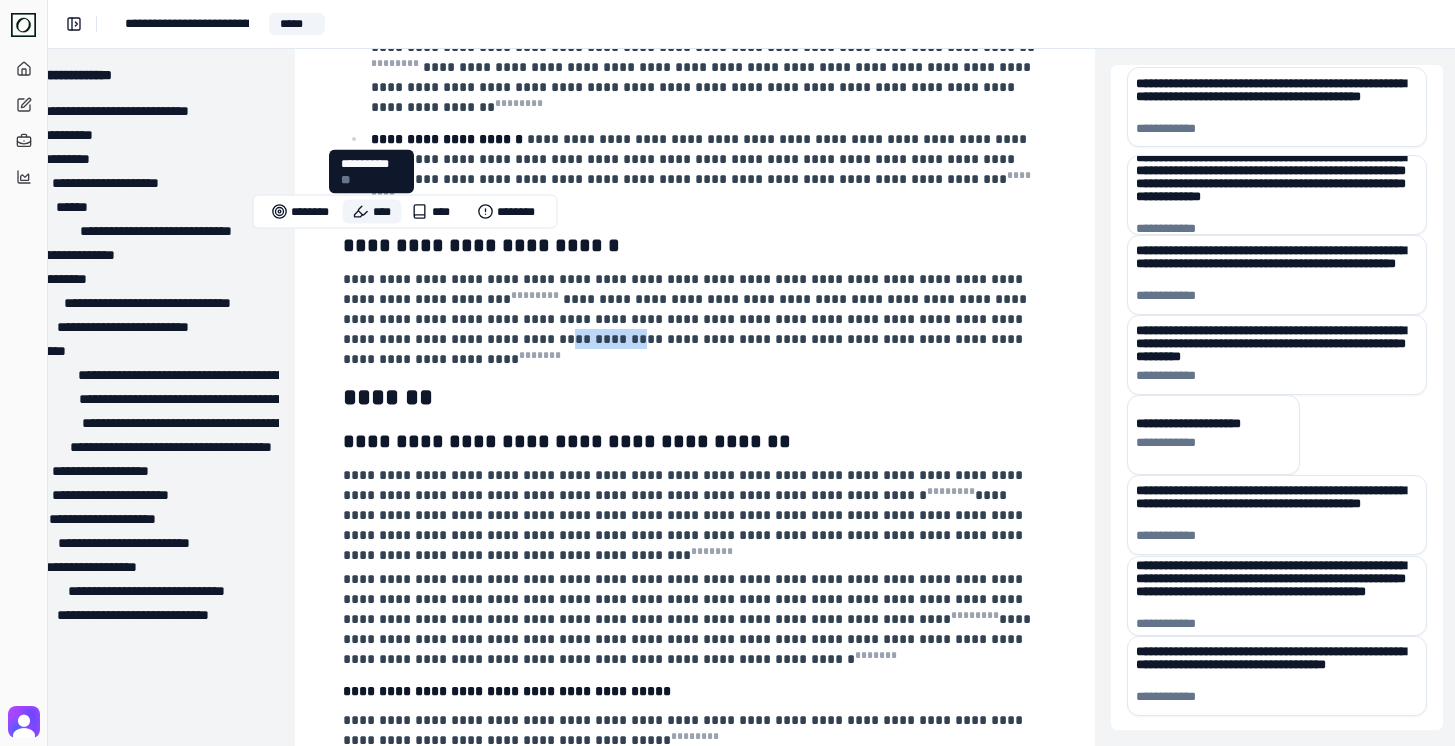 click on "****" at bounding box center [372, 212] 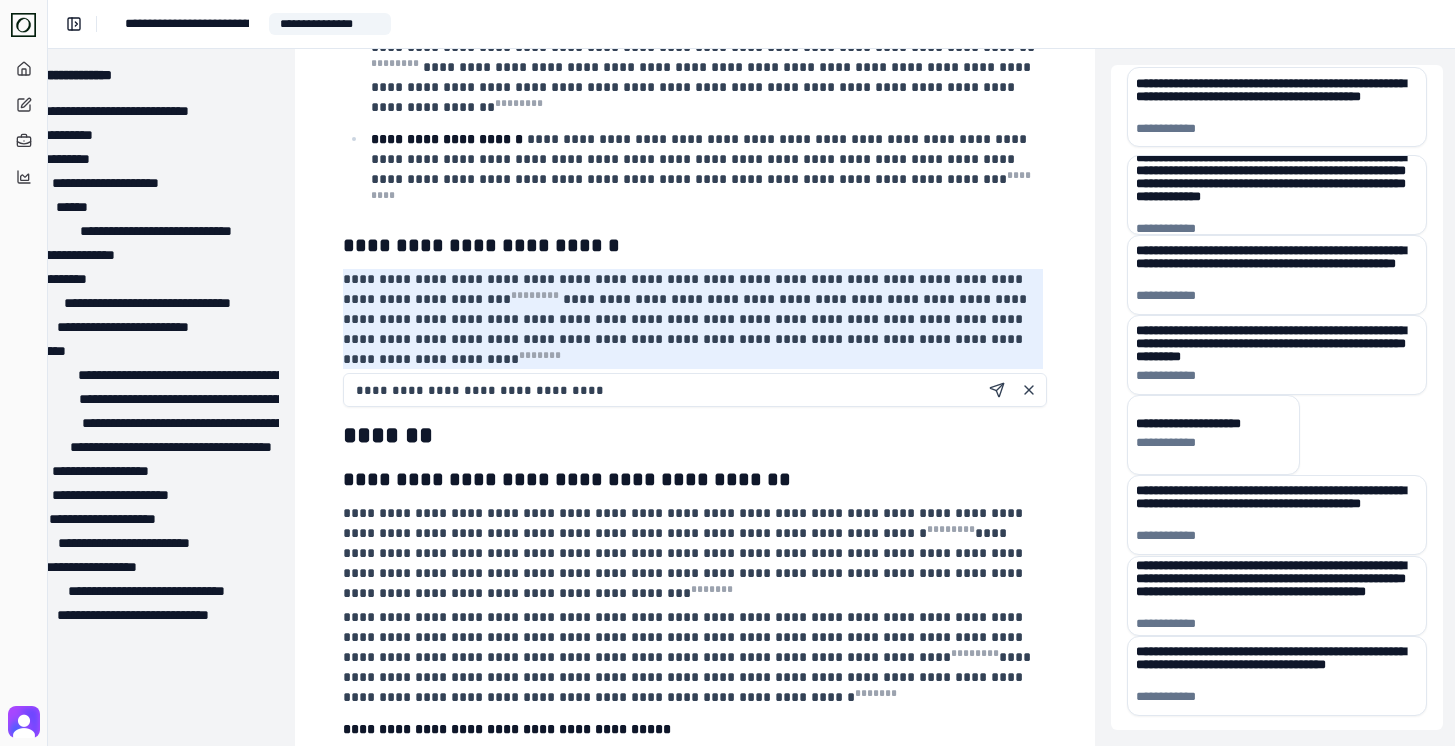 type on "**********" 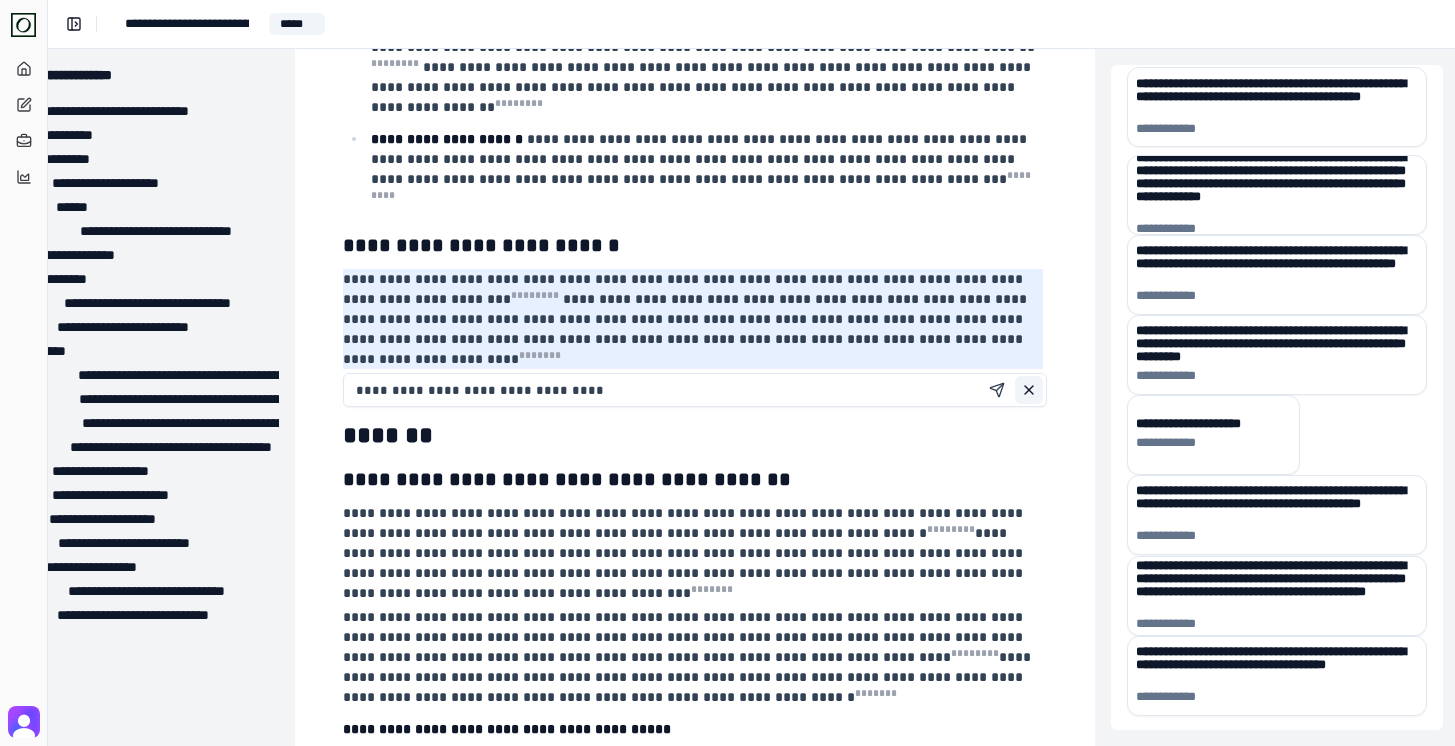 click at bounding box center [1029, 390] 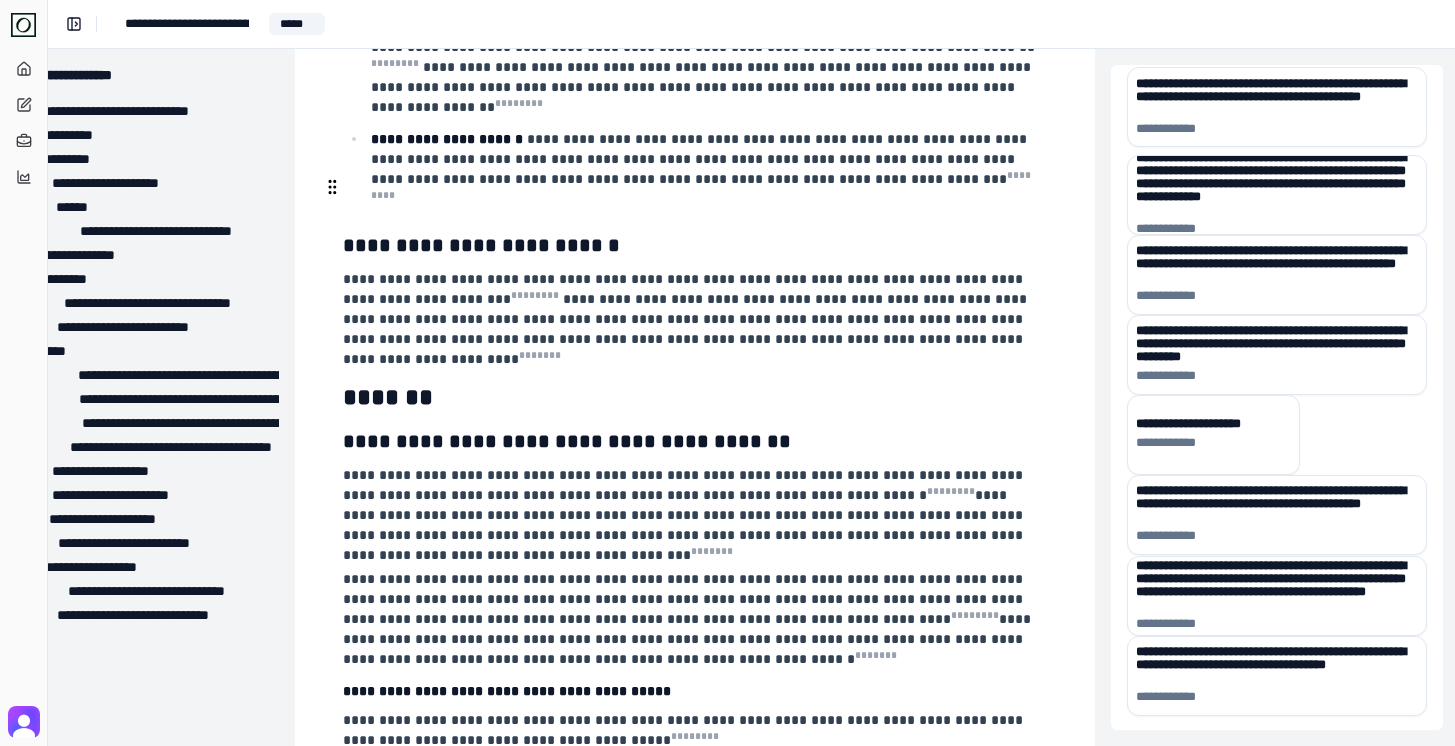 click on "**********" at bounding box center [687, 319] 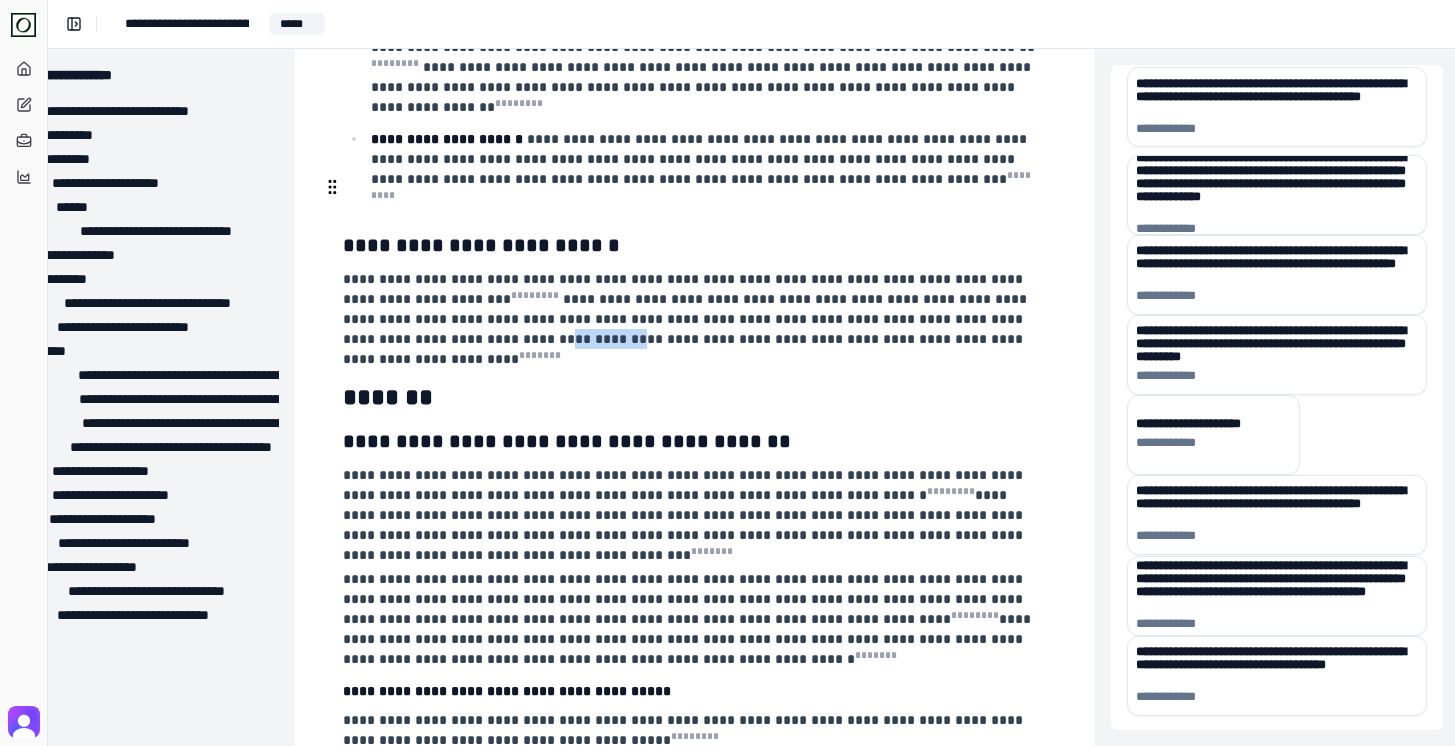 click on "**********" at bounding box center (687, 319) 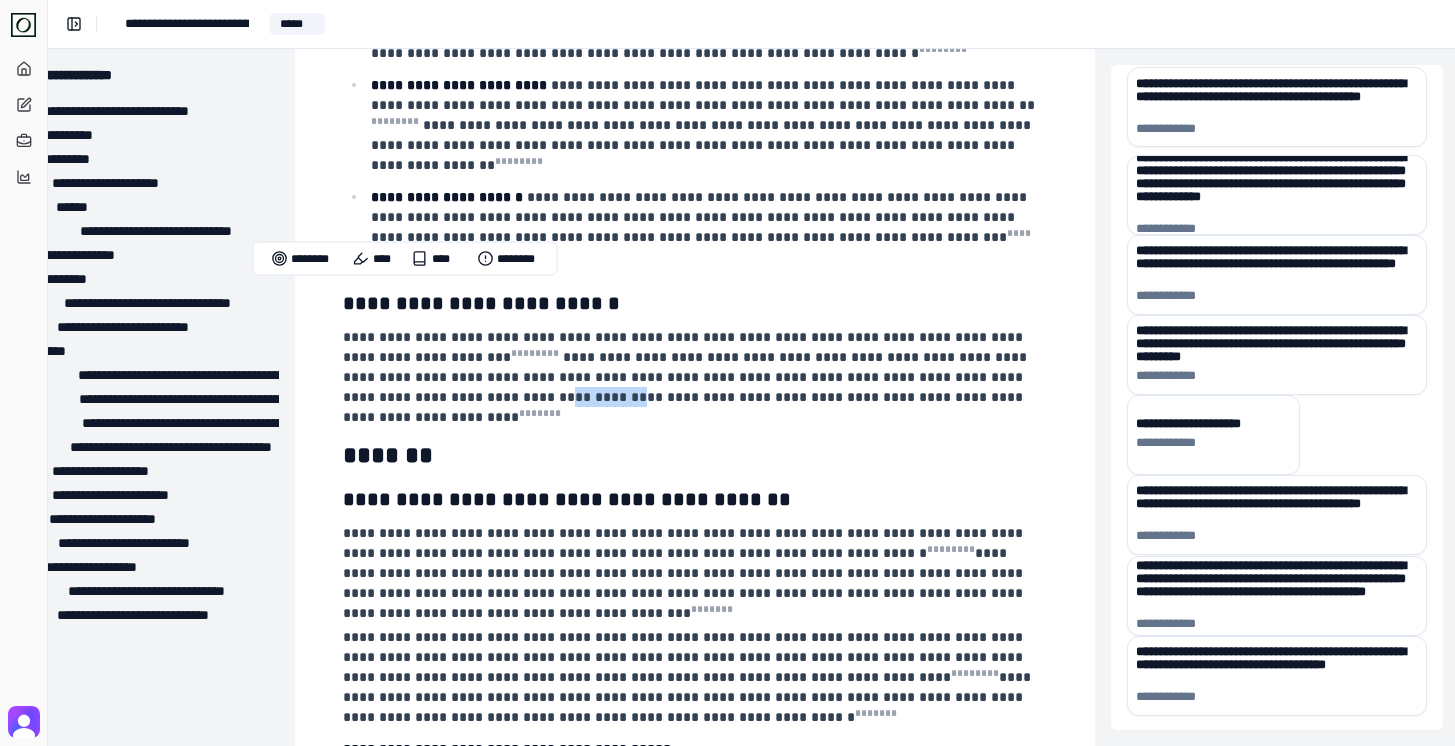 scroll, scrollTop: 1487, scrollLeft: 65, axis: both 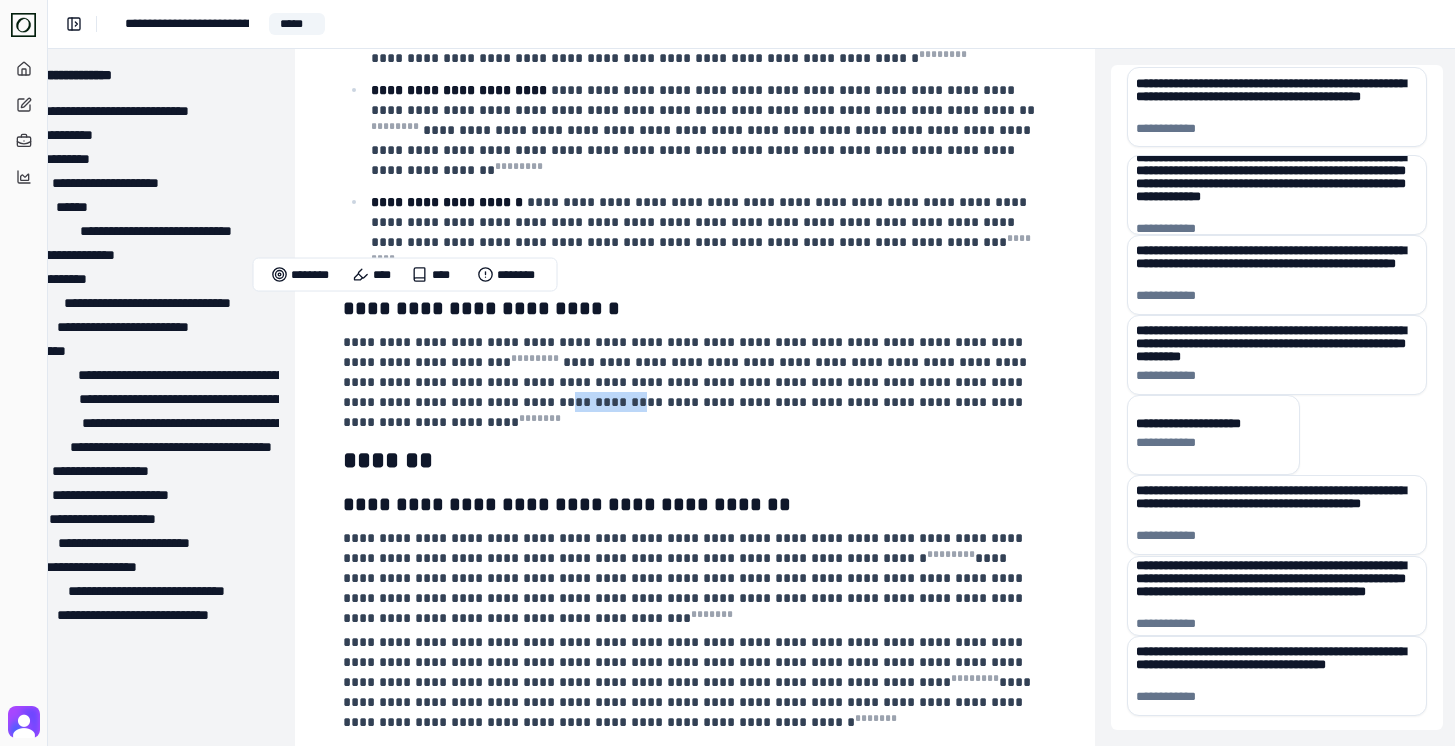 type 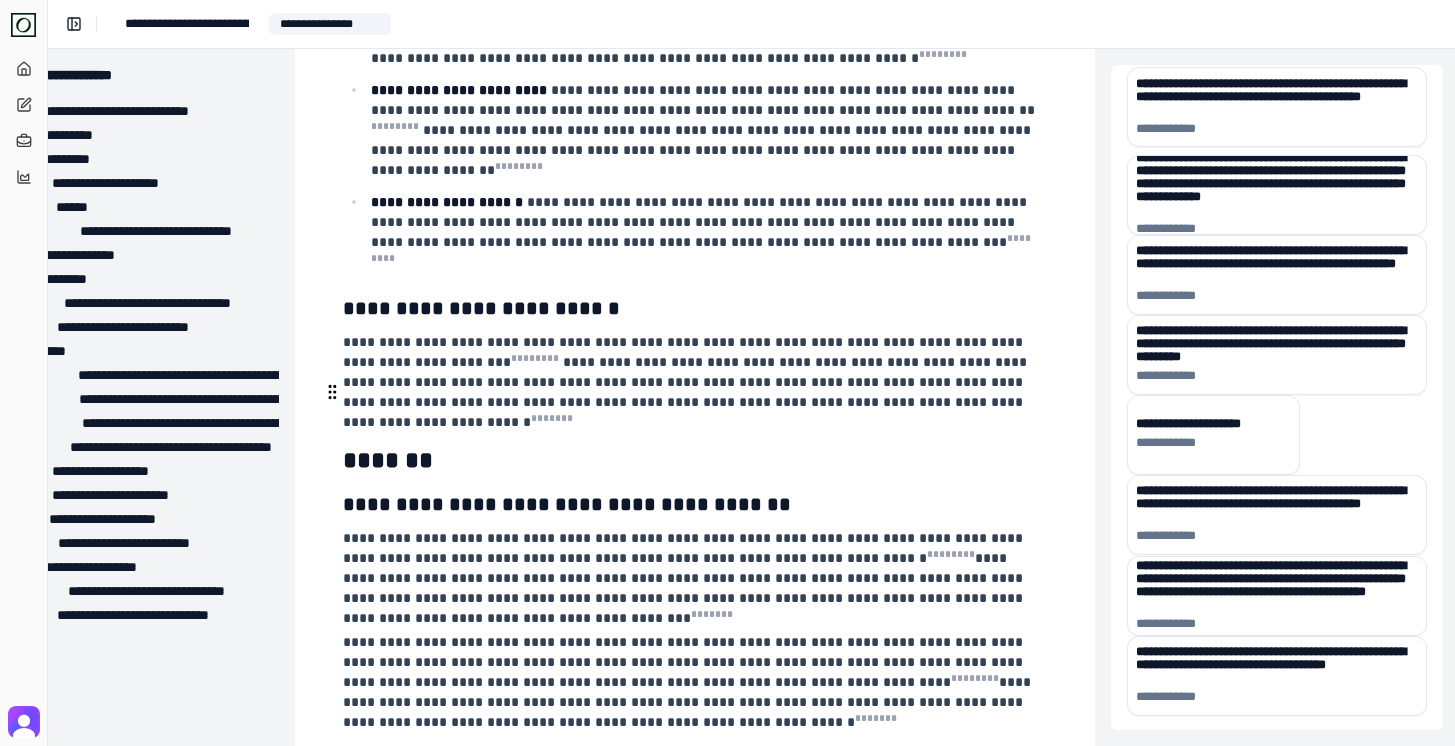 click on "**********" at bounding box center (567, 504) 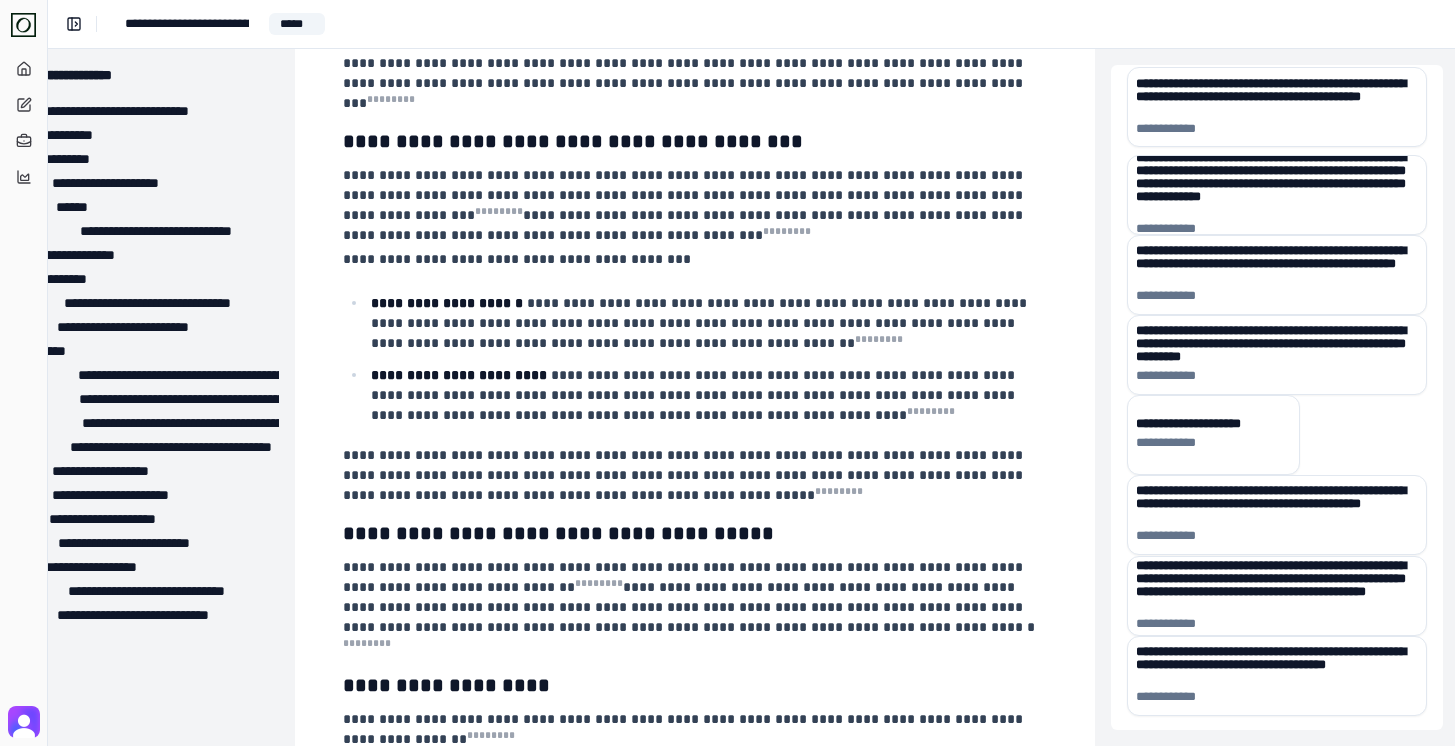 scroll, scrollTop: 2497, scrollLeft: 65, axis: both 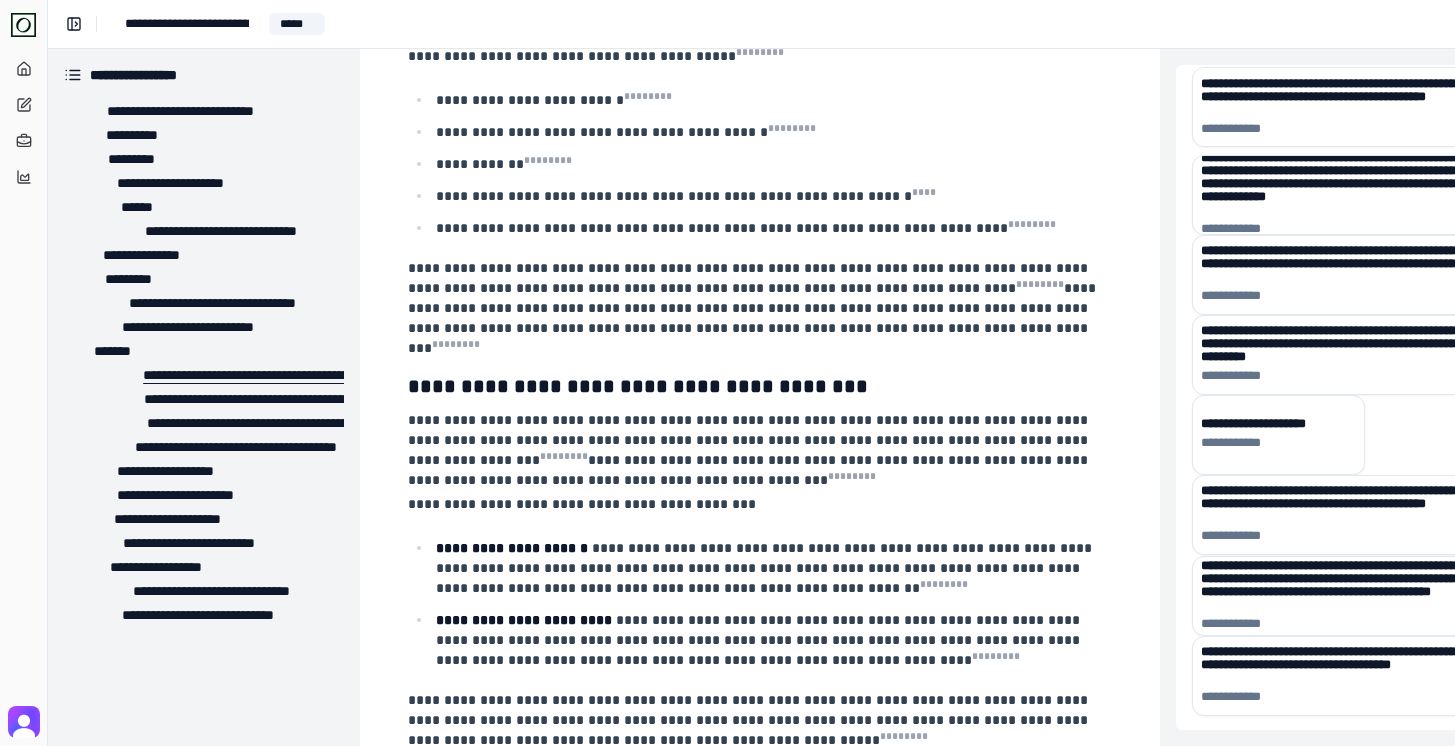 click on "**********" at bounding box center [233, 375] 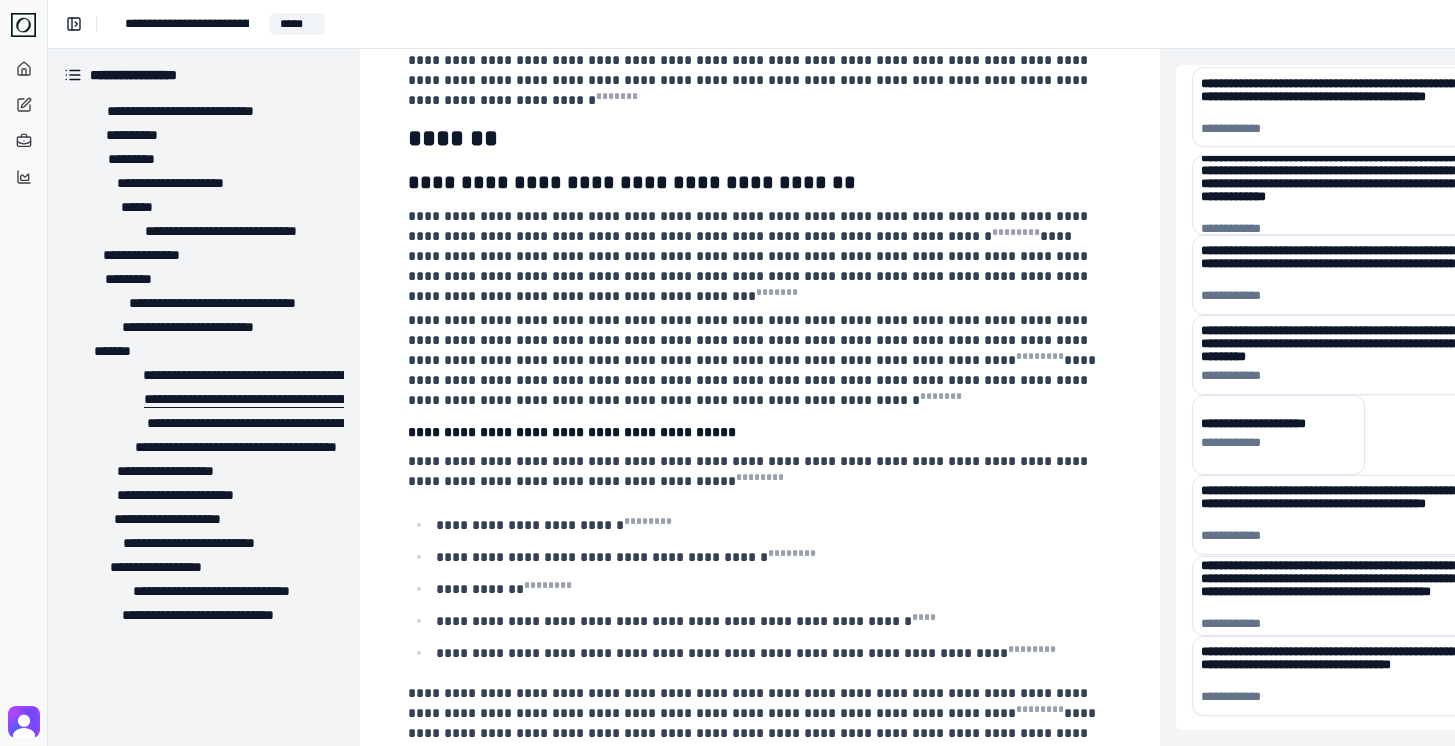 click on "**********" at bounding box center [233, 399] 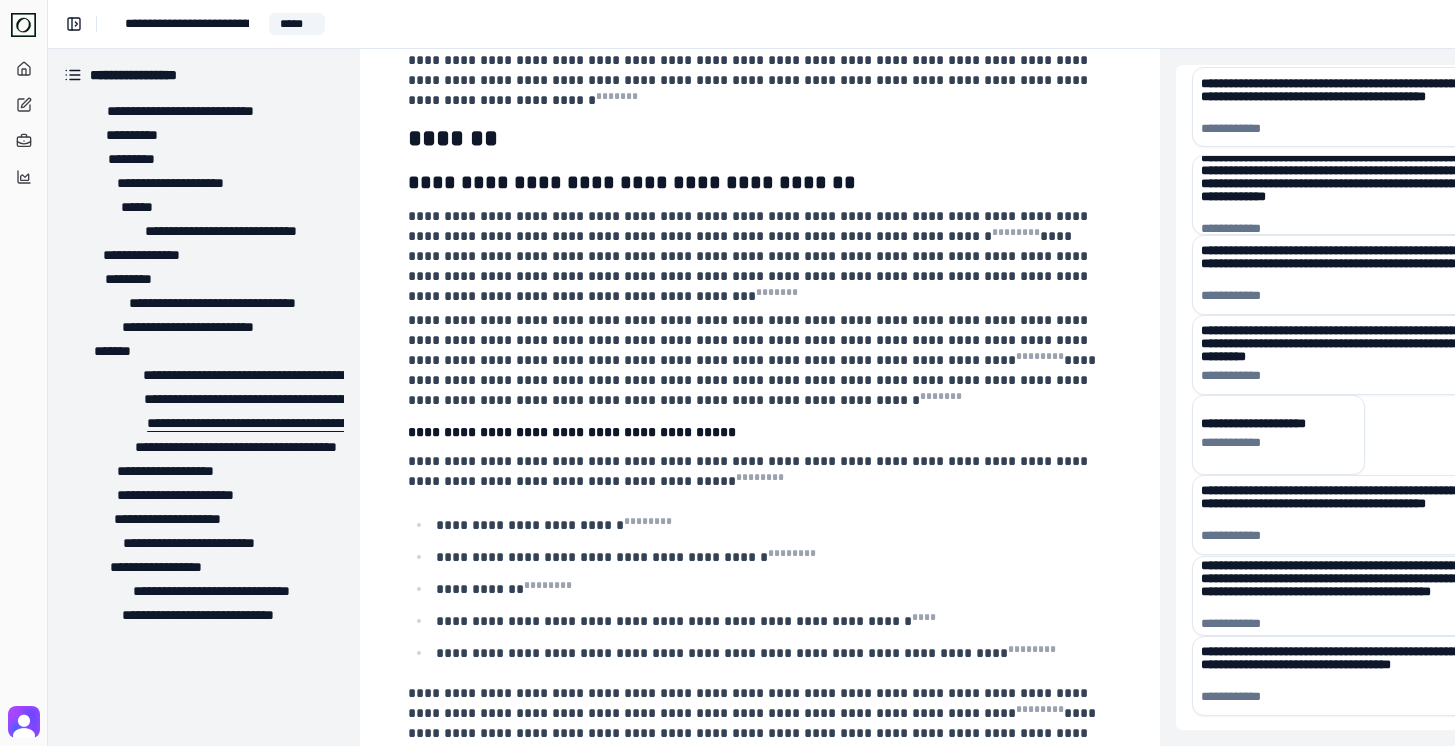 click on "**********" at bounding box center [239, 423] 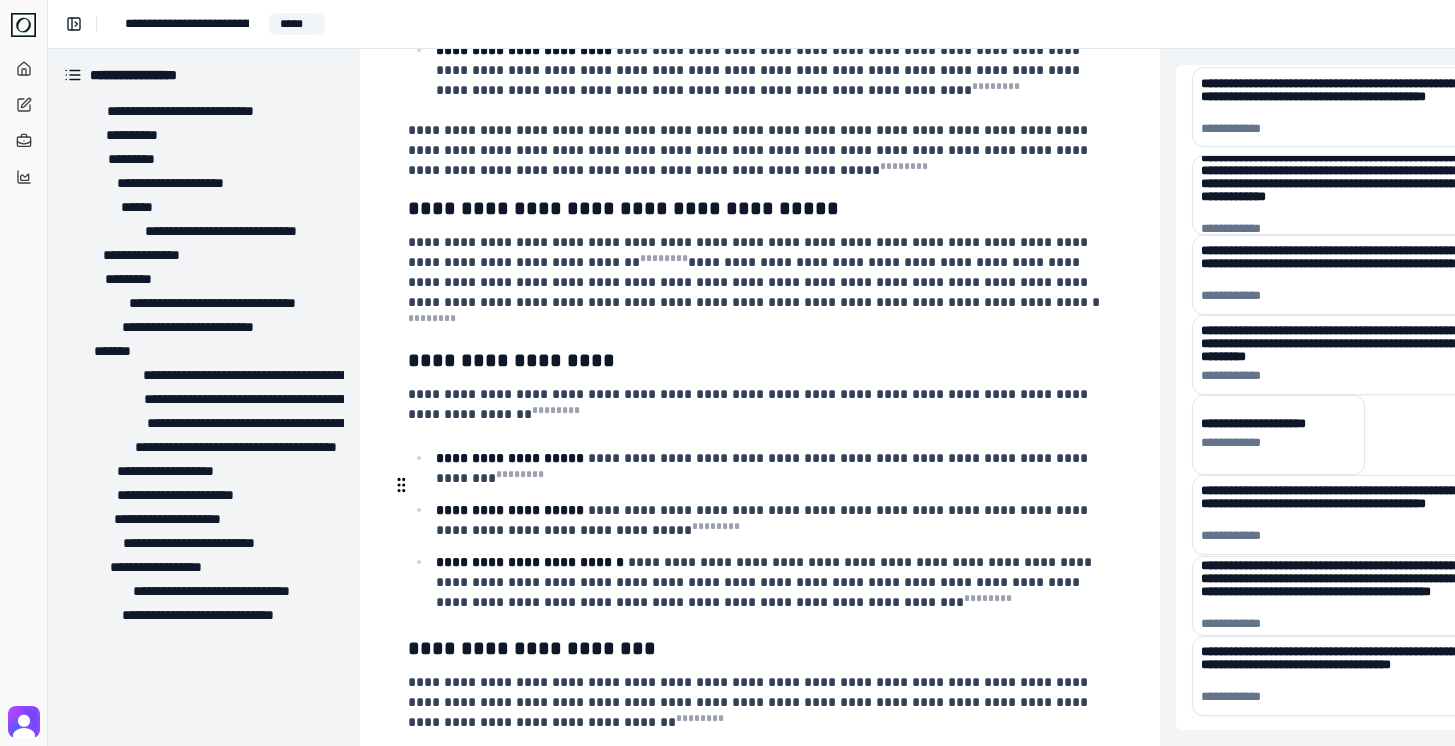 scroll, scrollTop: 2818, scrollLeft: 0, axis: vertical 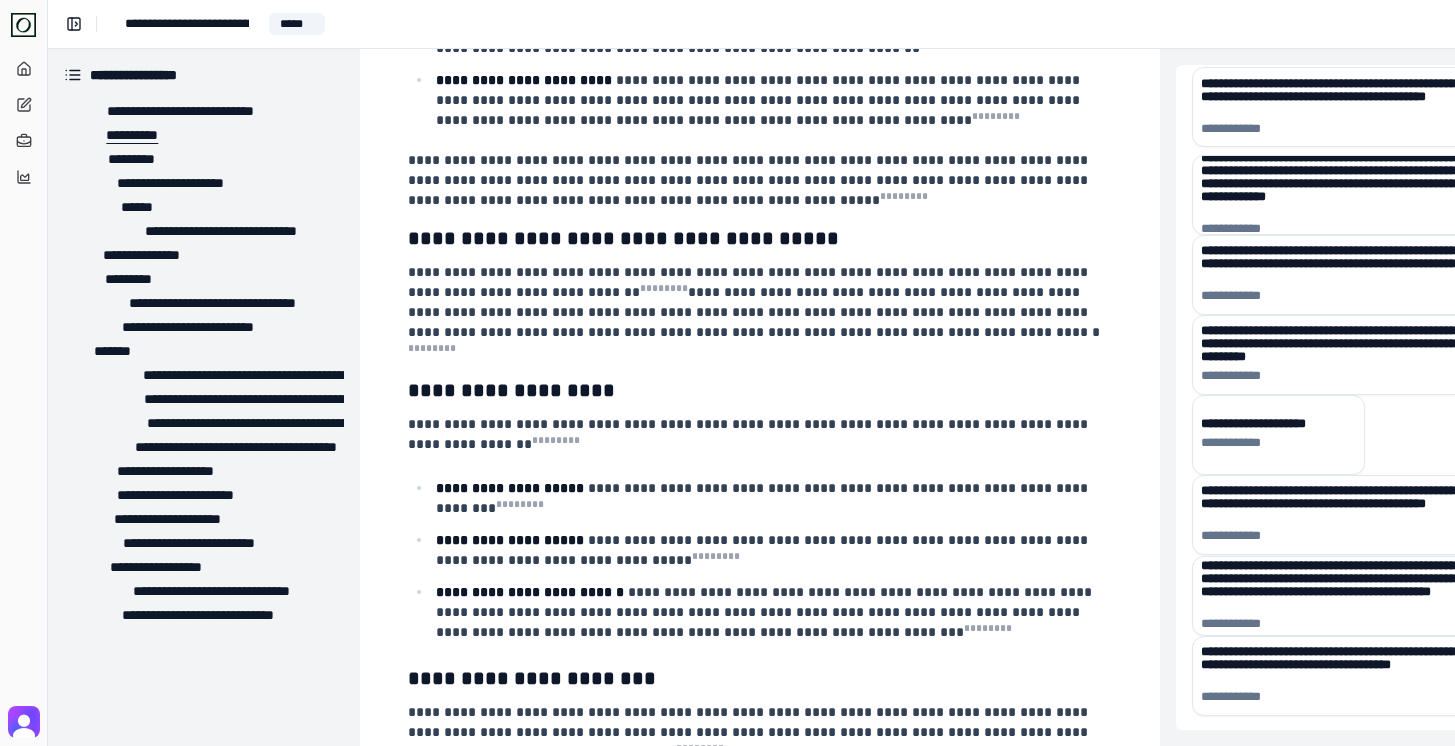click on "**********" at bounding box center [116, 135] 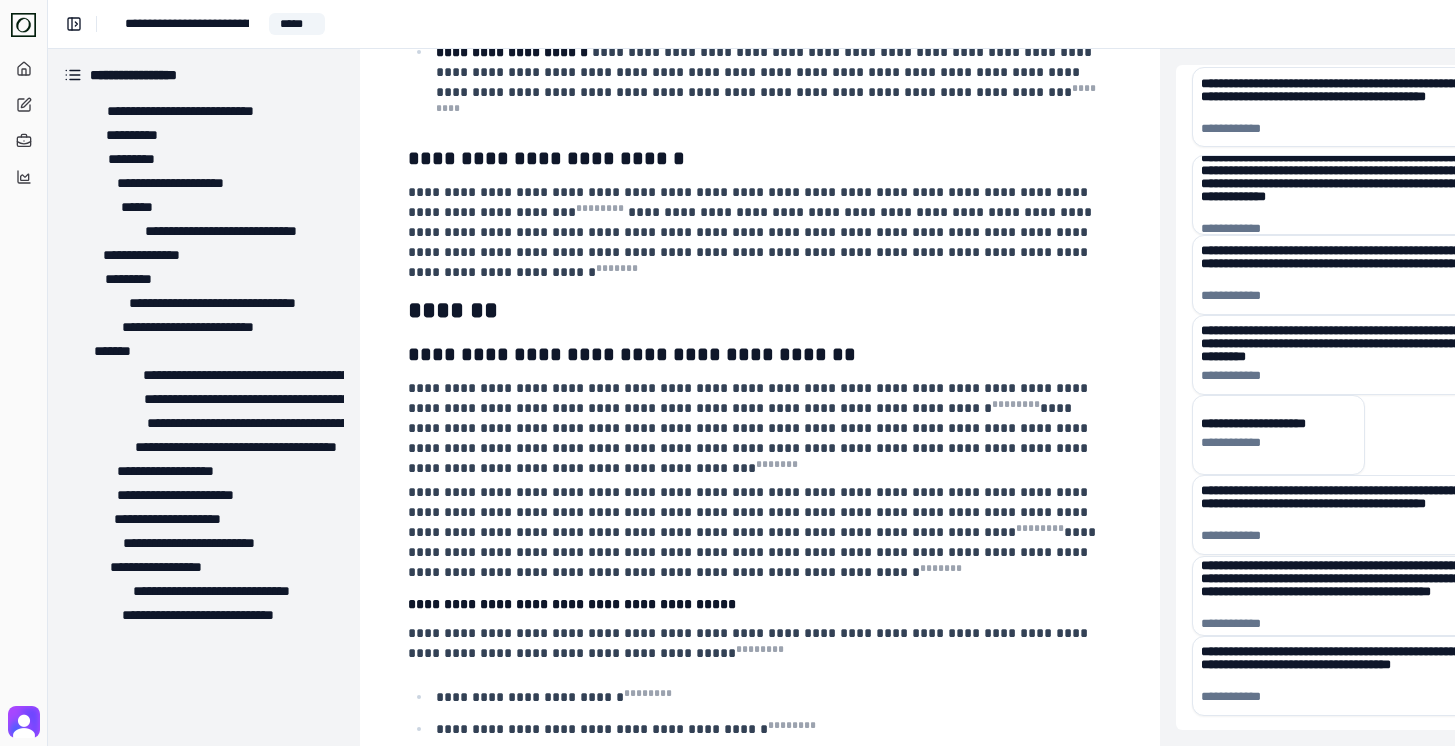 scroll, scrollTop: 1638, scrollLeft: 0, axis: vertical 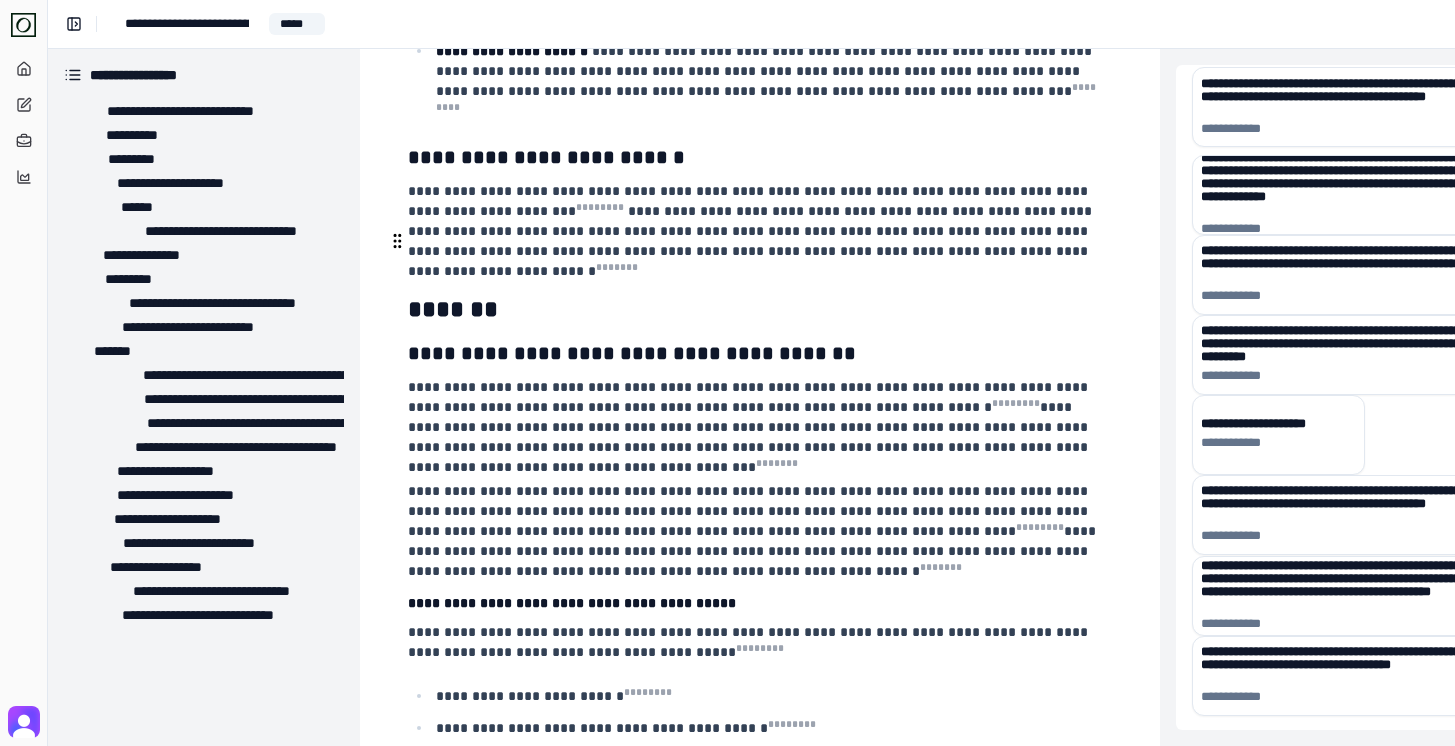 click on "**********" at bounding box center [760, 353] 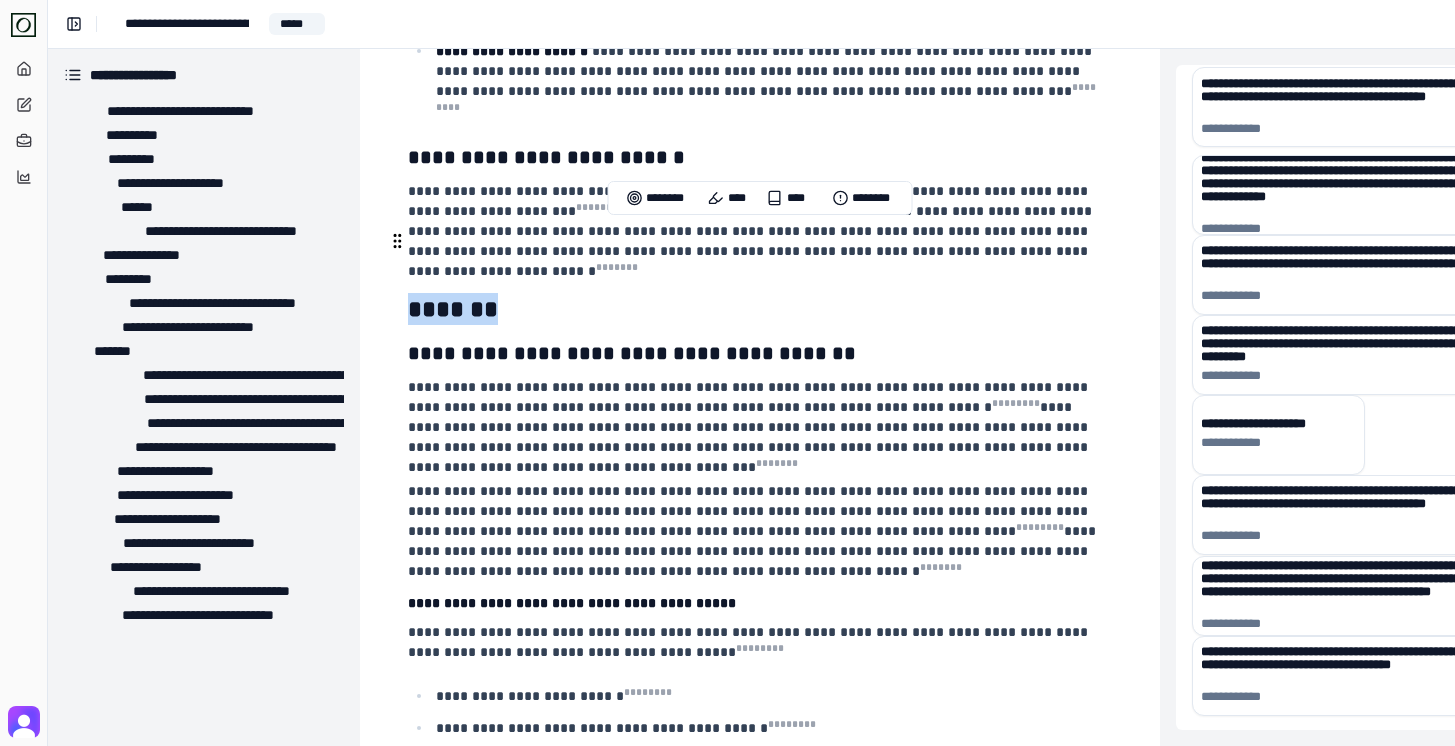 click on "**********" at bounding box center [632, 353] 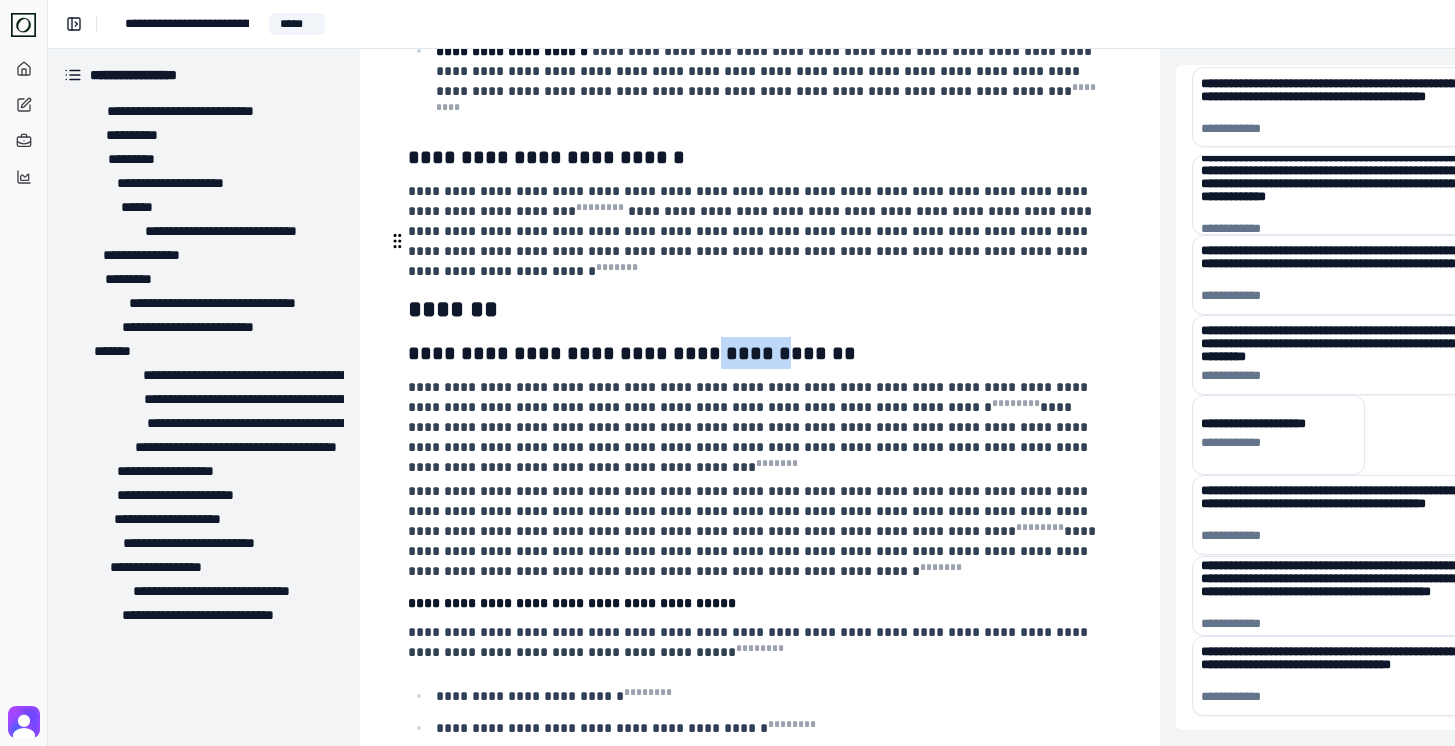 click on "**********" at bounding box center [632, 353] 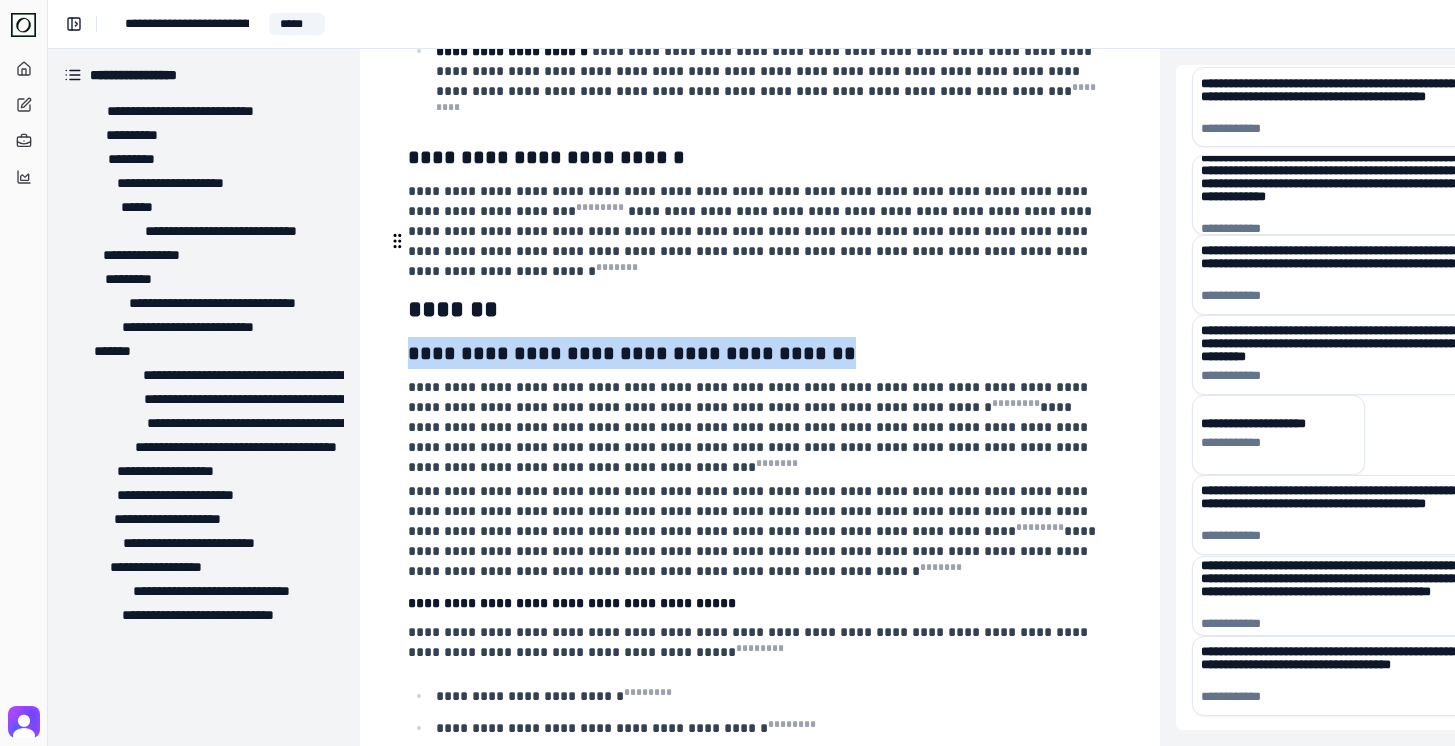 click on "**********" at bounding box center [632, 353] 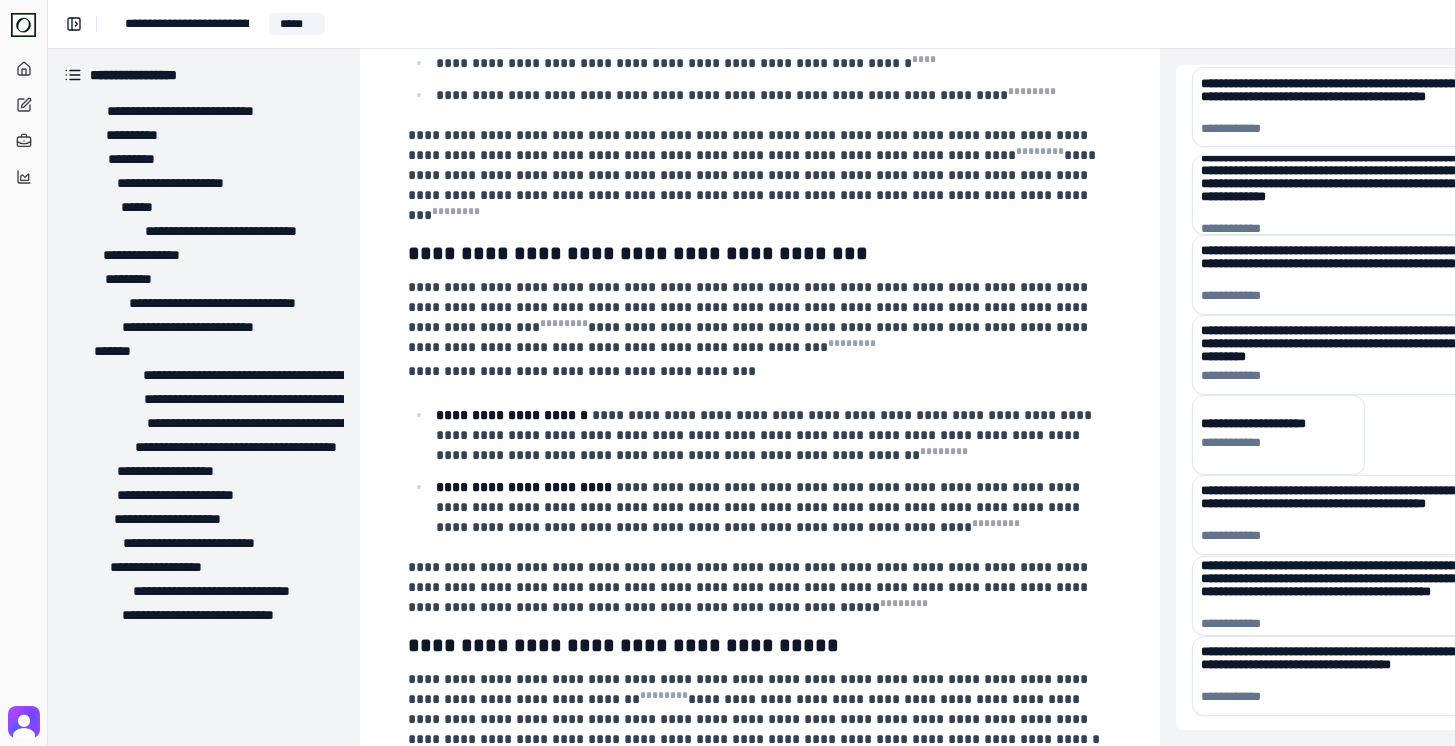 scroll, scrollTop: 2369, scrollLeft: 0, axis: vertical 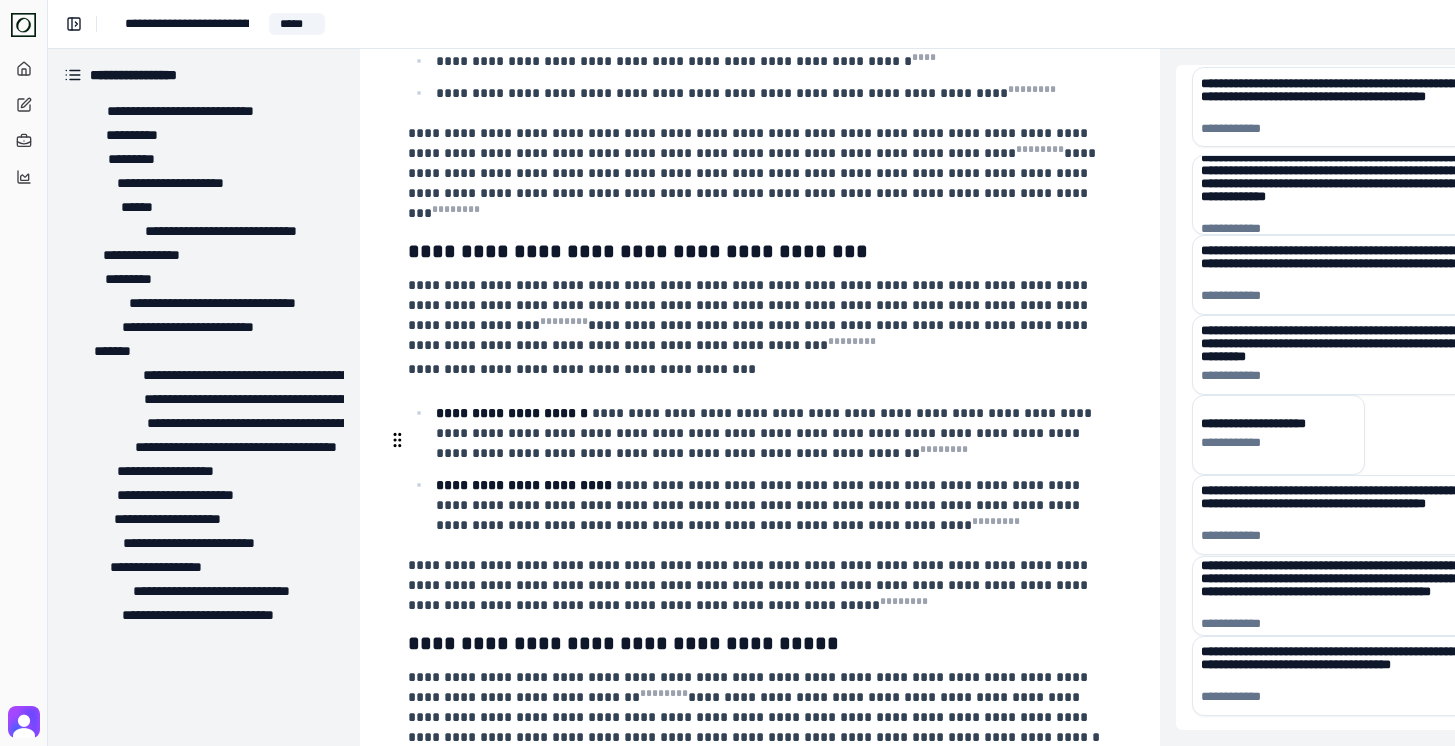 click on "**********" at bounding box center [758, 585] 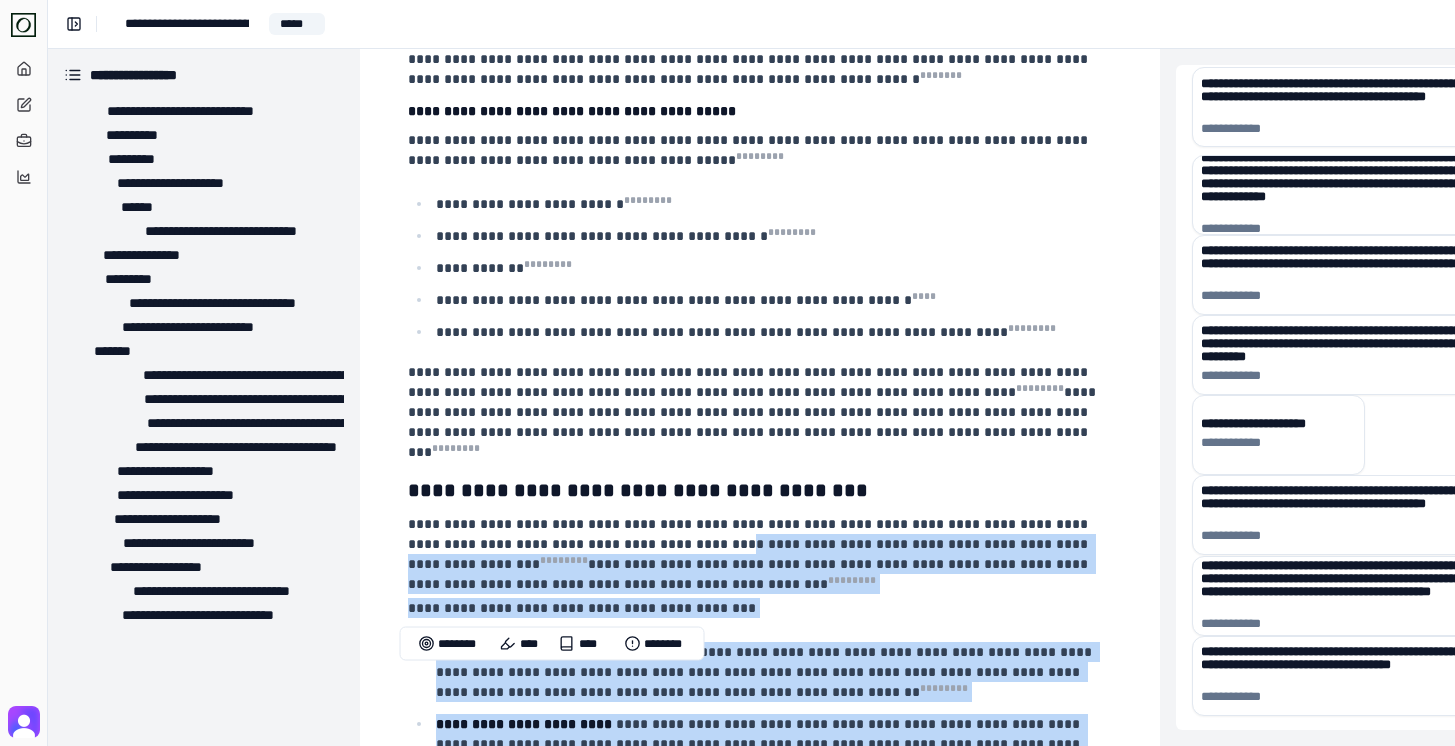 scroll, scrollTop: 2114, scrollLeft: 0, axis: vertical 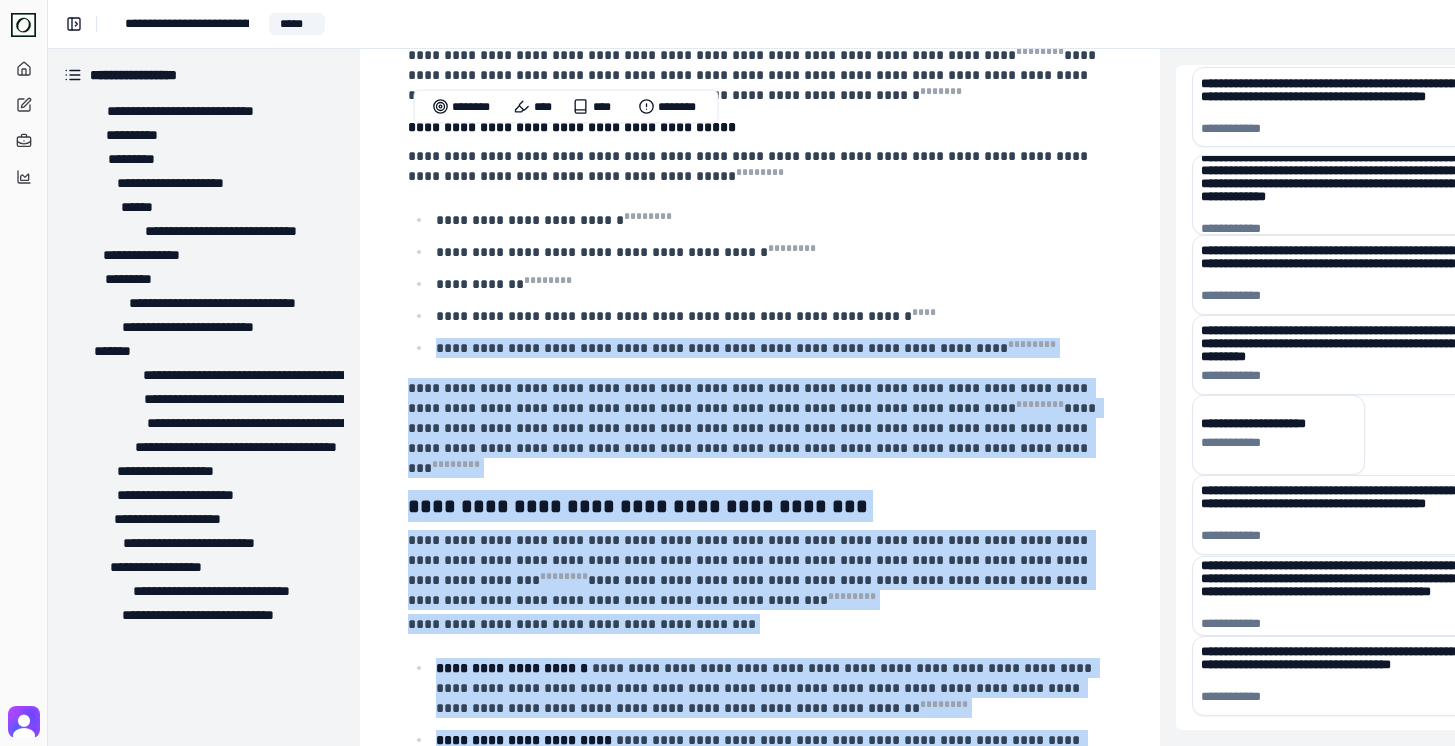 drag, startPoint x: 733, startPoint y: 472, endPoint x: 424, endPoint y: 219, distance: 399.362 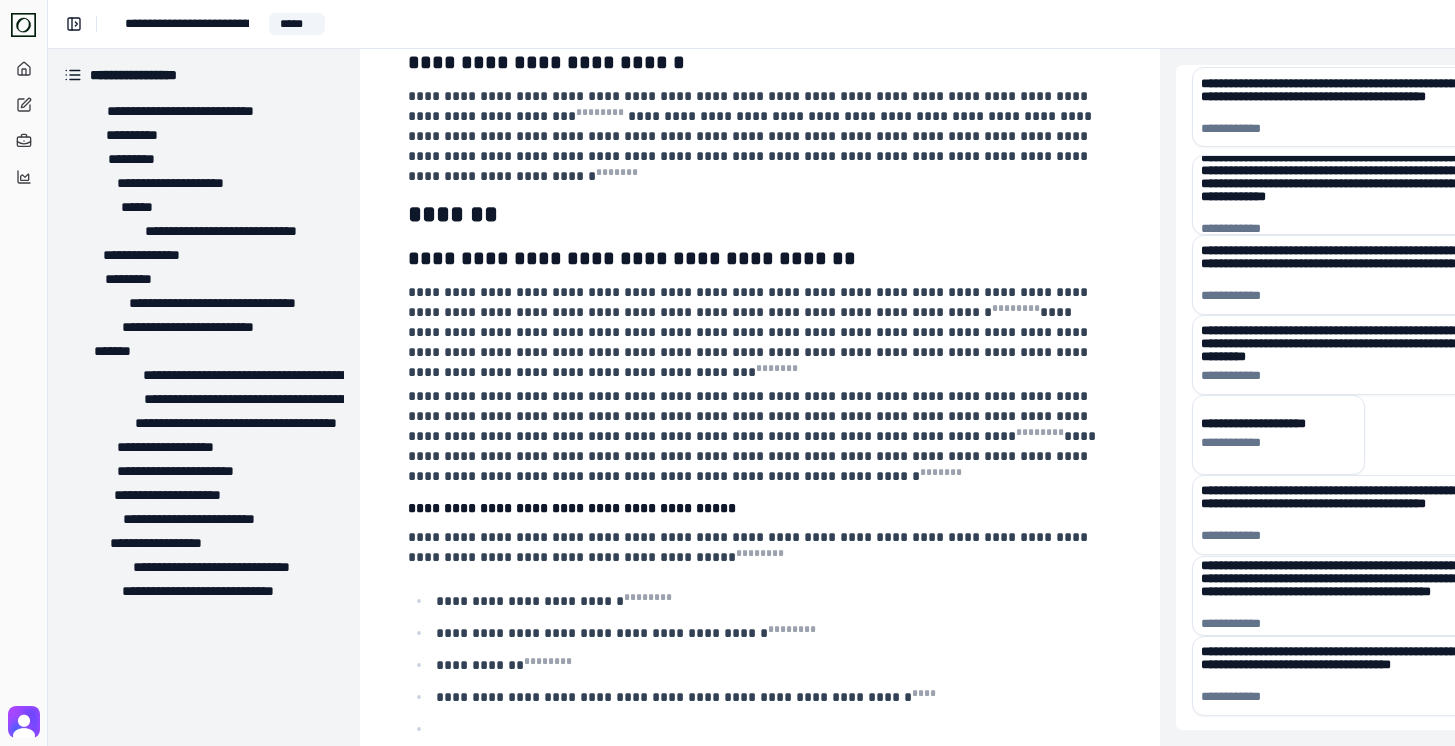 scroll, scrollTop: 1735, scrollLeft: 0, axis: vertical 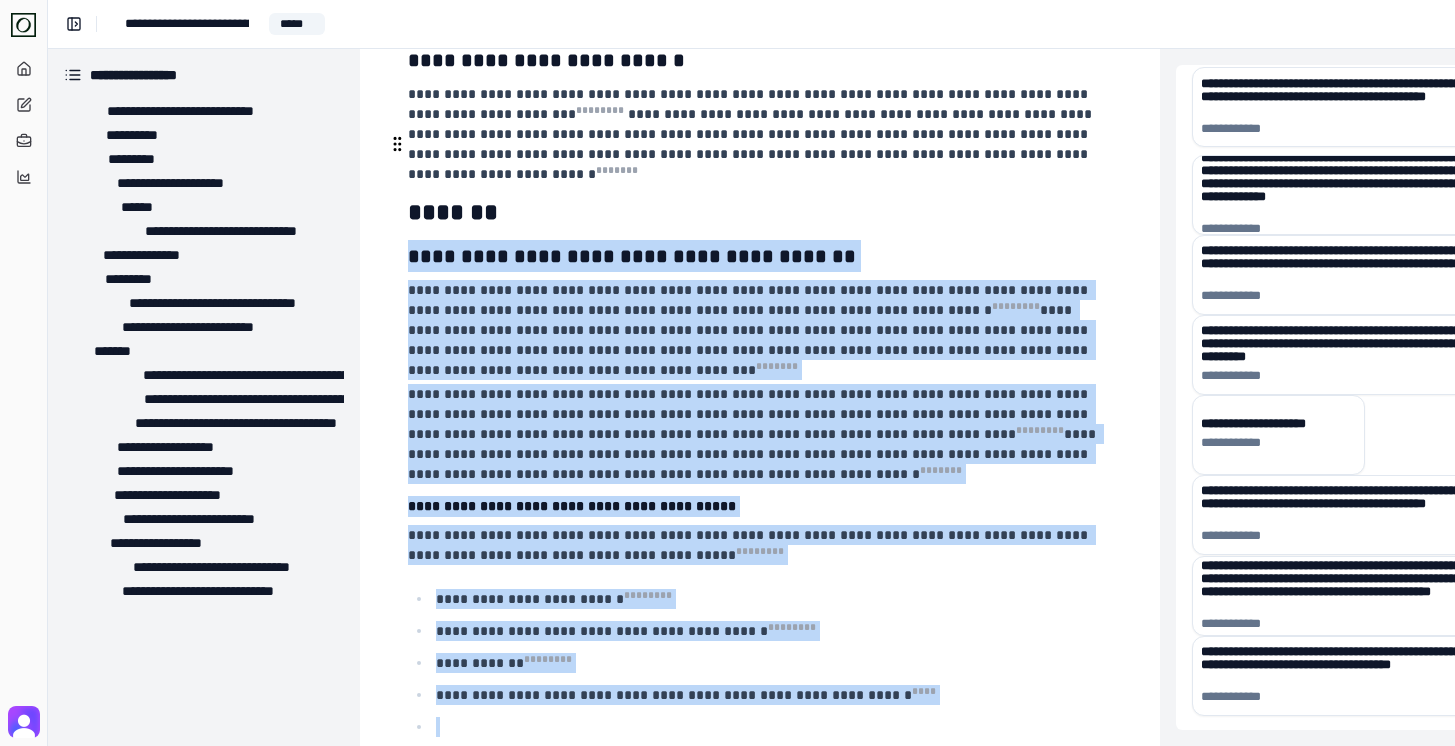 drag, startPoint x: 439, startPoint y: 621, endPoint x: 397, endPoint y: 144, distance: 478.8455 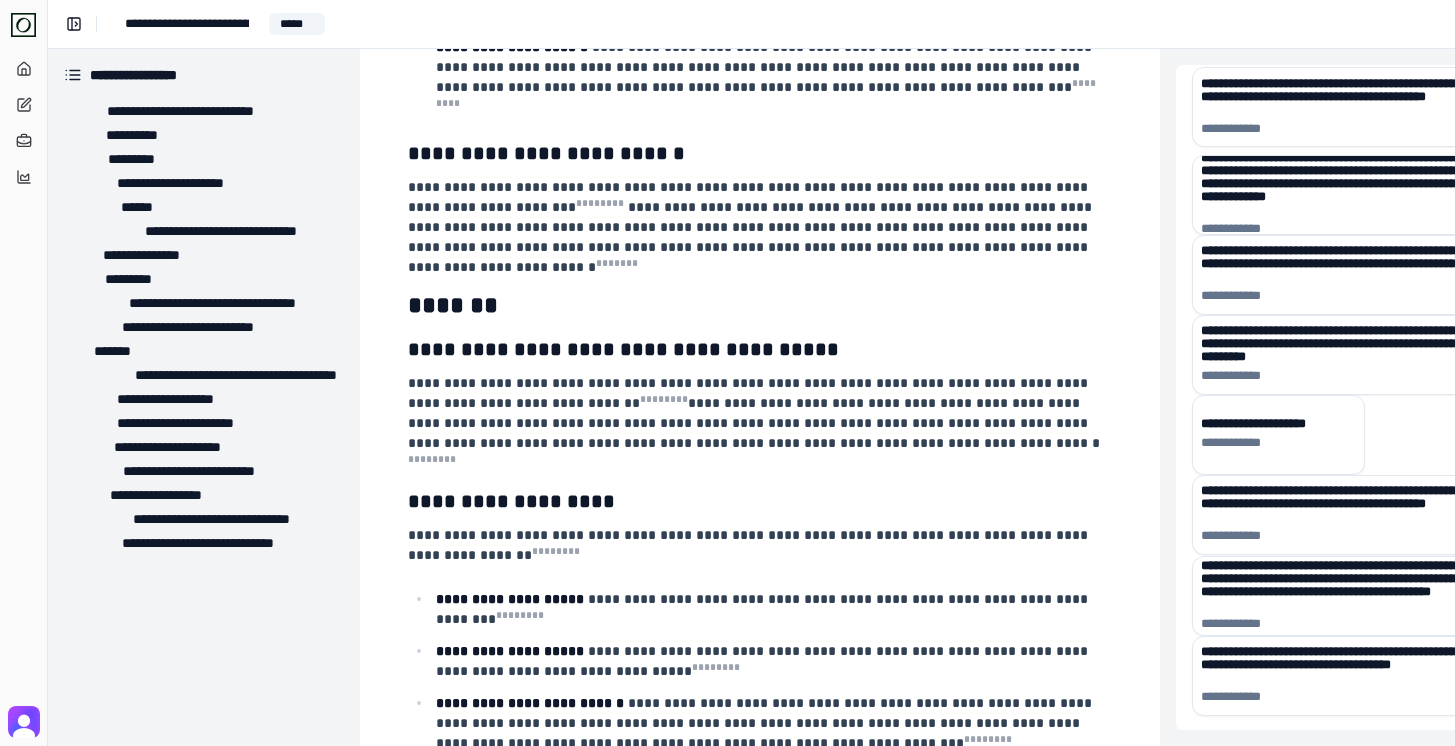 scroll, scrollTop: 1627, scrollLeft: 0, axis: vertical 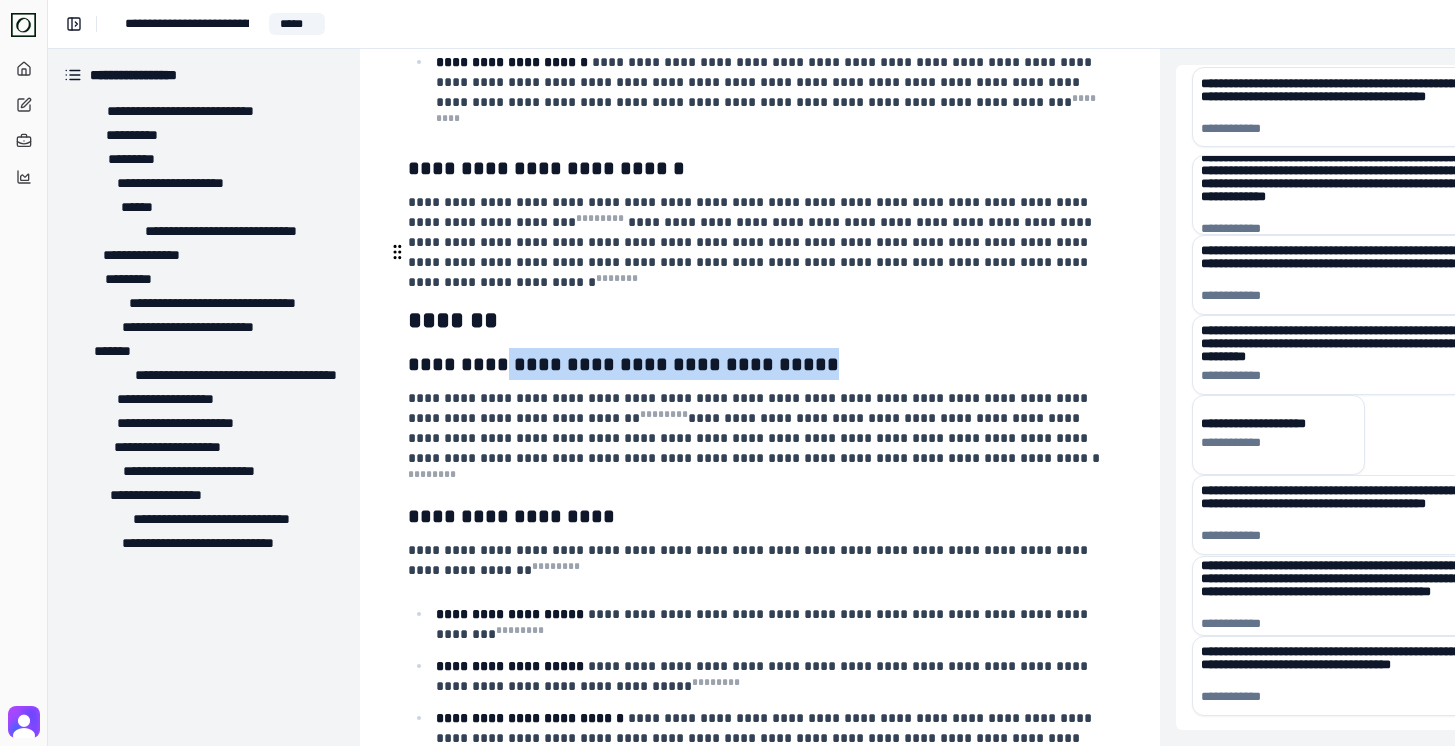 drag, startPoint x: 514, startPoint y: 248, endPoint x: 808, endPoint y: 248, distance: 294 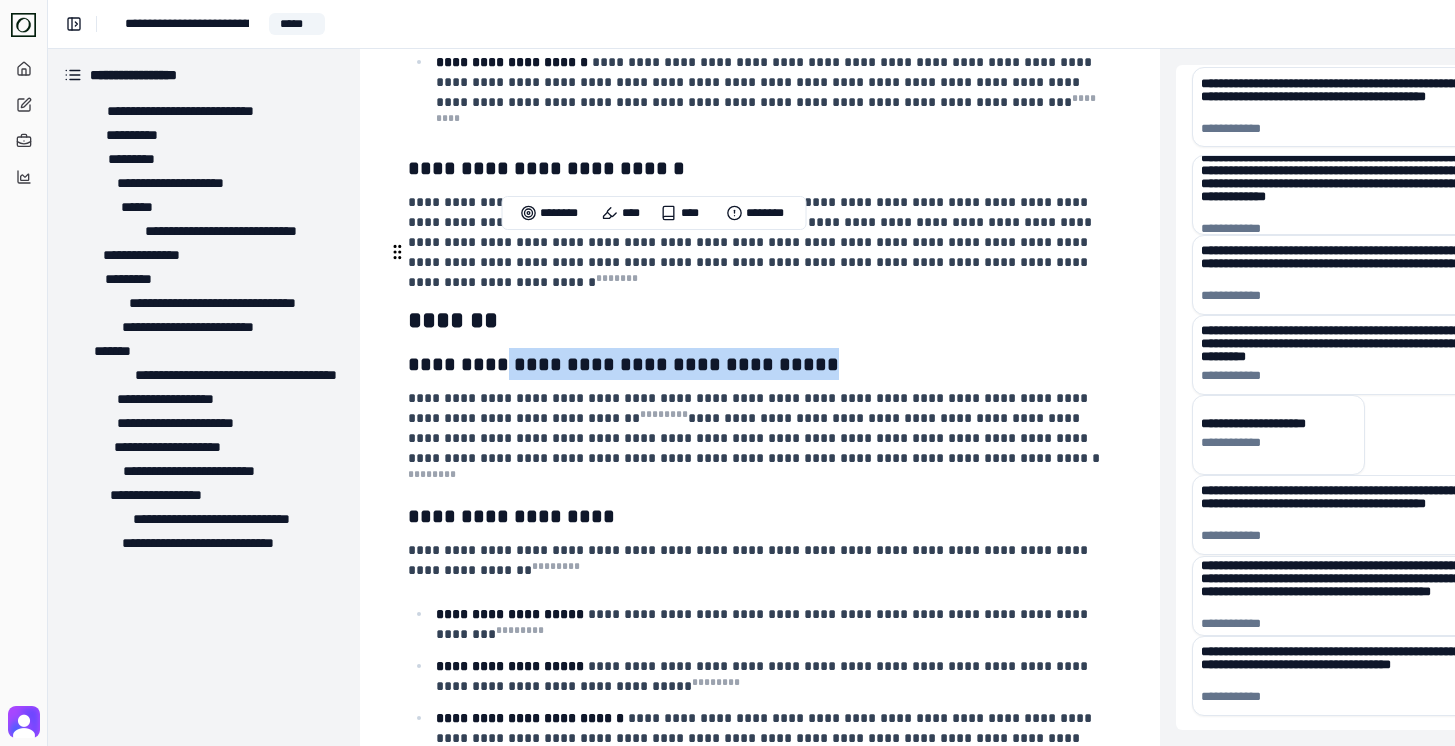 copy on "**********" 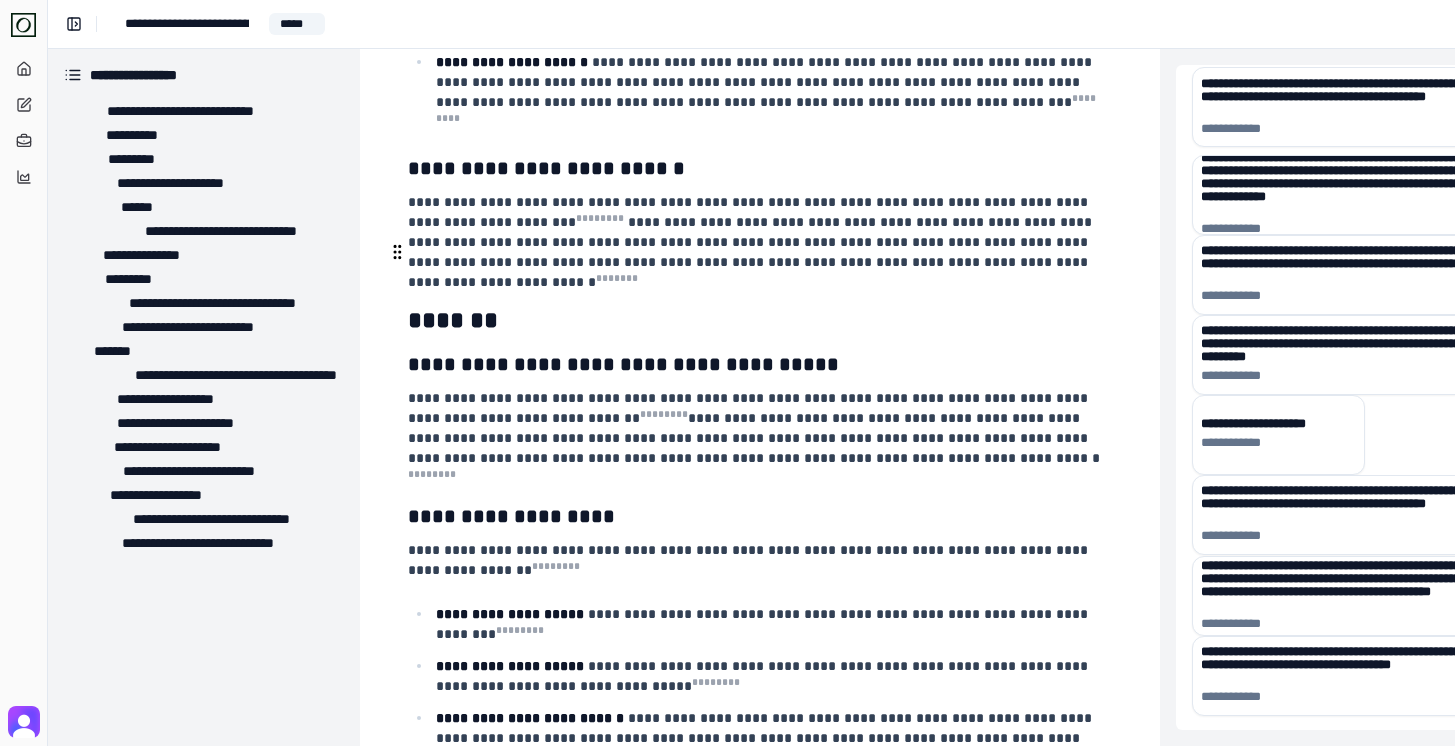 click on "**********" at bounding box center [623, 364] 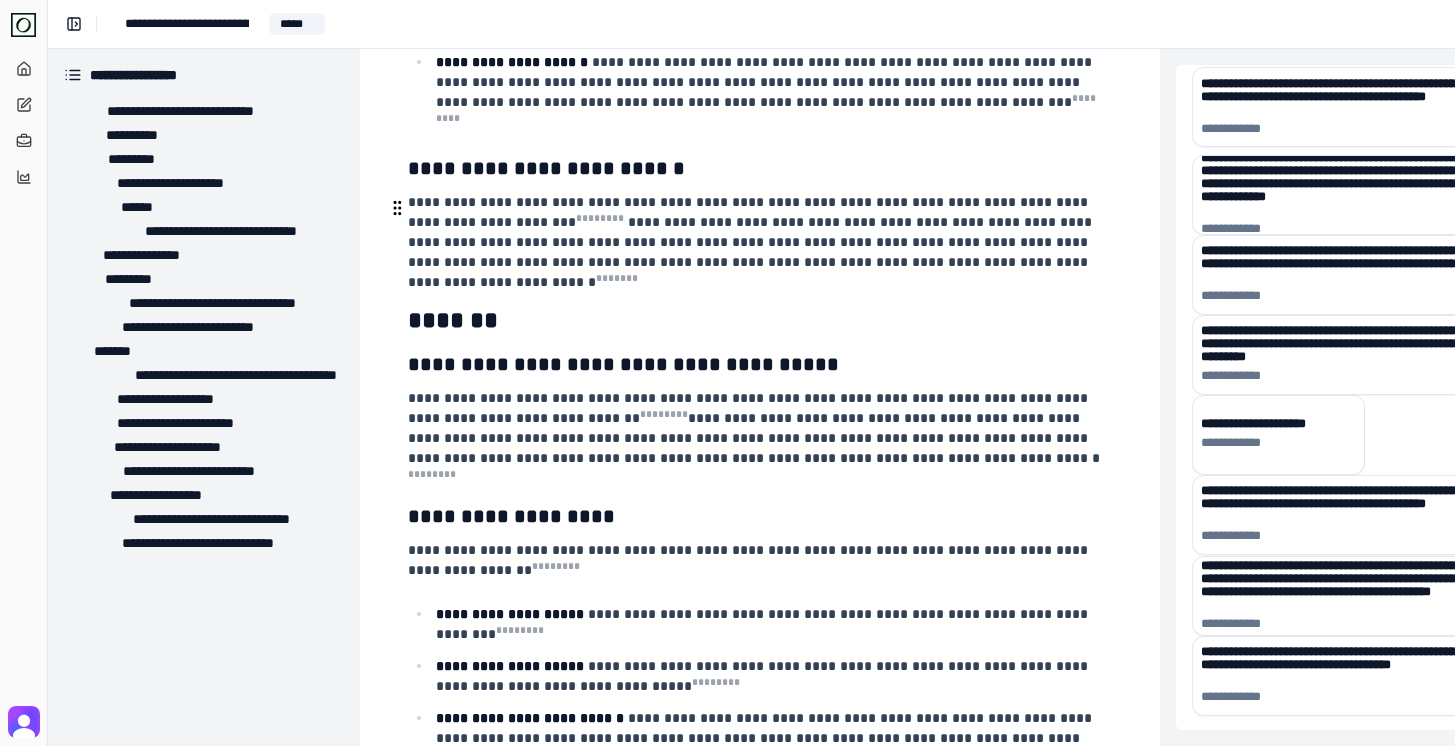 click on "*******" at bounding box center (760, 320) 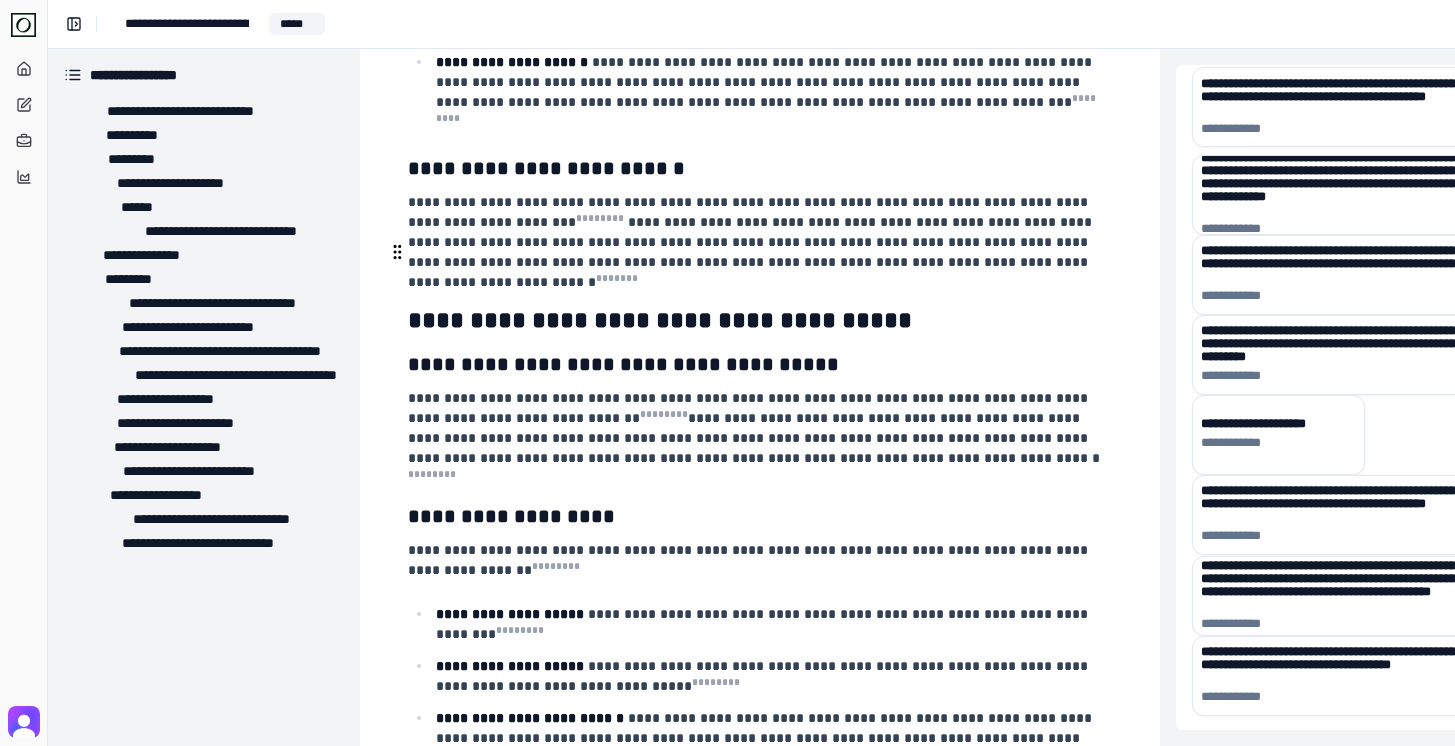 click on "**********" at bounding box center (623, 364) 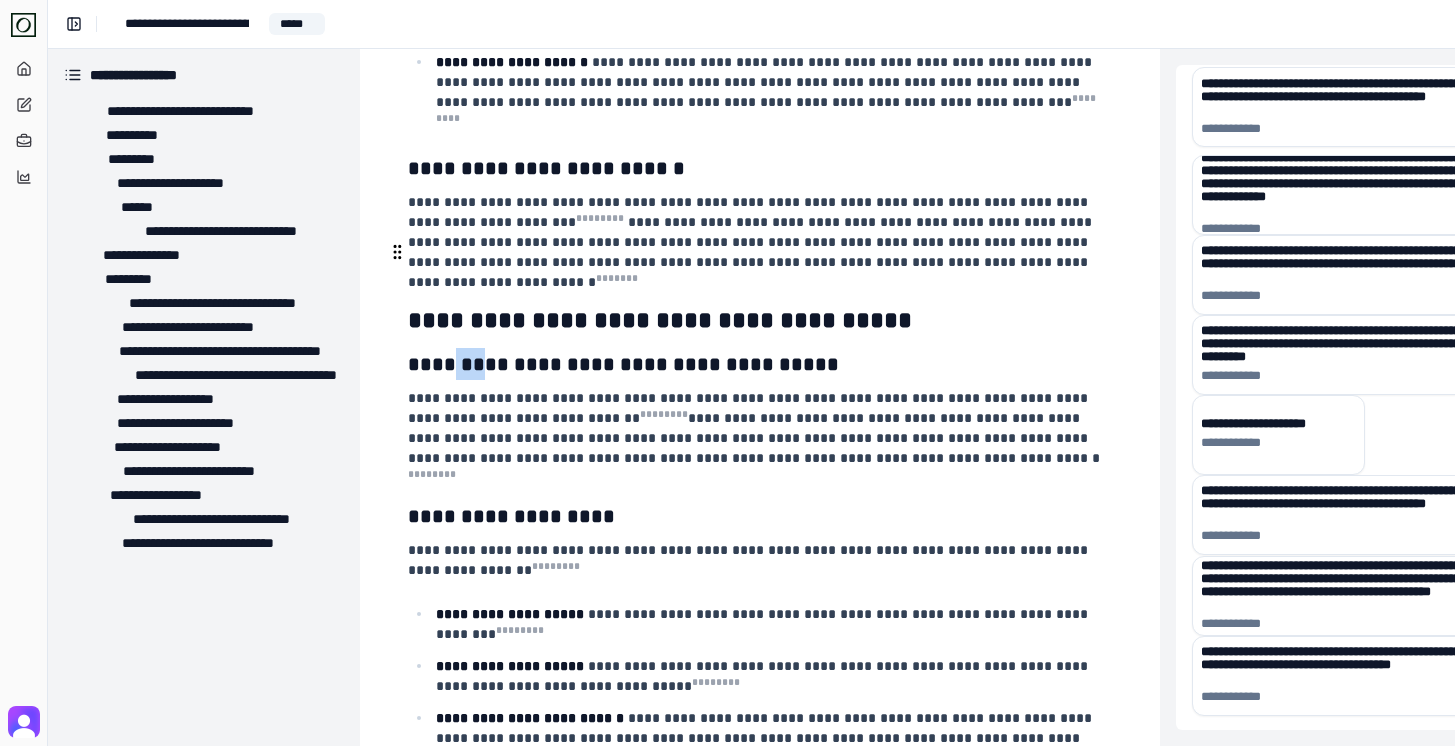 click on "**********" at bounding box center (623, 364) 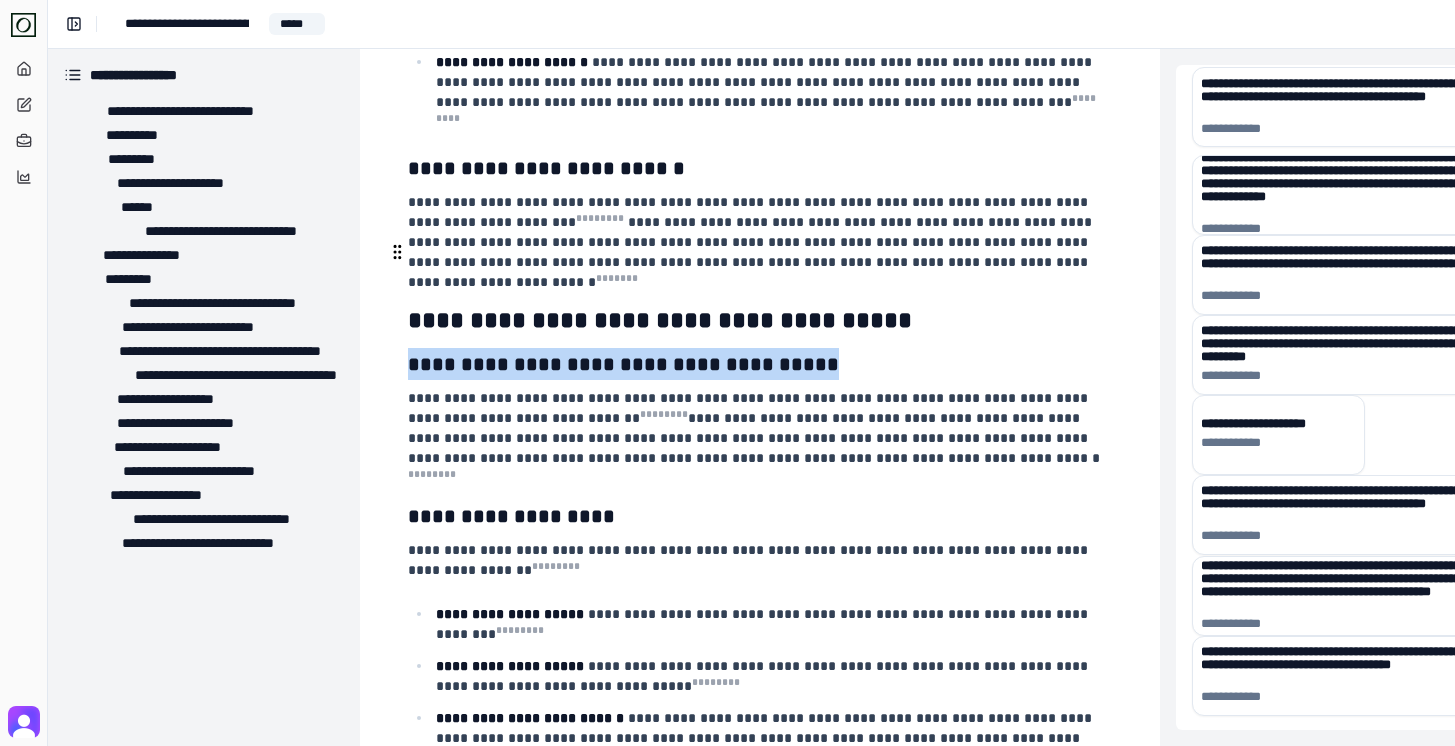 click on "**********" at bounding box center [623, 364] 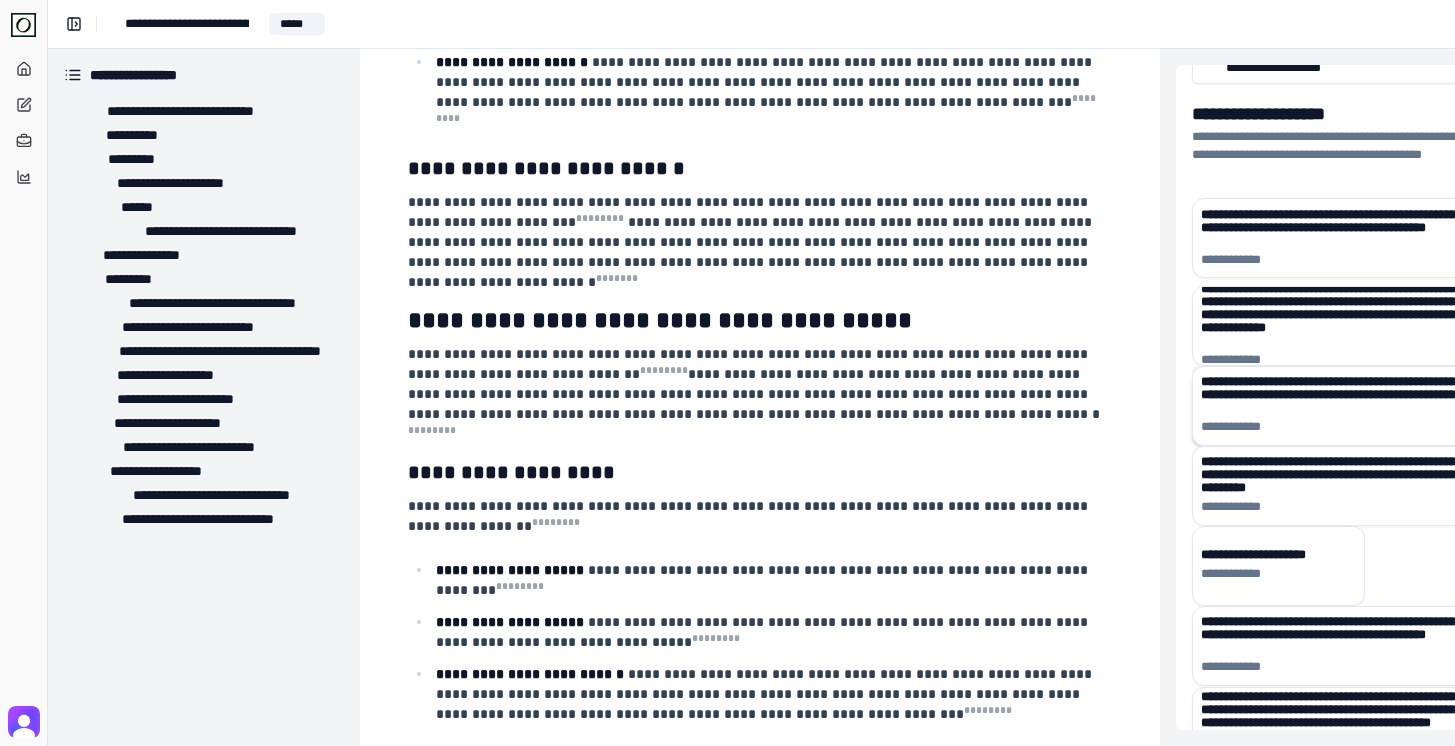 scroll, scrollTop: 0, scrollLeft: 0, axis: both 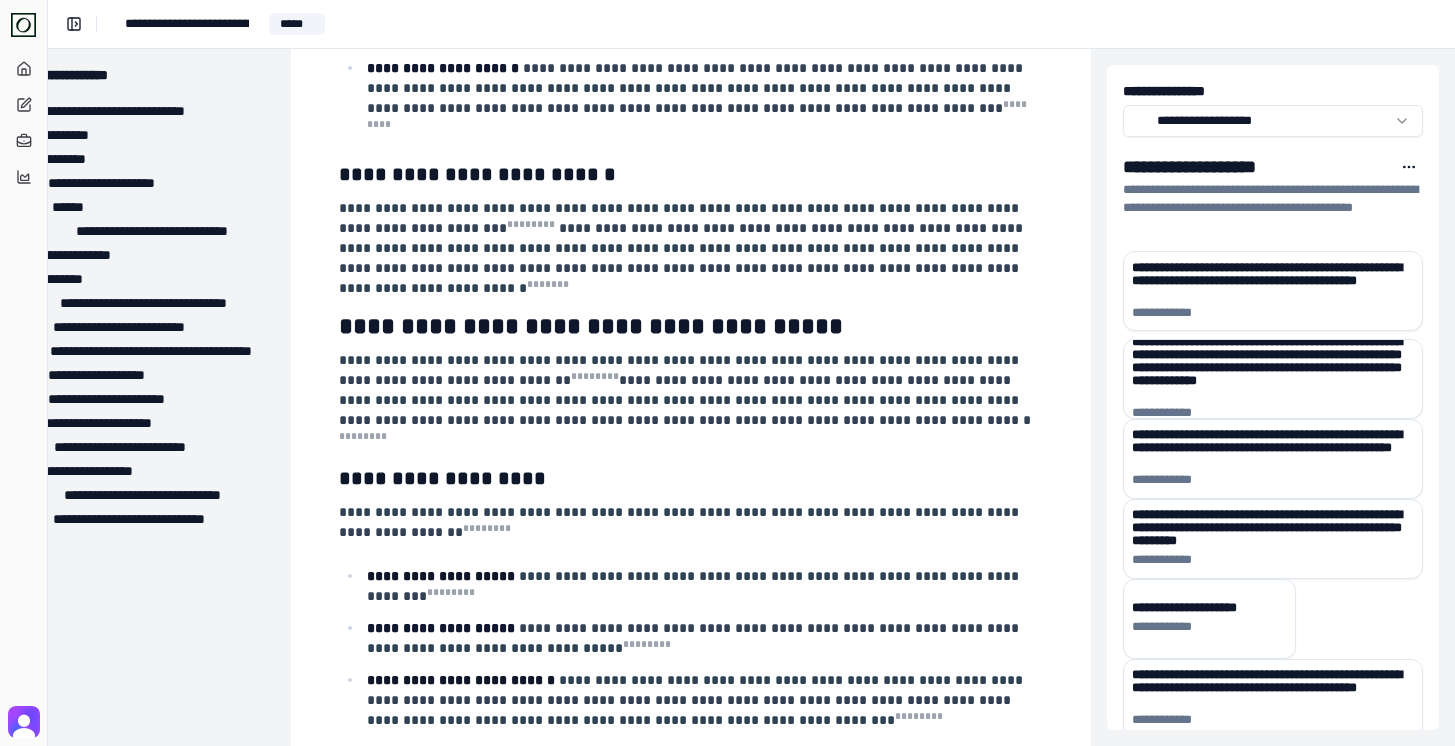 click on "**********" at bounding box center (727, 373) 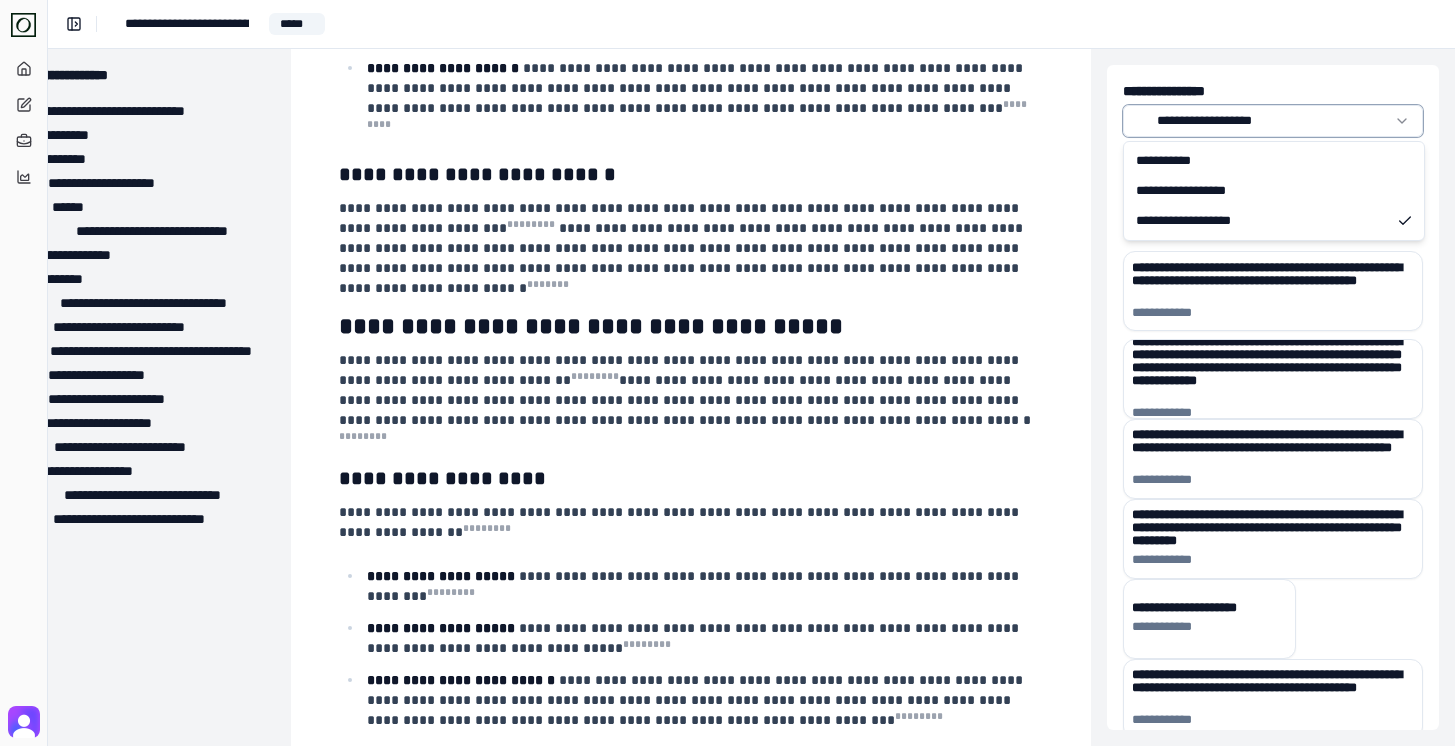 click on "**********" at bounding box center (727, 373) 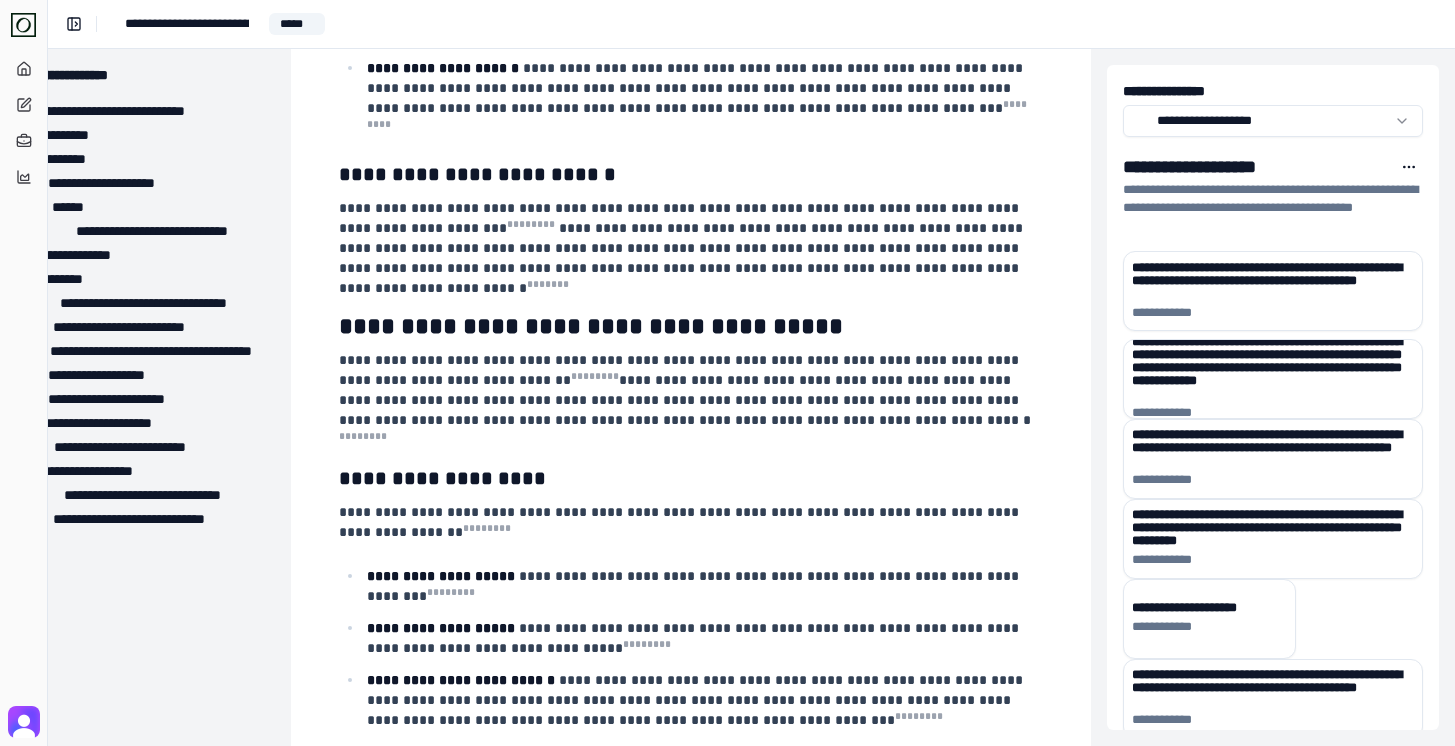 click on "**********" at bounding box center (727, 373) 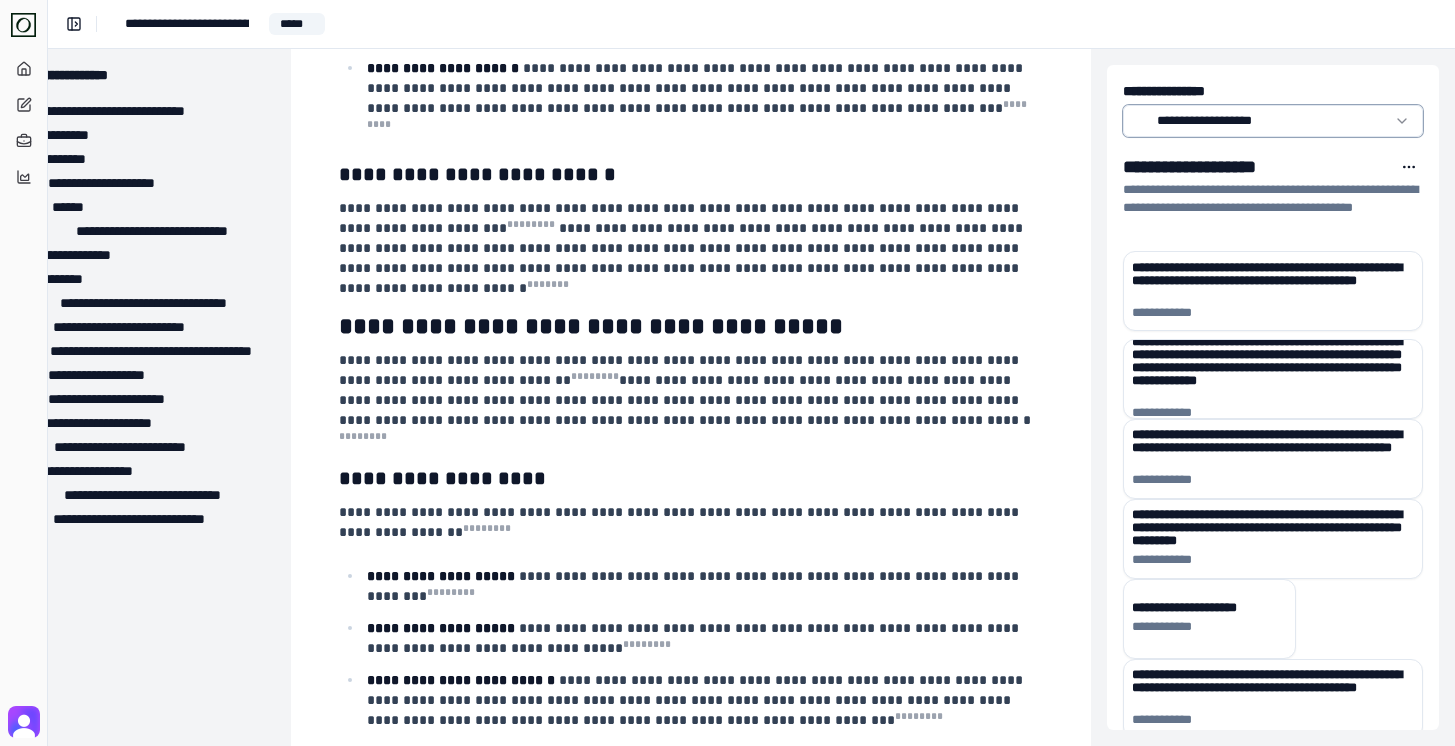 click on "**********" at bounding box center [727, 373] 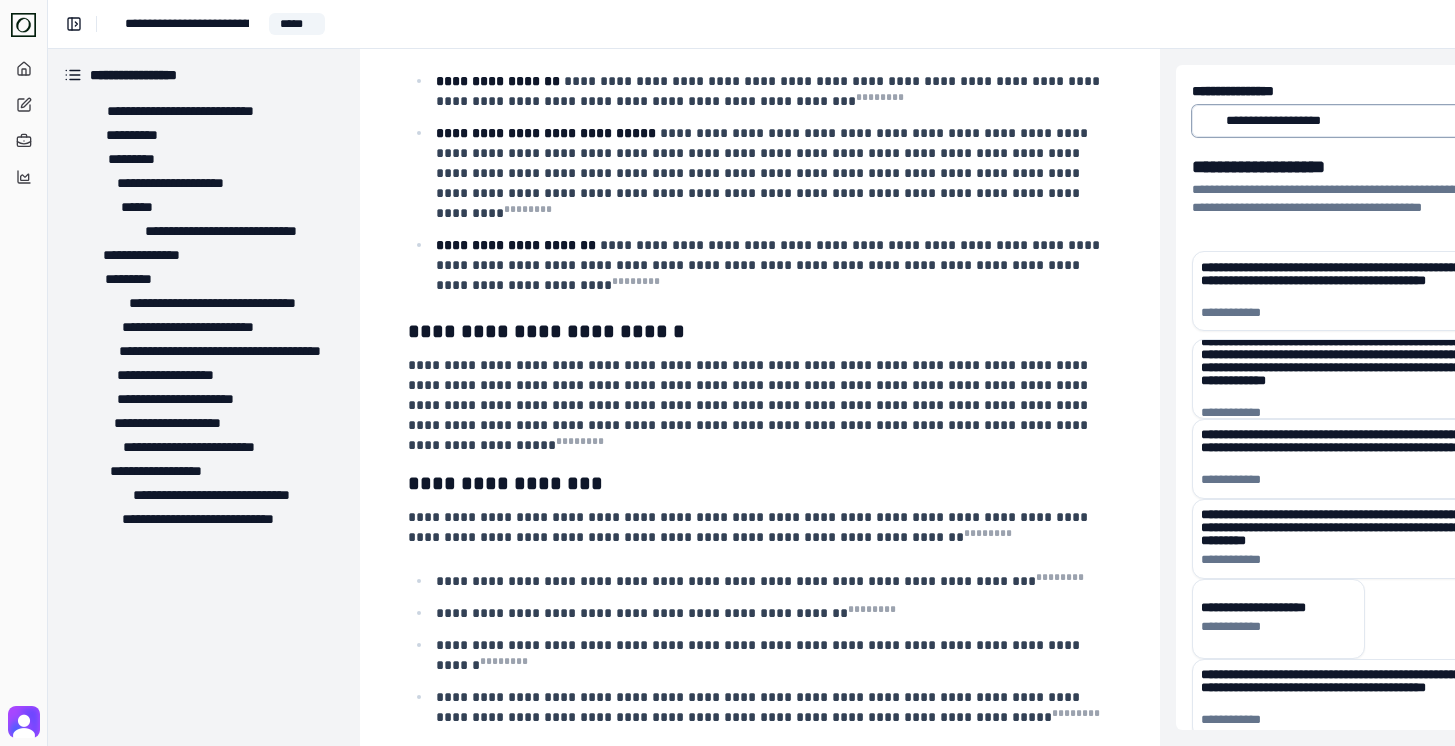 scroll, scrollTop: 2472, scrollLeft: 0, axis: vertical 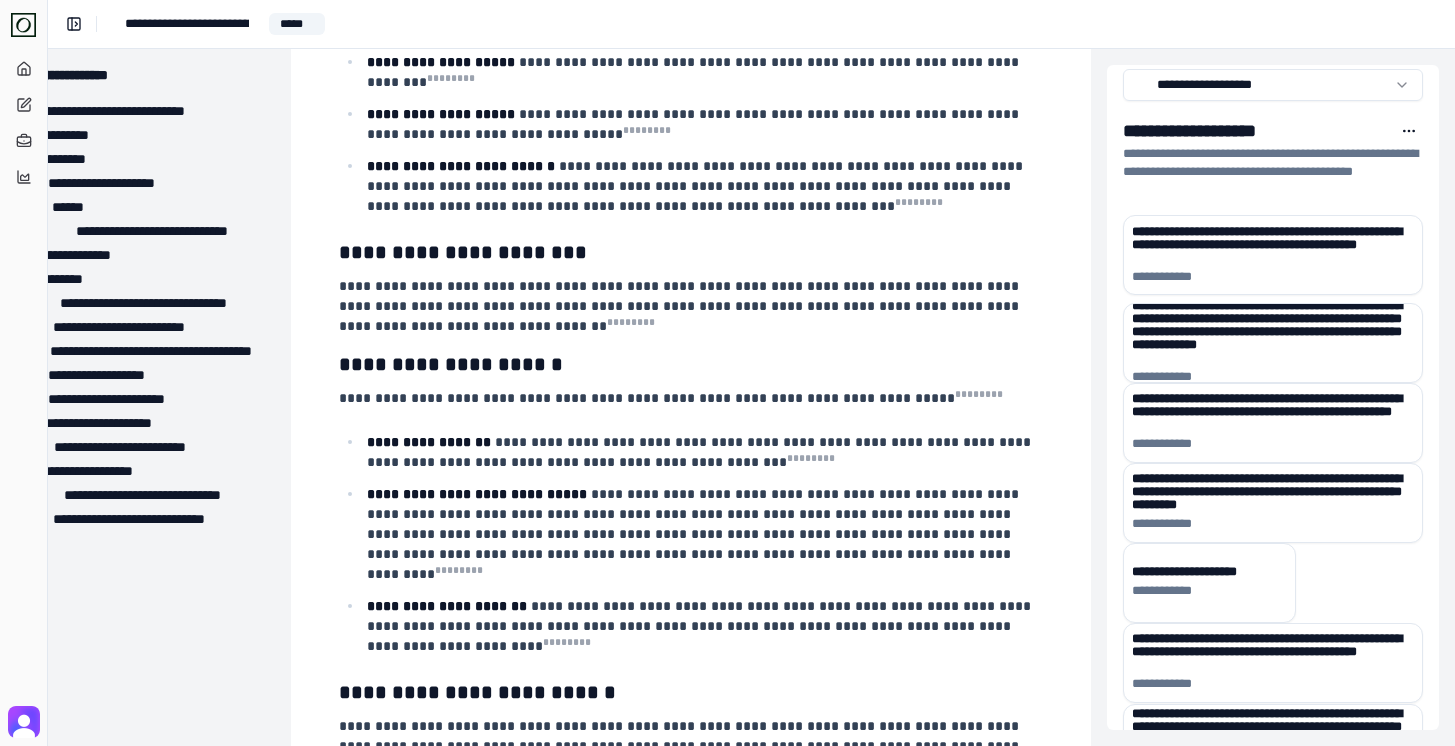 click on "**********" at bounding box center [691, 1] 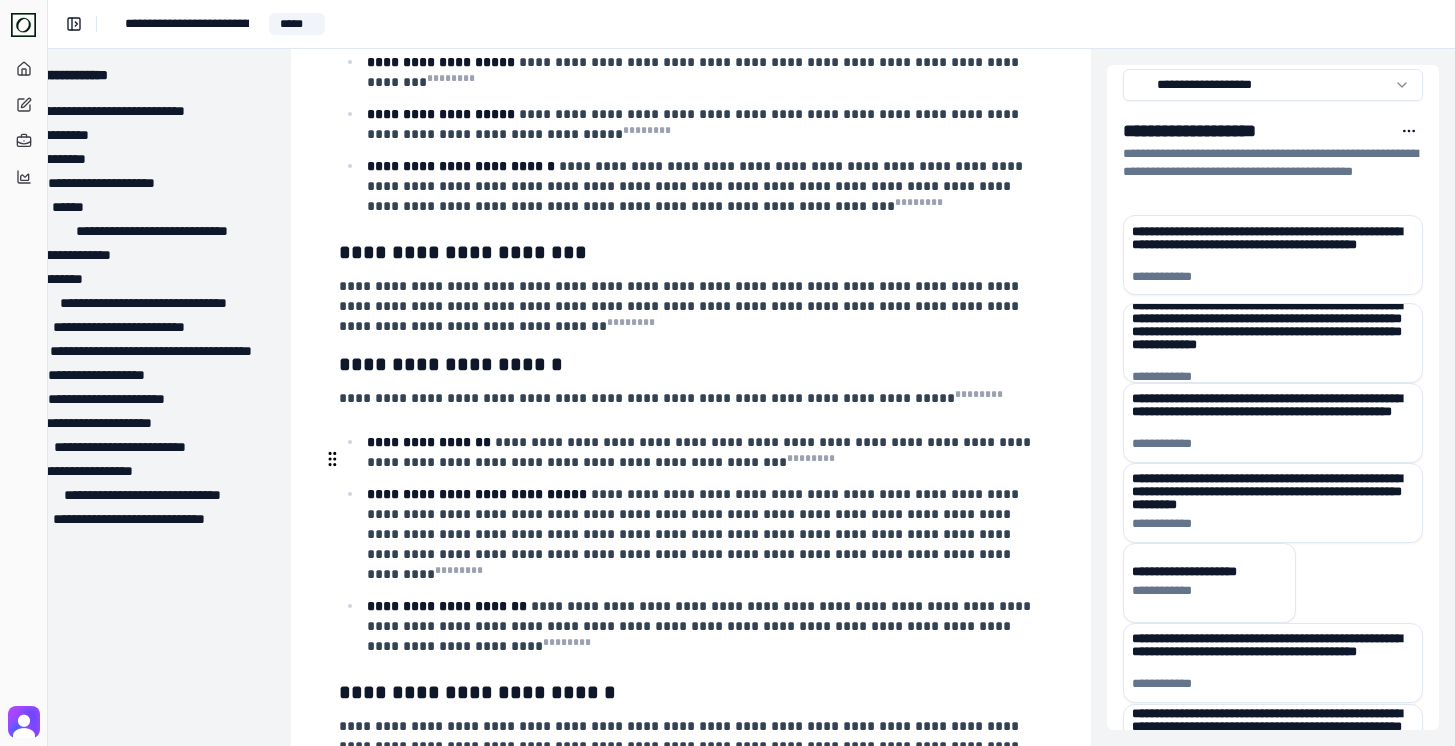click on "**********" at bounding box center (703, 626) 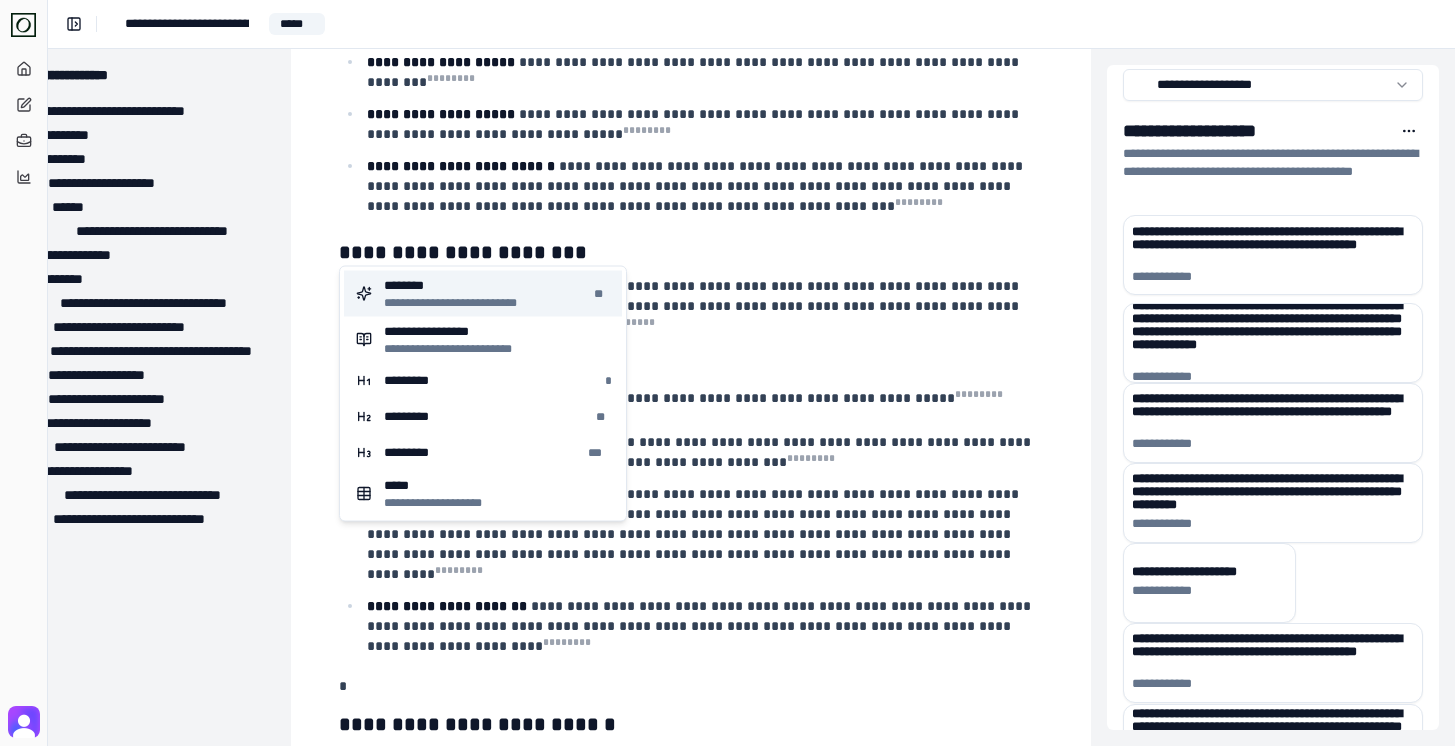 click on "**********" at bounding box center (463, 303) 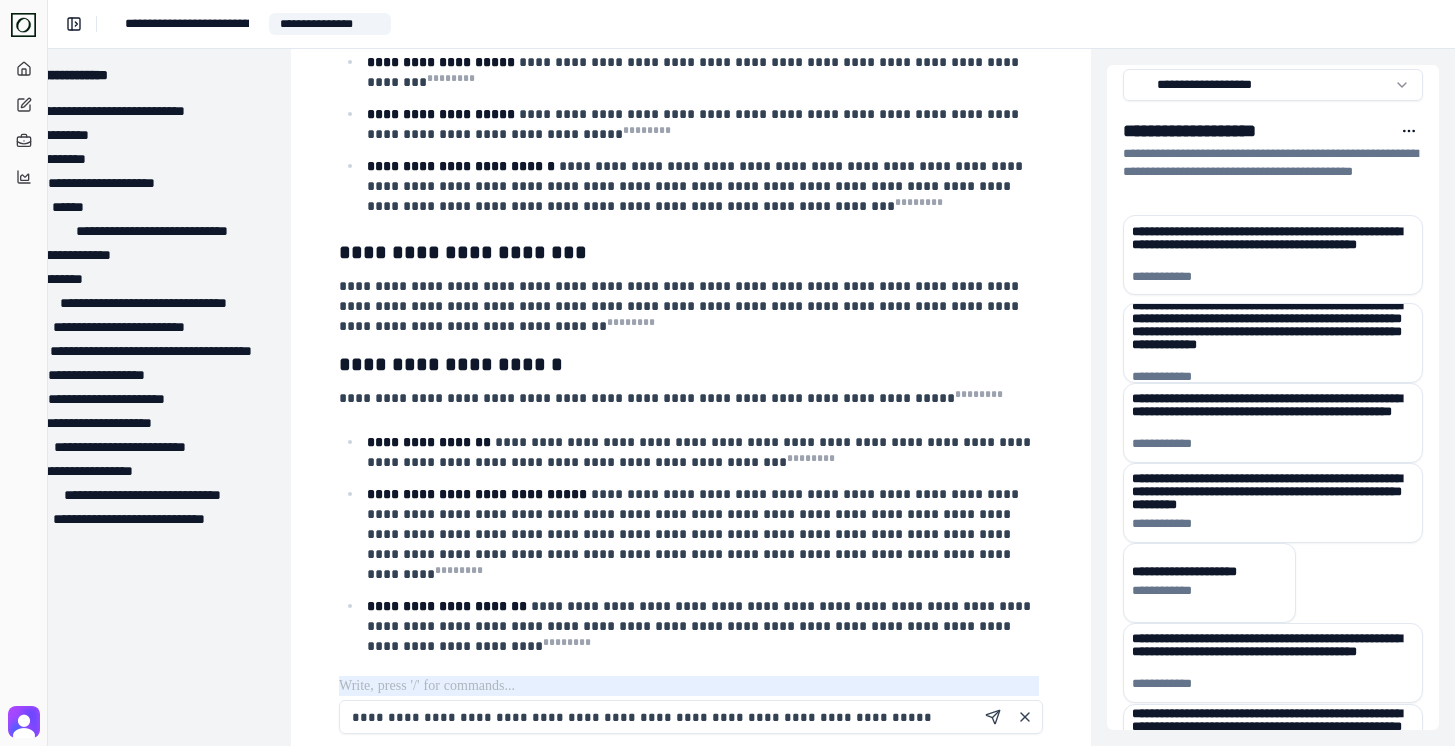 type on "**********" 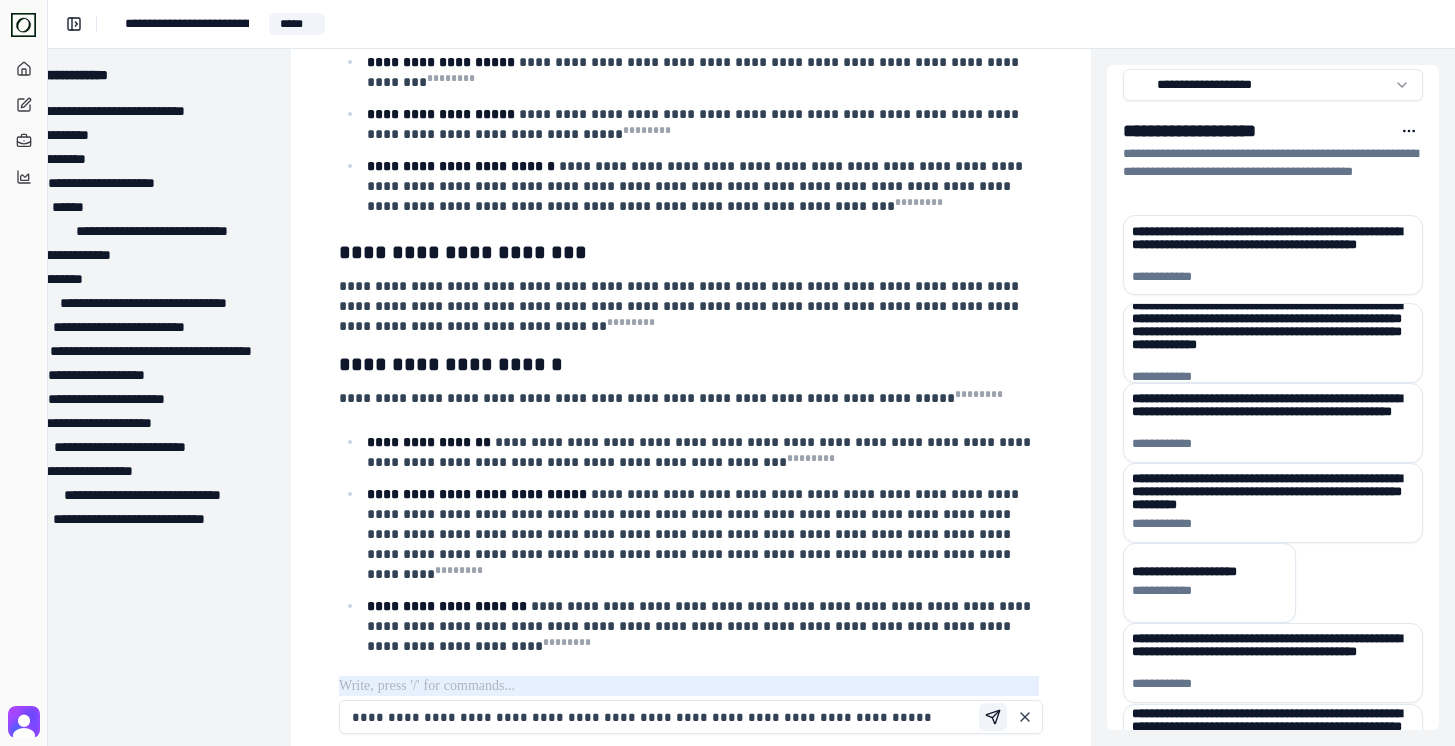 click at bounding box center (993, 717) 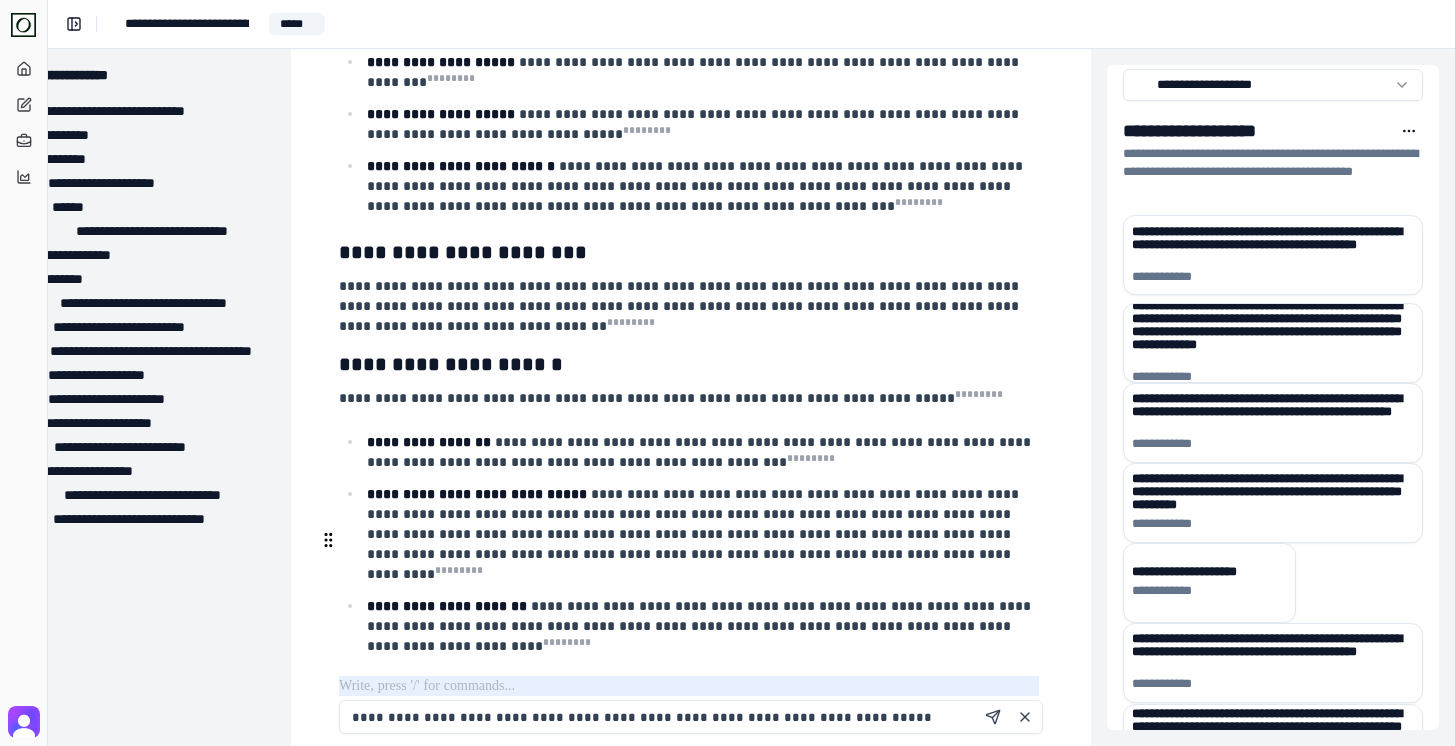 click at bounding box center [328, 540] 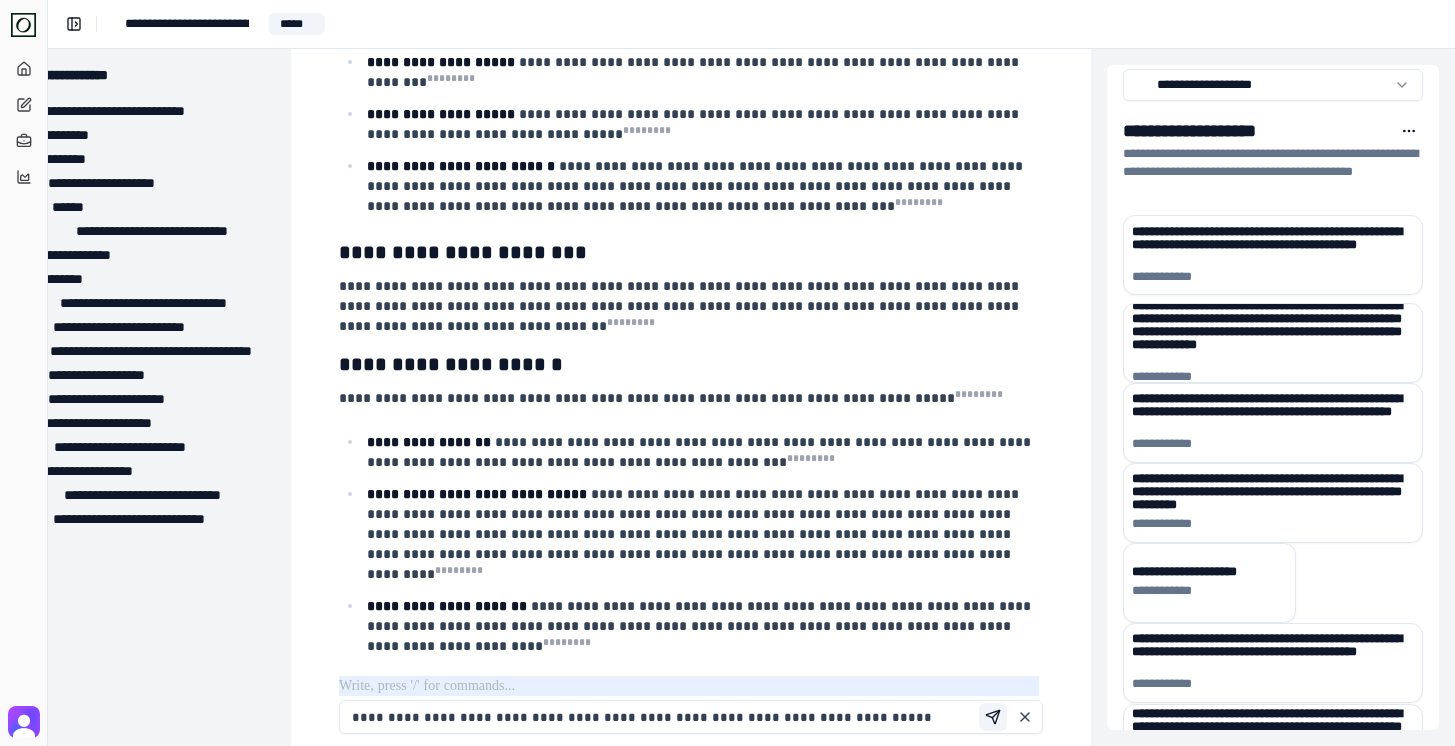 click at bounding box center [993, 717] 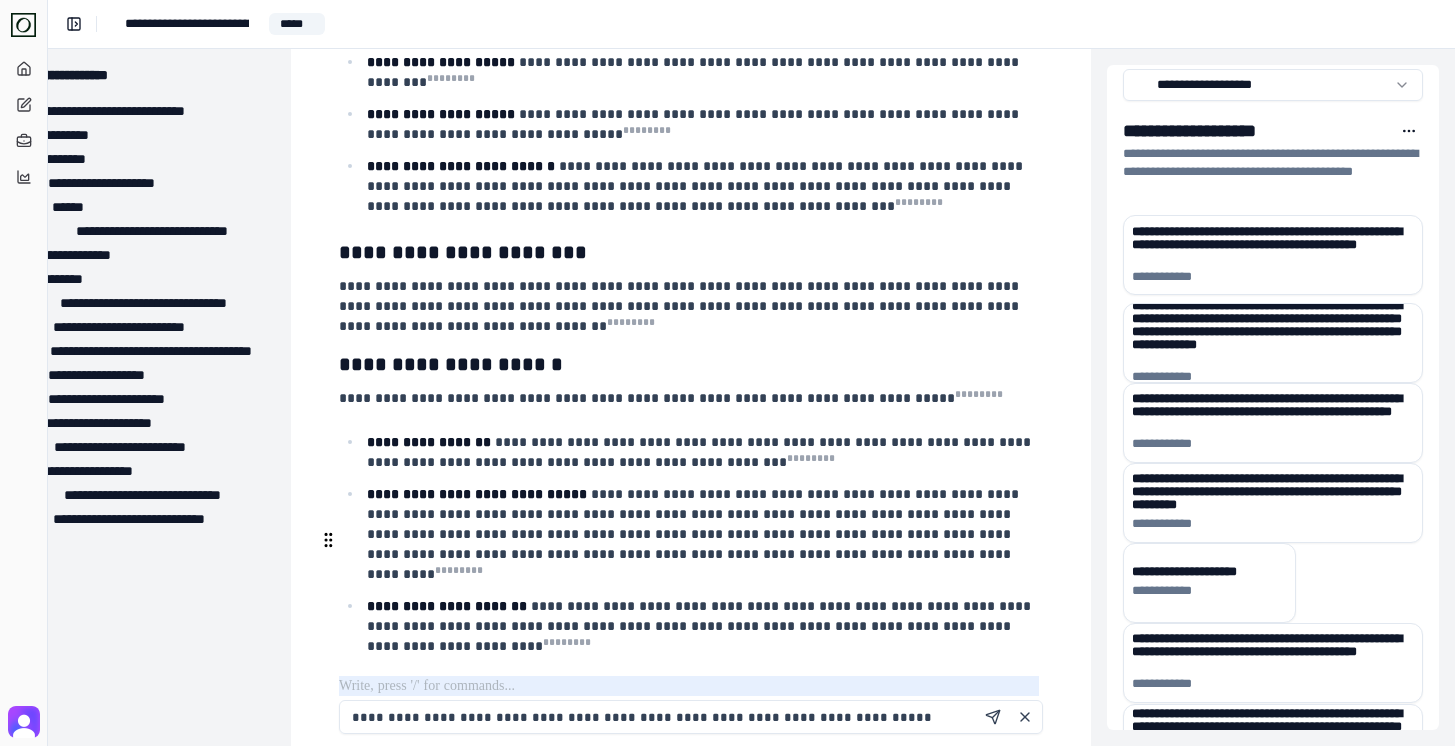 click at bounding box center [689, 686] 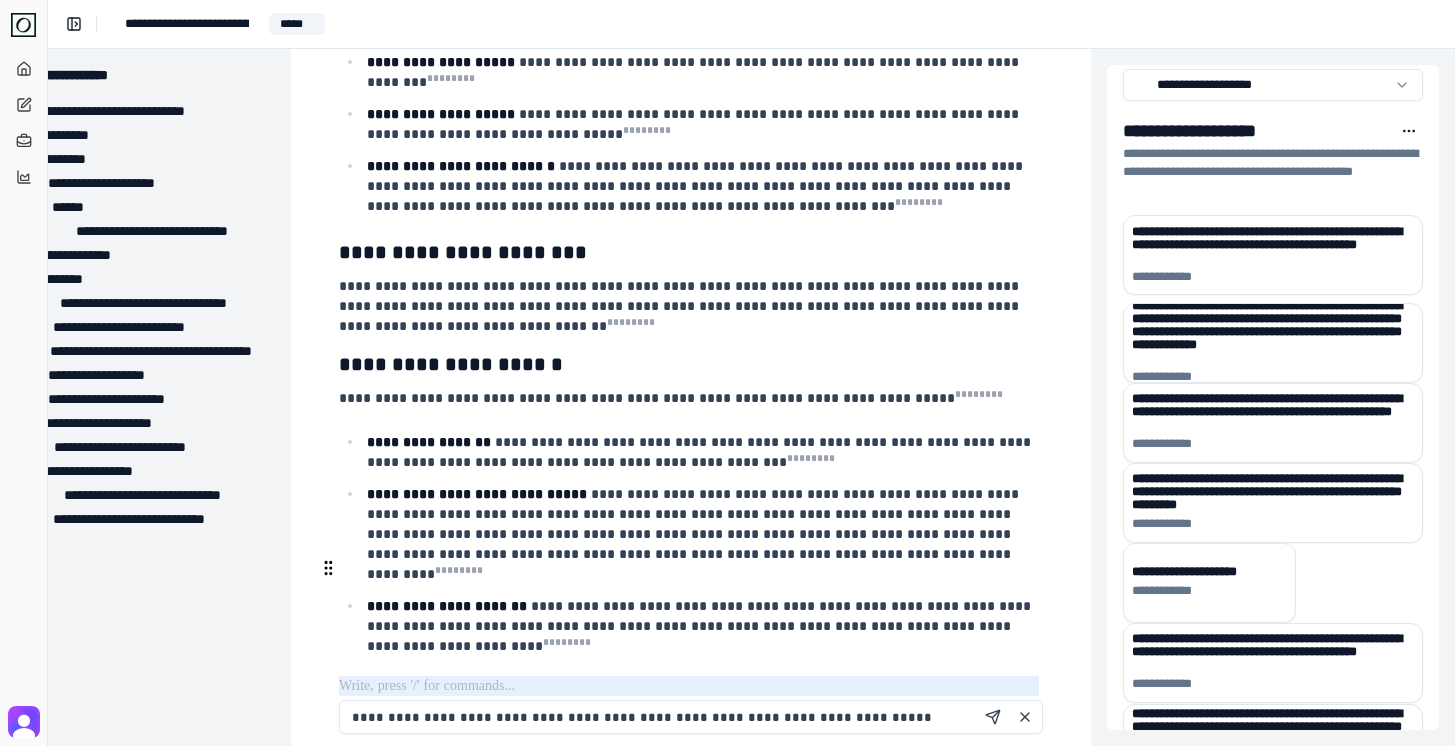 click on "**********" at bounding box center (691, 717) 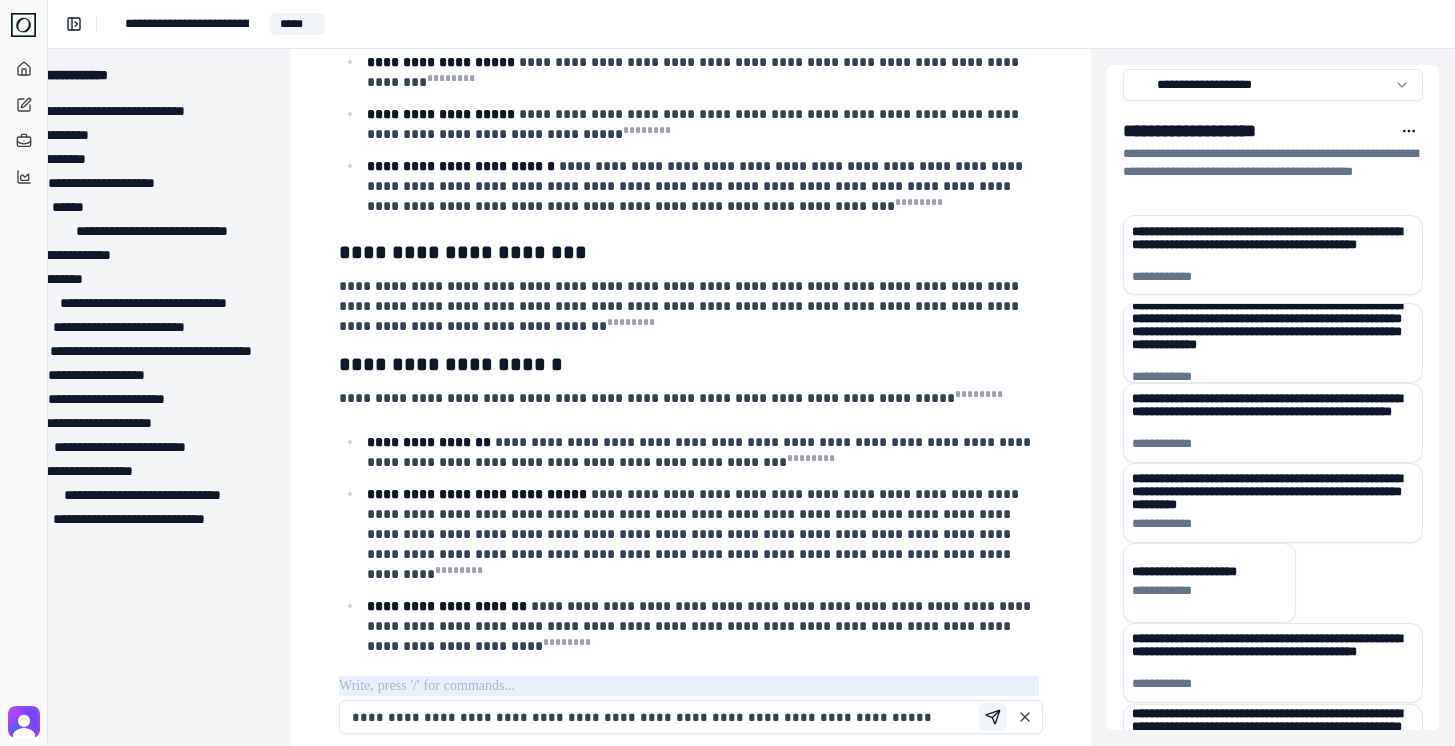 click at bounding box center (993, 717) 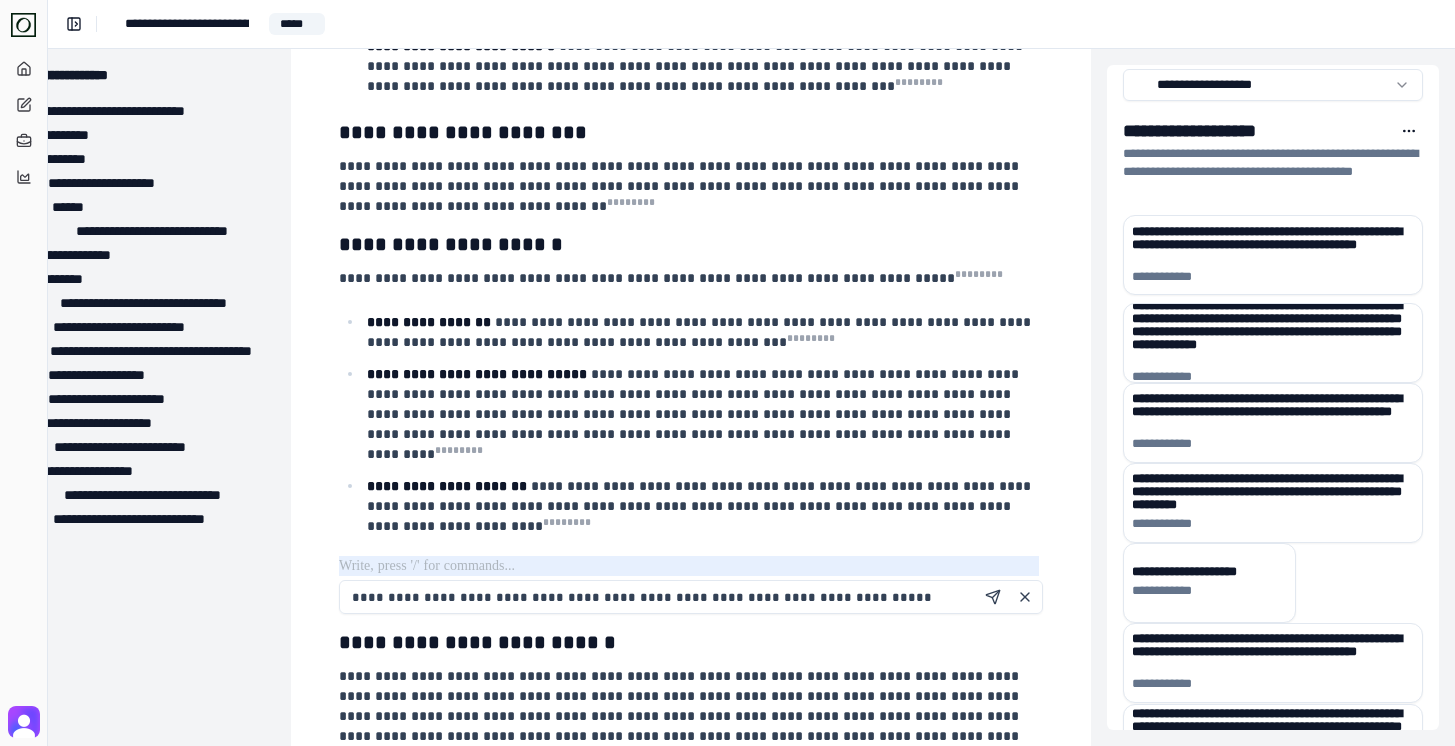 scroll, scrollTop: 2258, scrollLeft: 69, axis: both 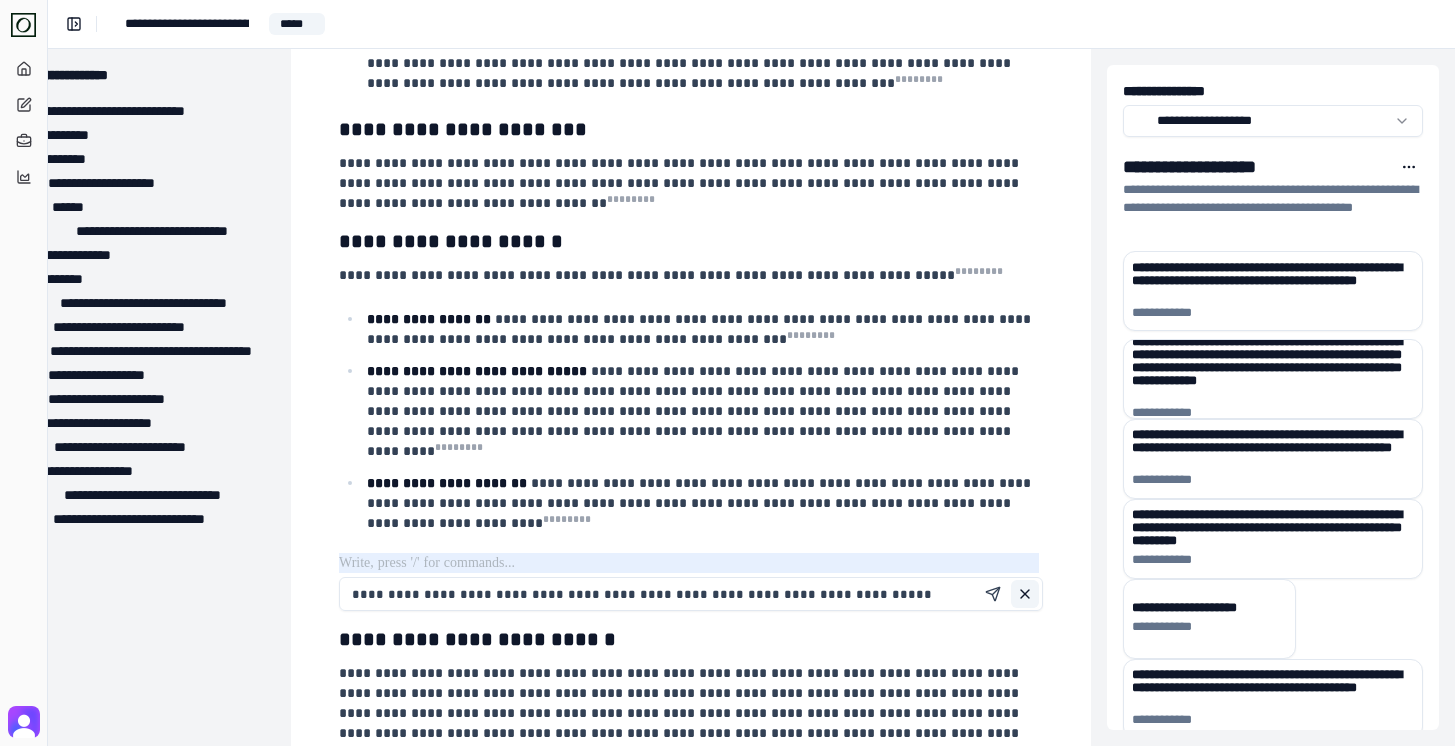 click at bounding box center (1025, 594) 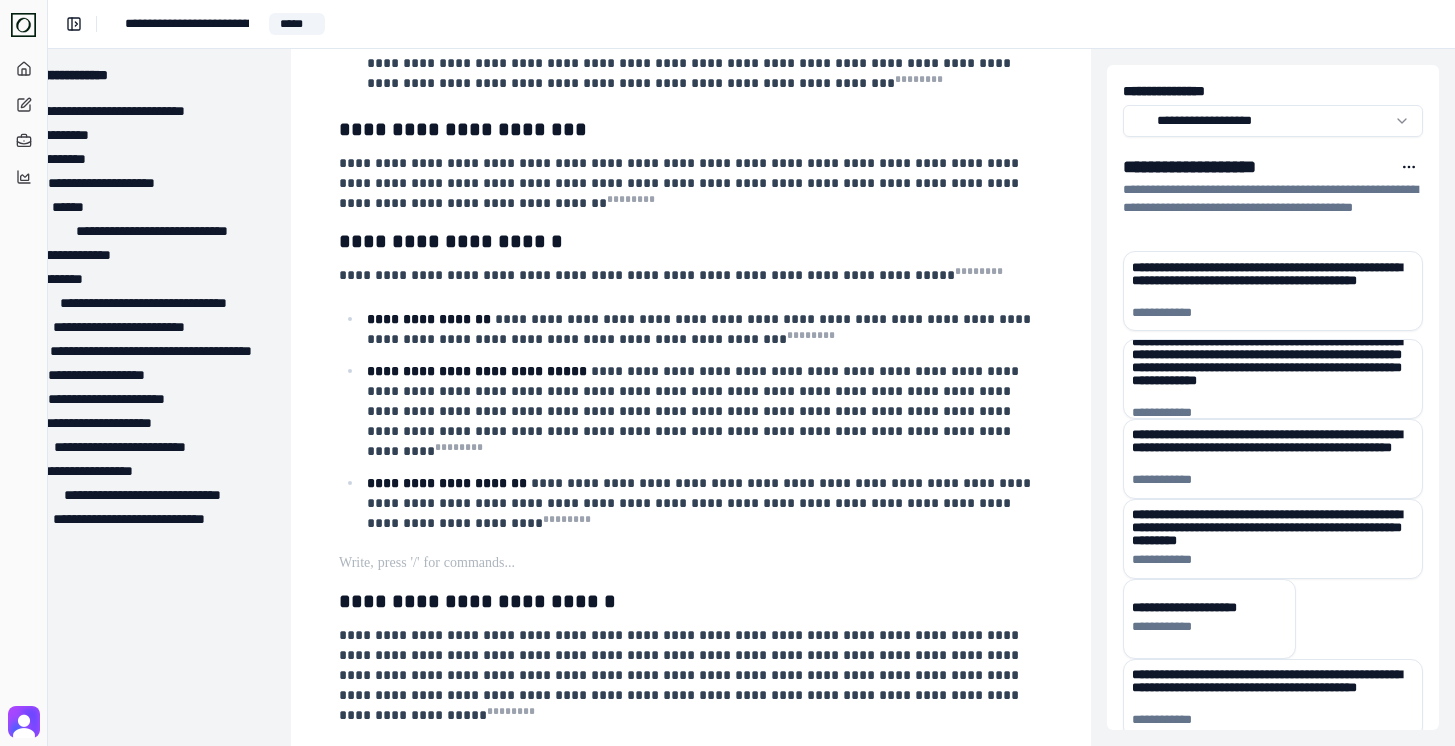 click at bounding box center [689, 563] 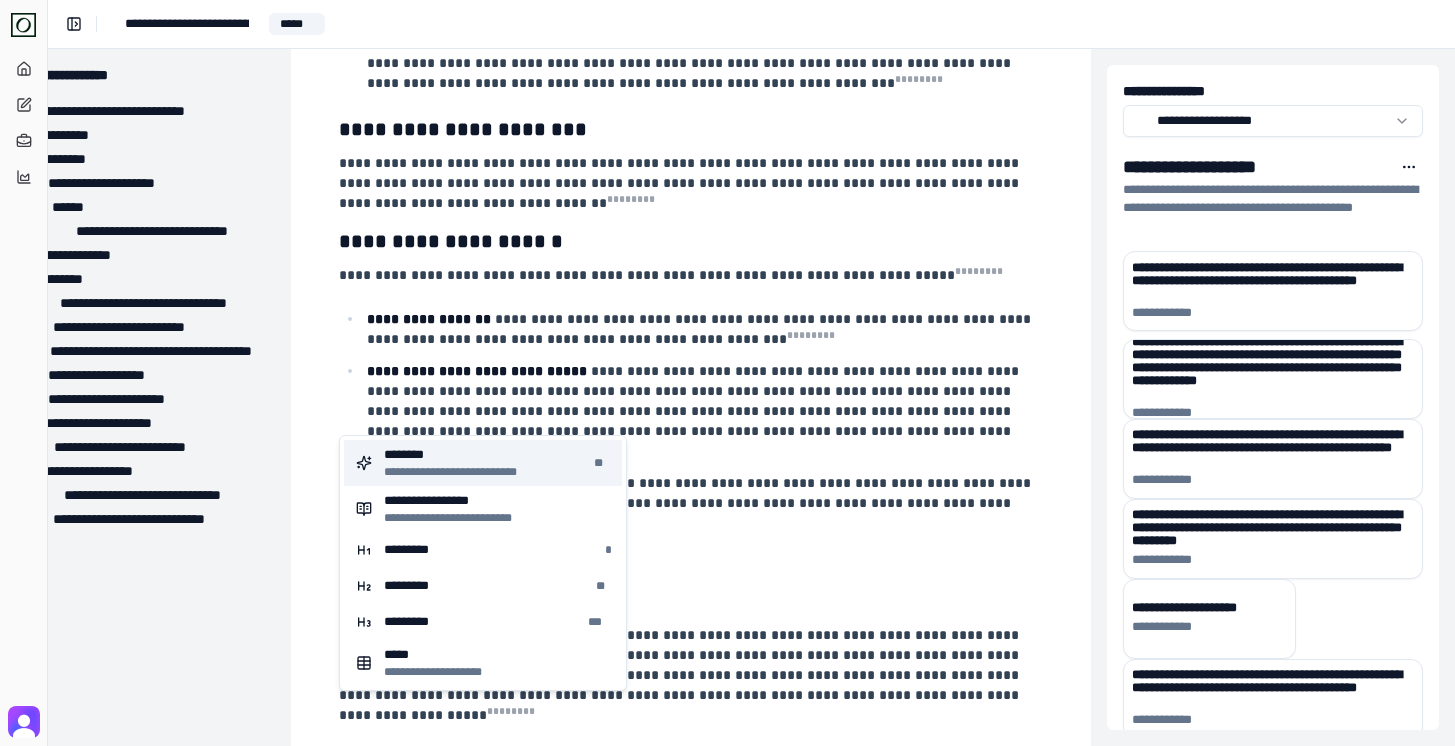 click on "**********" at bounding box center (483, 463) 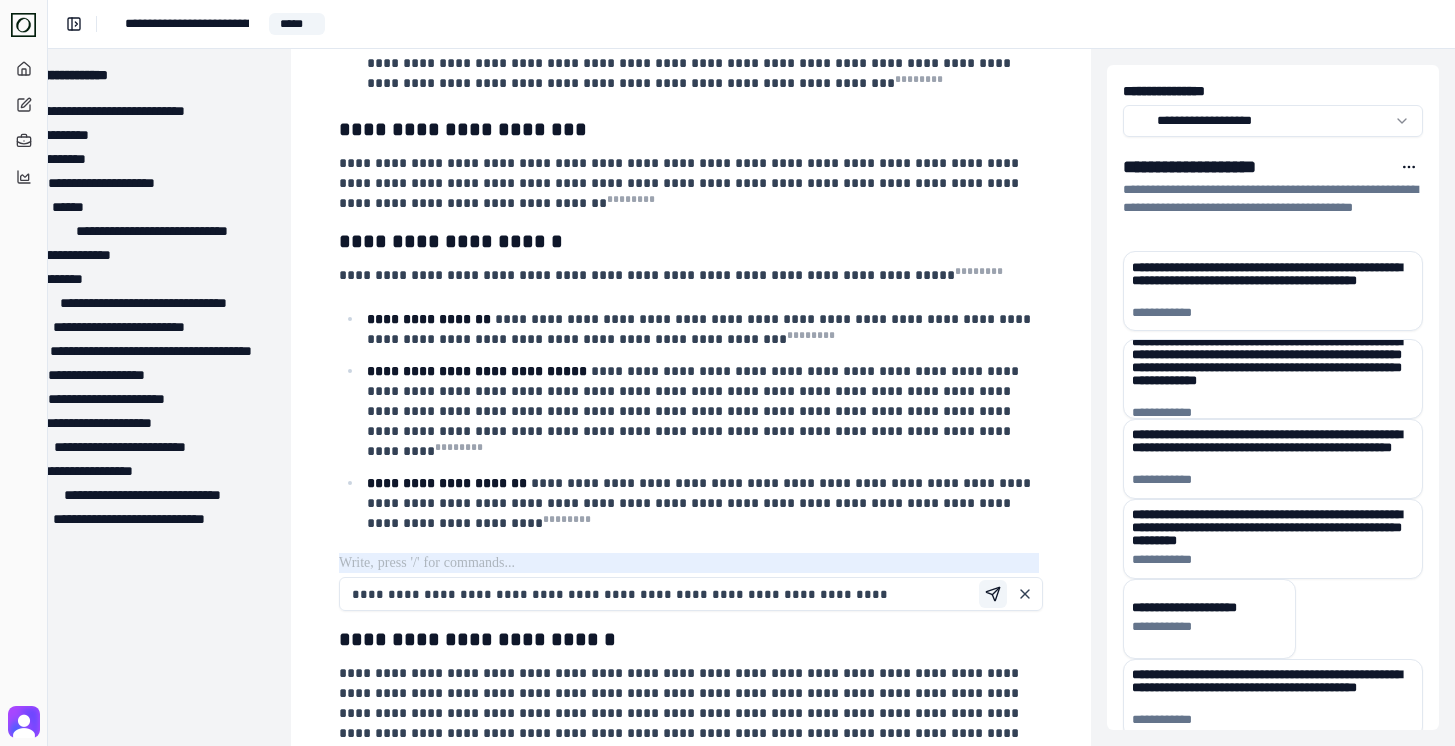 type on "**********" 